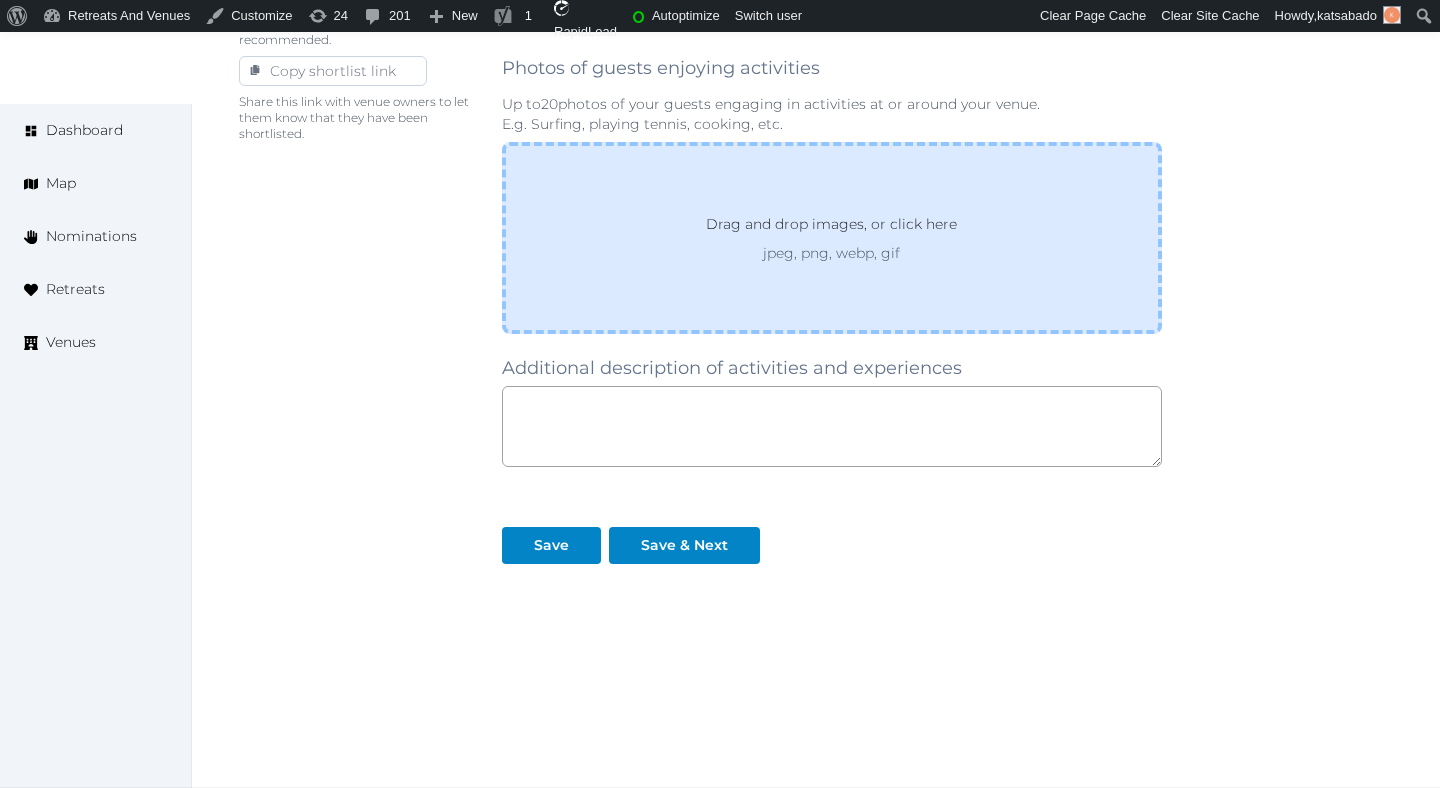 scroll, scrollTop: 1376, scrollLeft: 0, axis: vertical 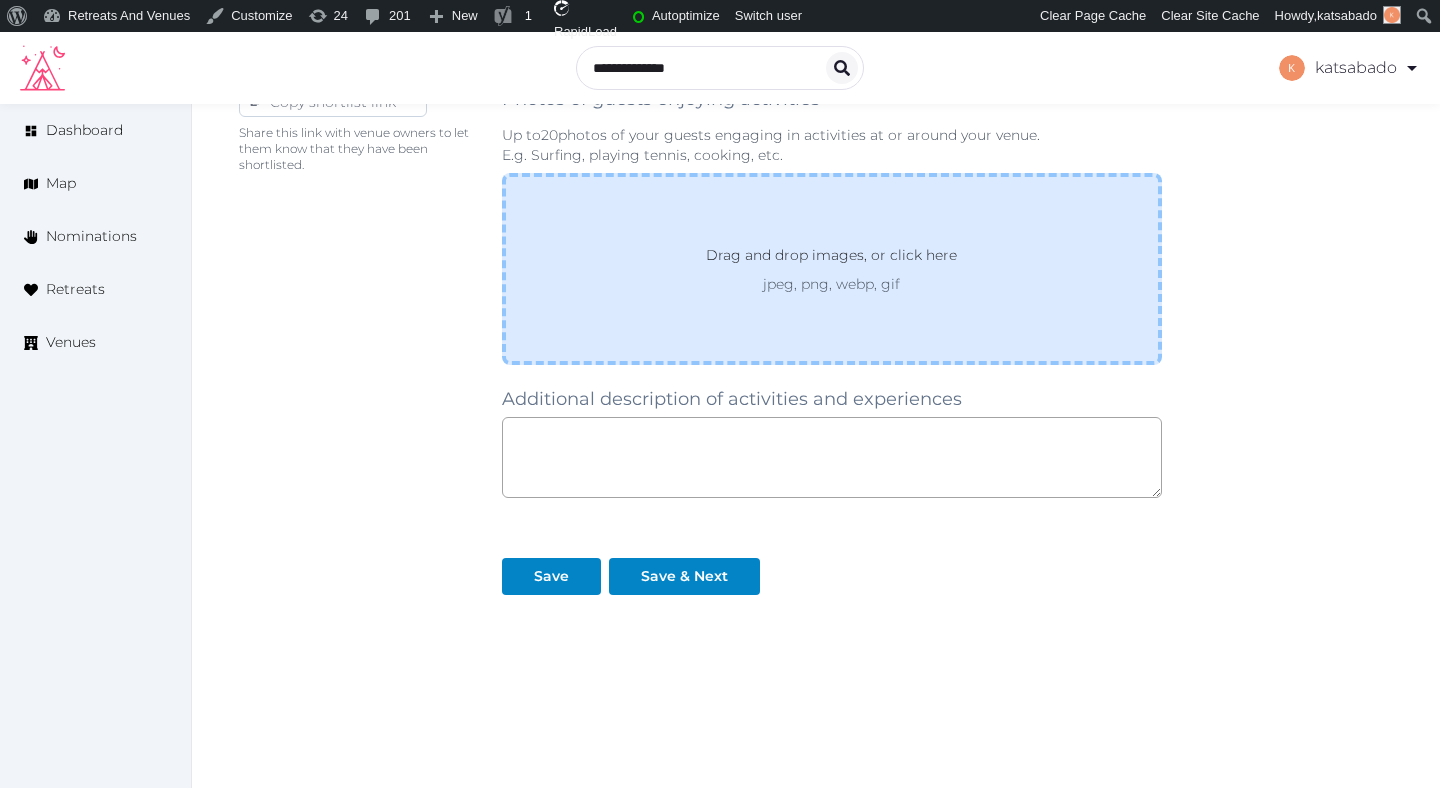 click on "Drag and drop images, or click here" at bounding box center [831, 259] 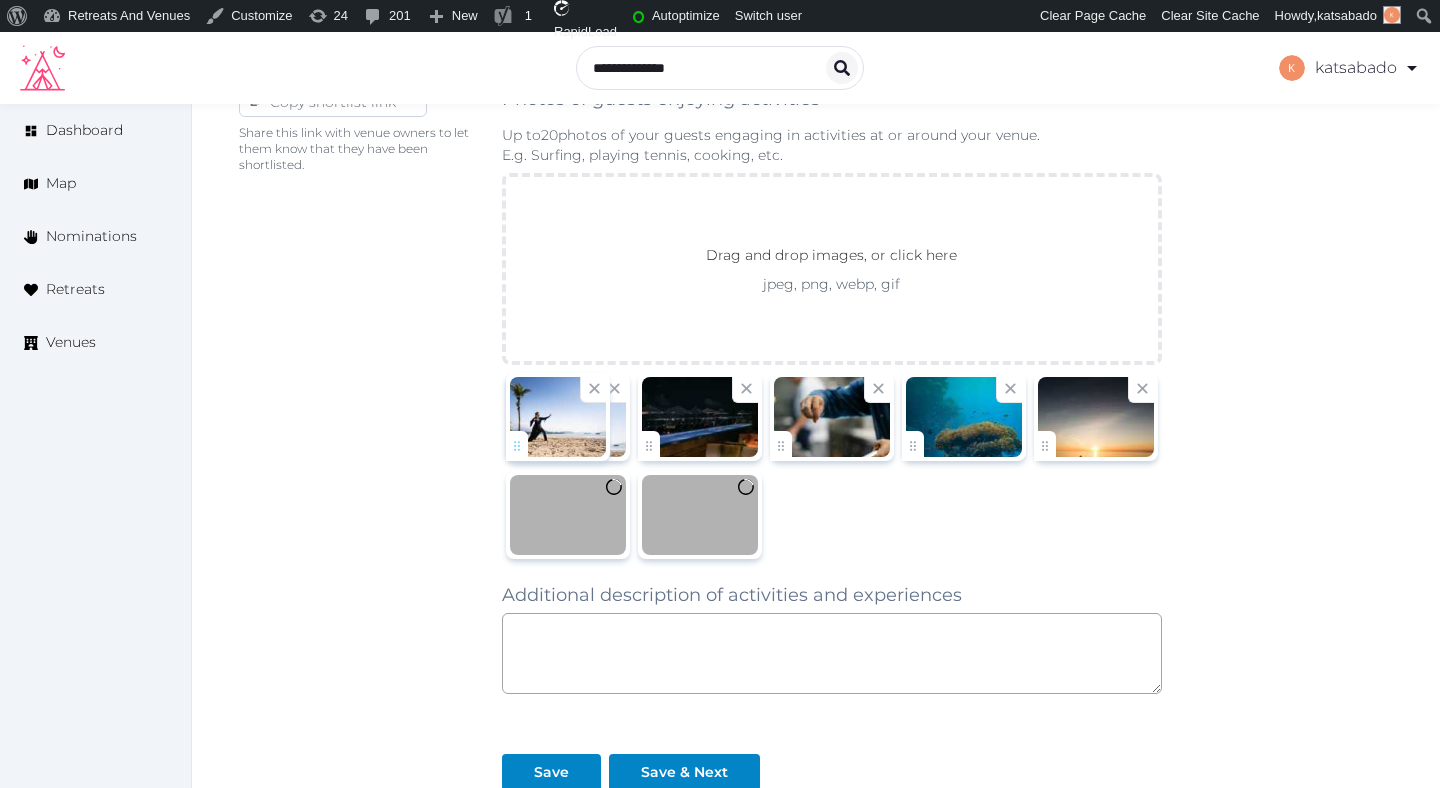drag, startPoint x: 1036, startPoint y: 452, endPoint x: 536, endPoint y: 465, distance: 500.16898 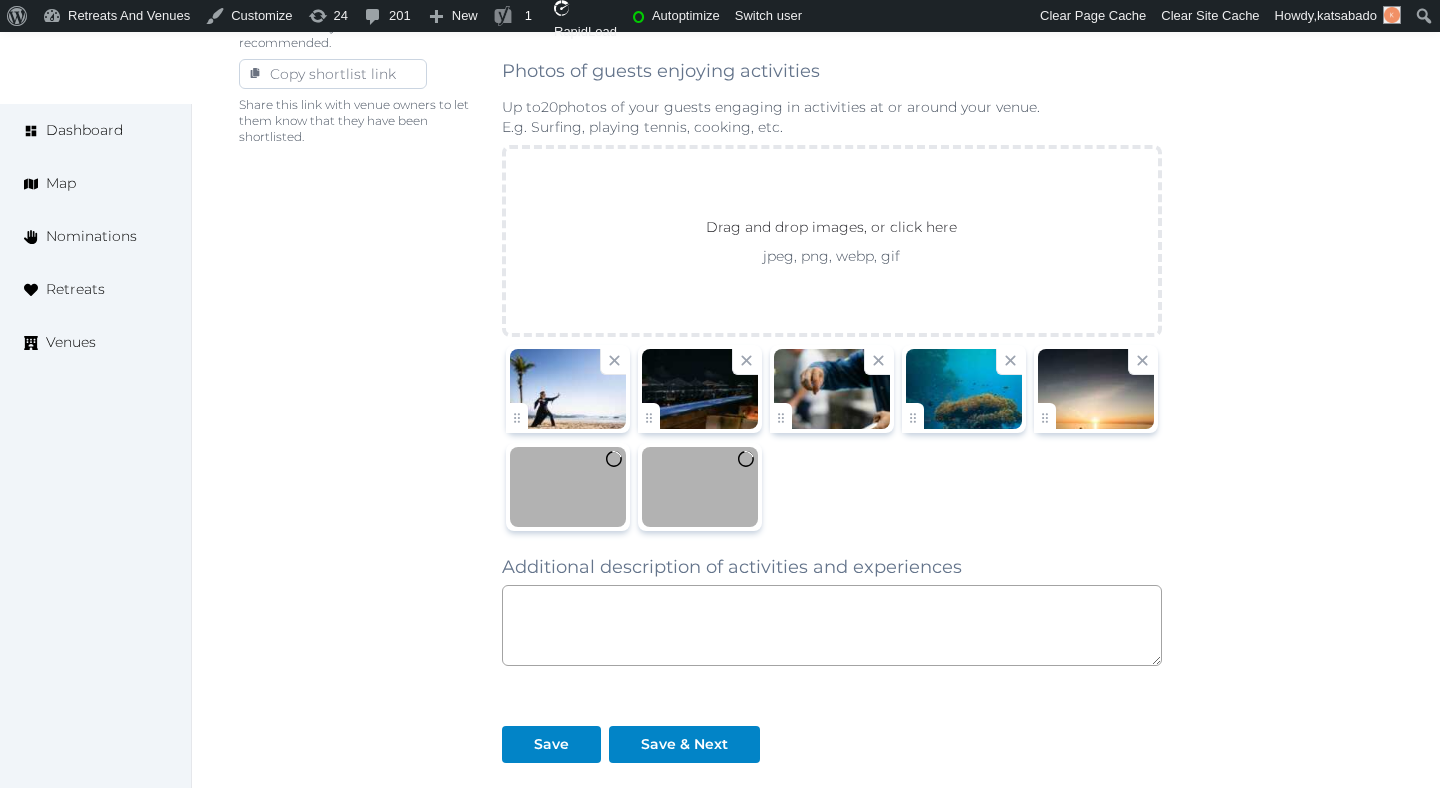 scroll, scrollTop: 1386, scrollLeft: 0, axis: vertical 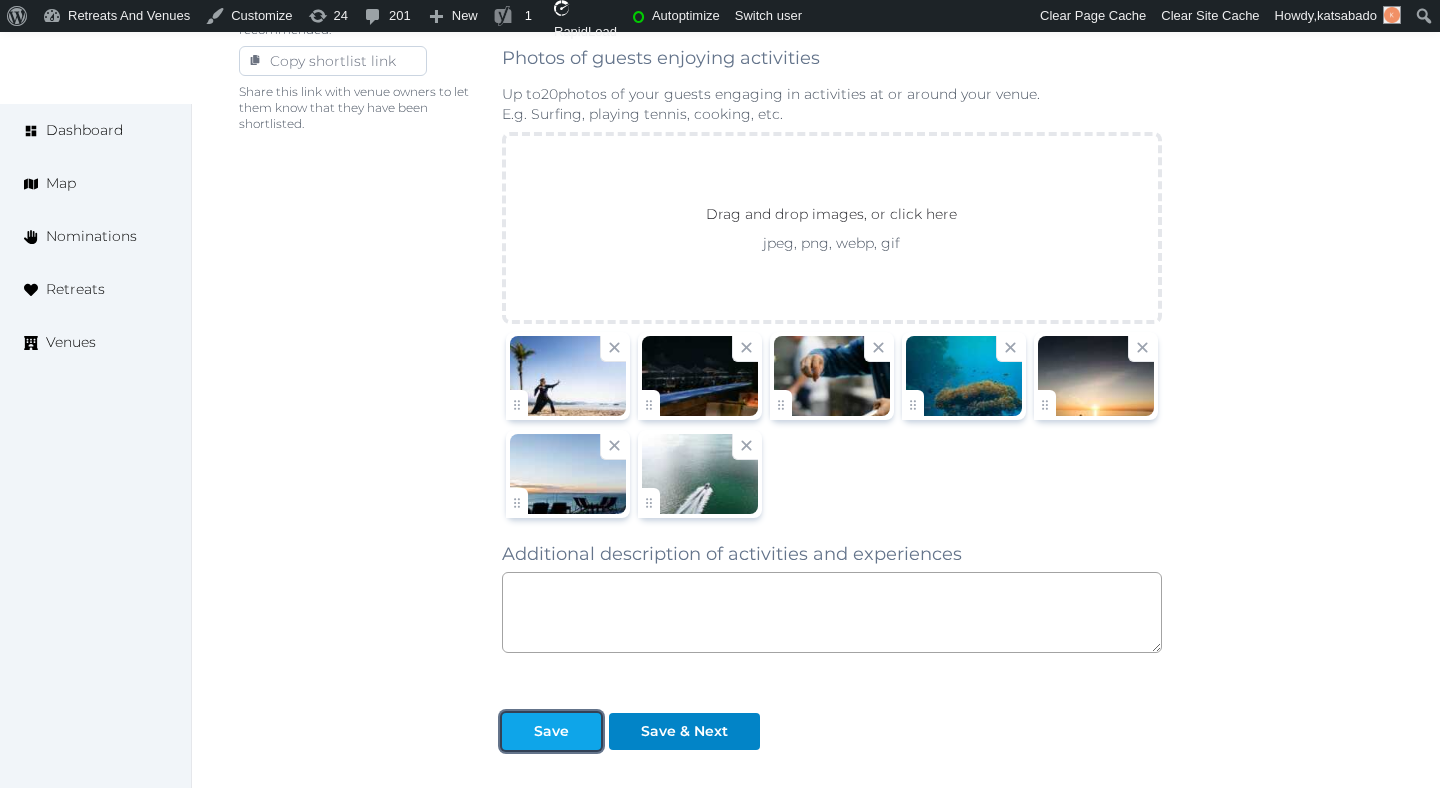 click on "Save" at bounding box center (551, 731) 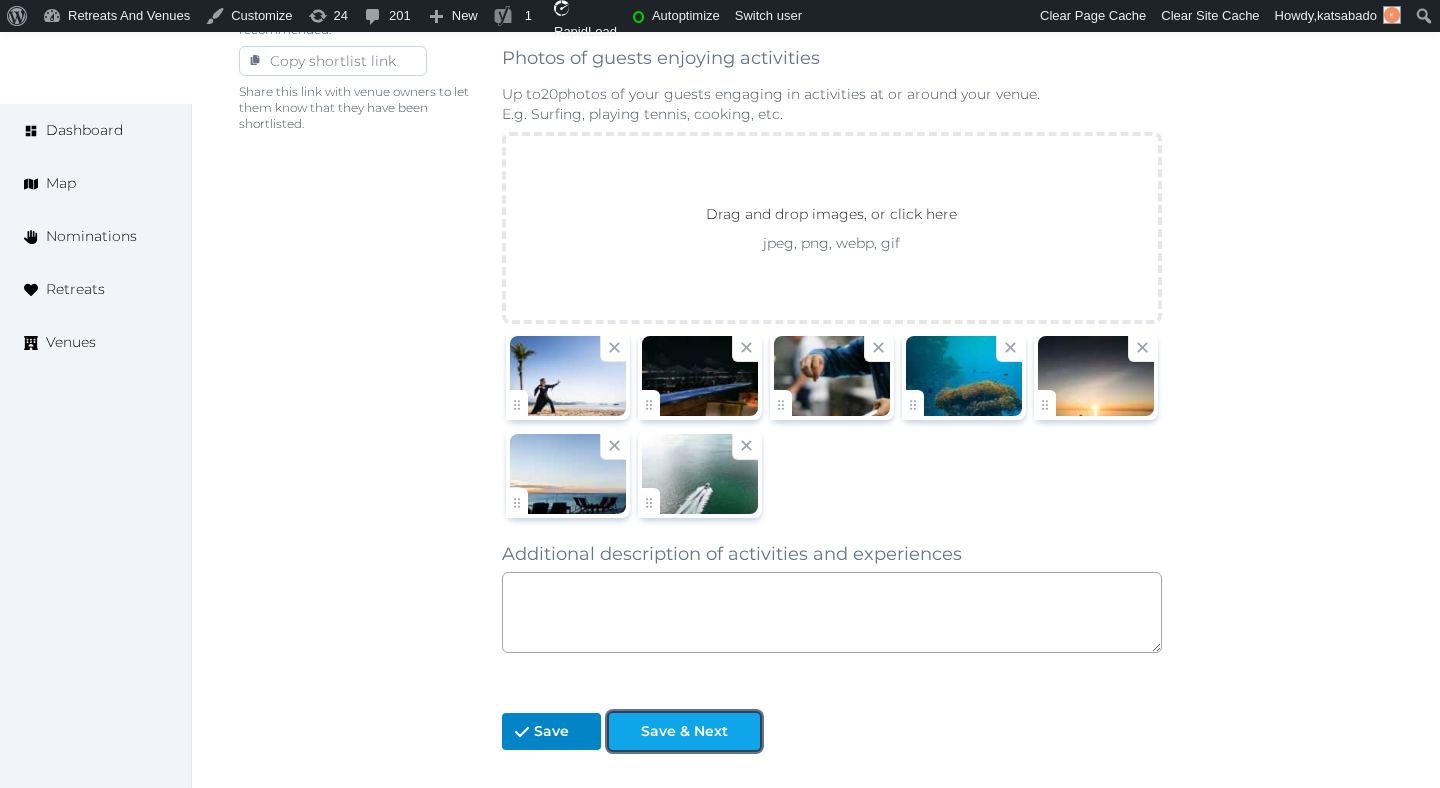 click on "Save & Next" at bounding box center [684, 731] 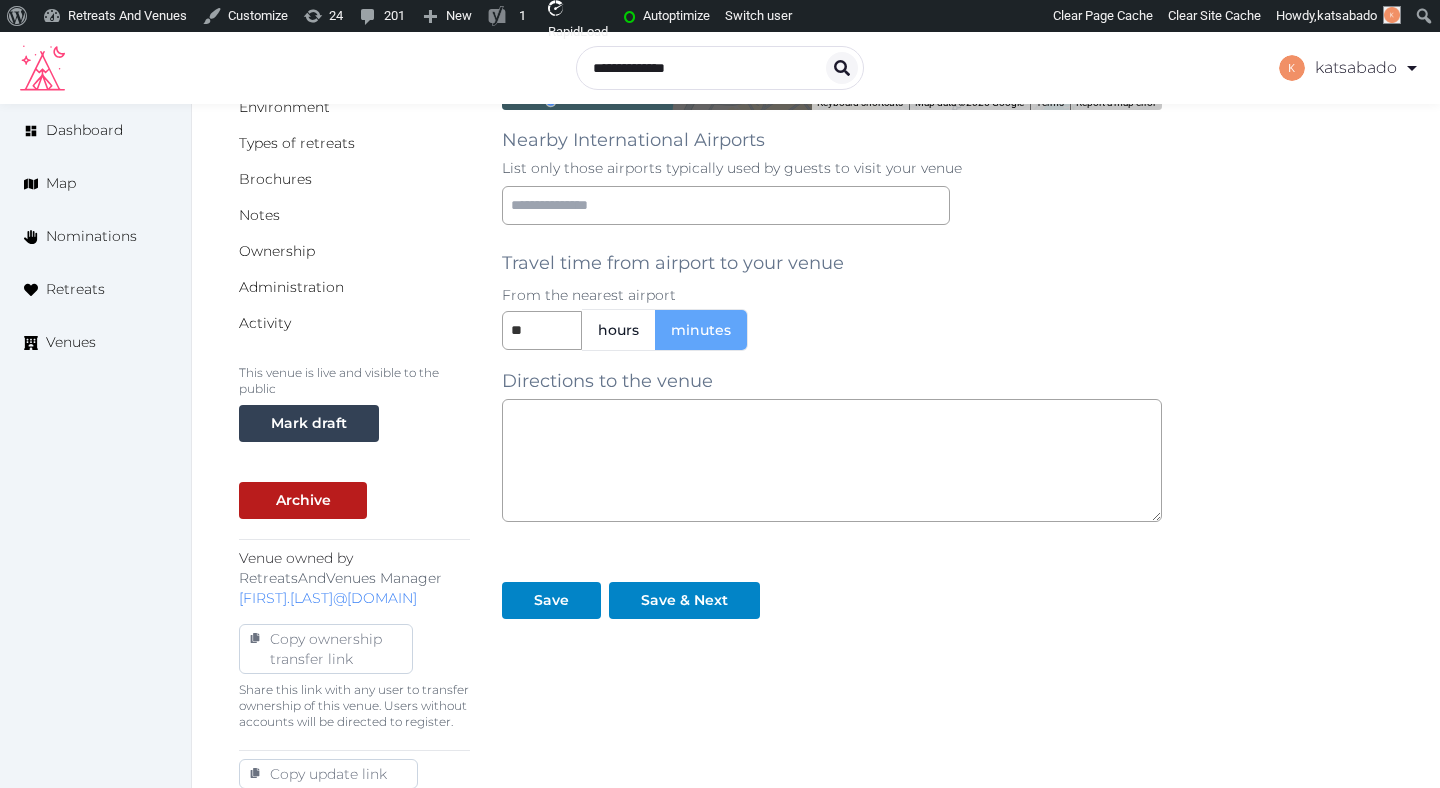 scroll, scrollTop: 462, scrollLeft: 0, axis: vertical 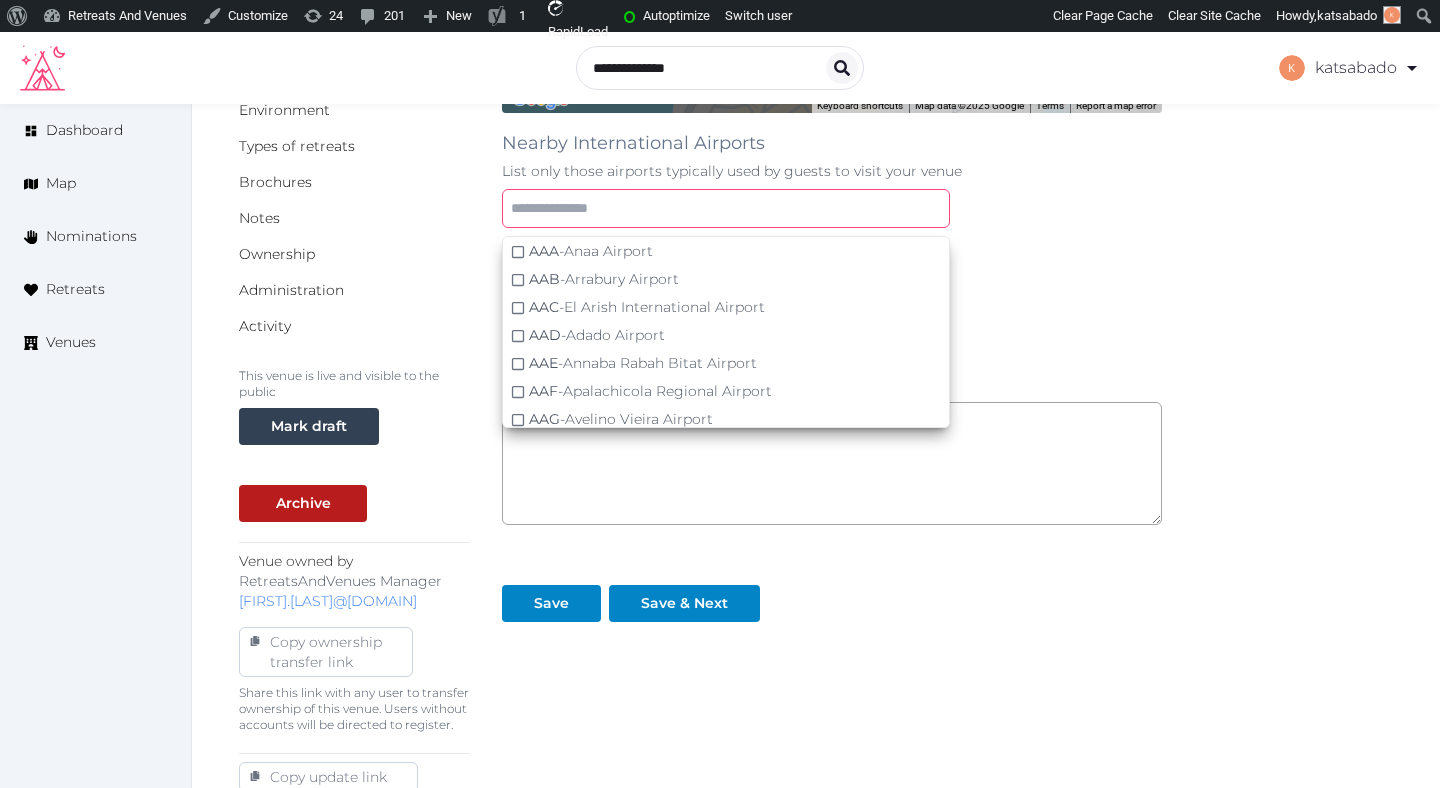 click at bounding box center [726, 208] 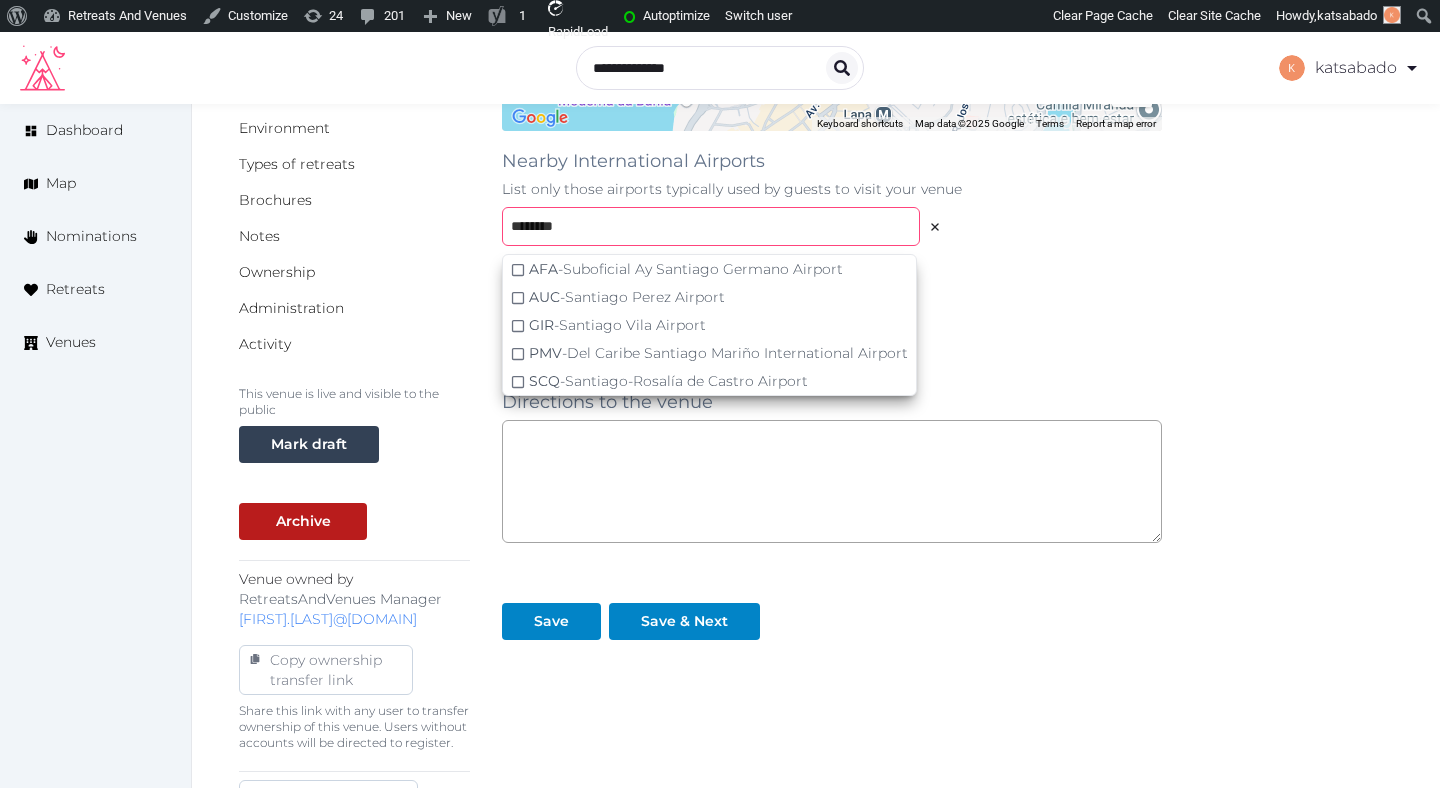 scroll, scrollTop: 440, scrollLeft: 0, axis: vertical 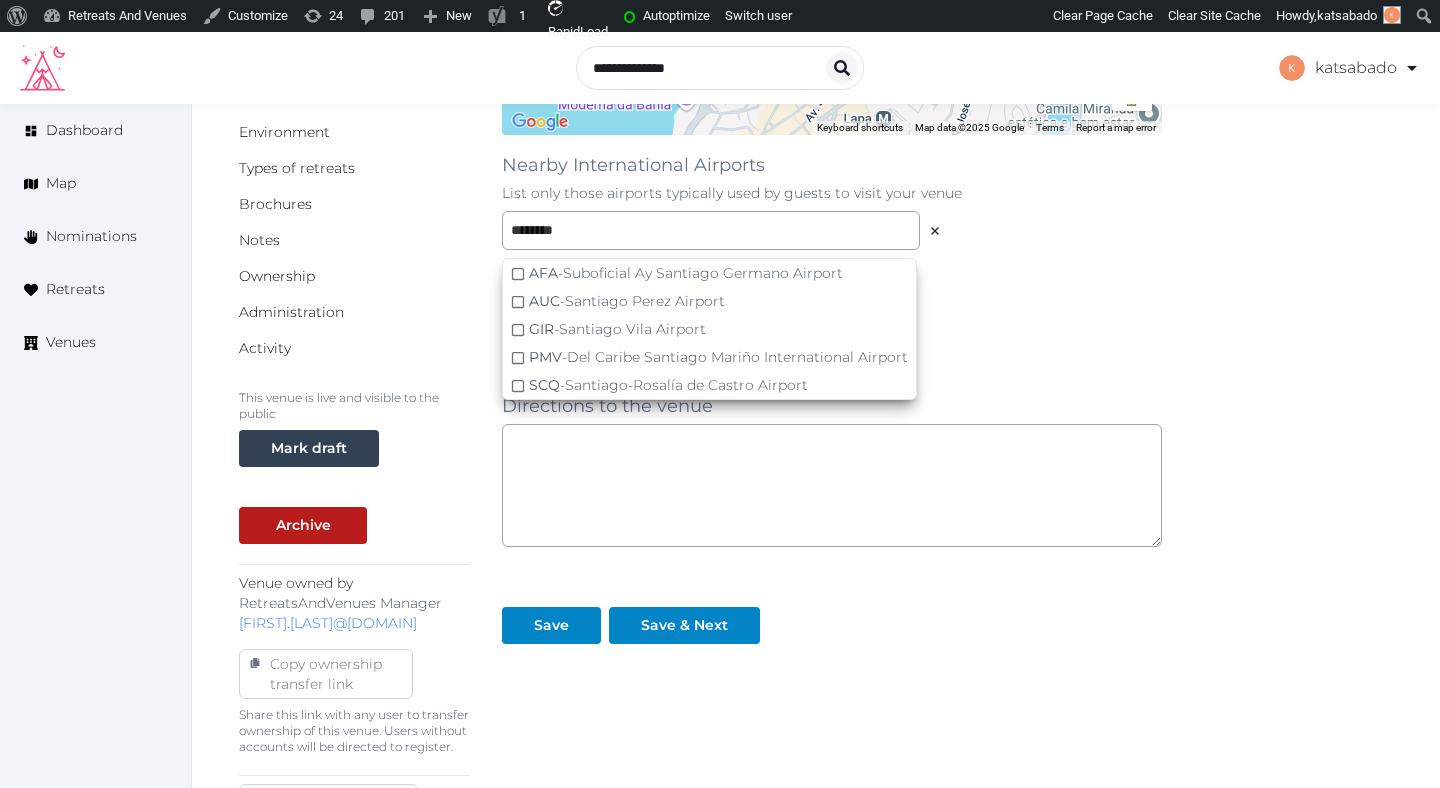 click on "Travel time from airport to your venue From the nearest airport ** hours minutes" at bounding box center [832, 317] 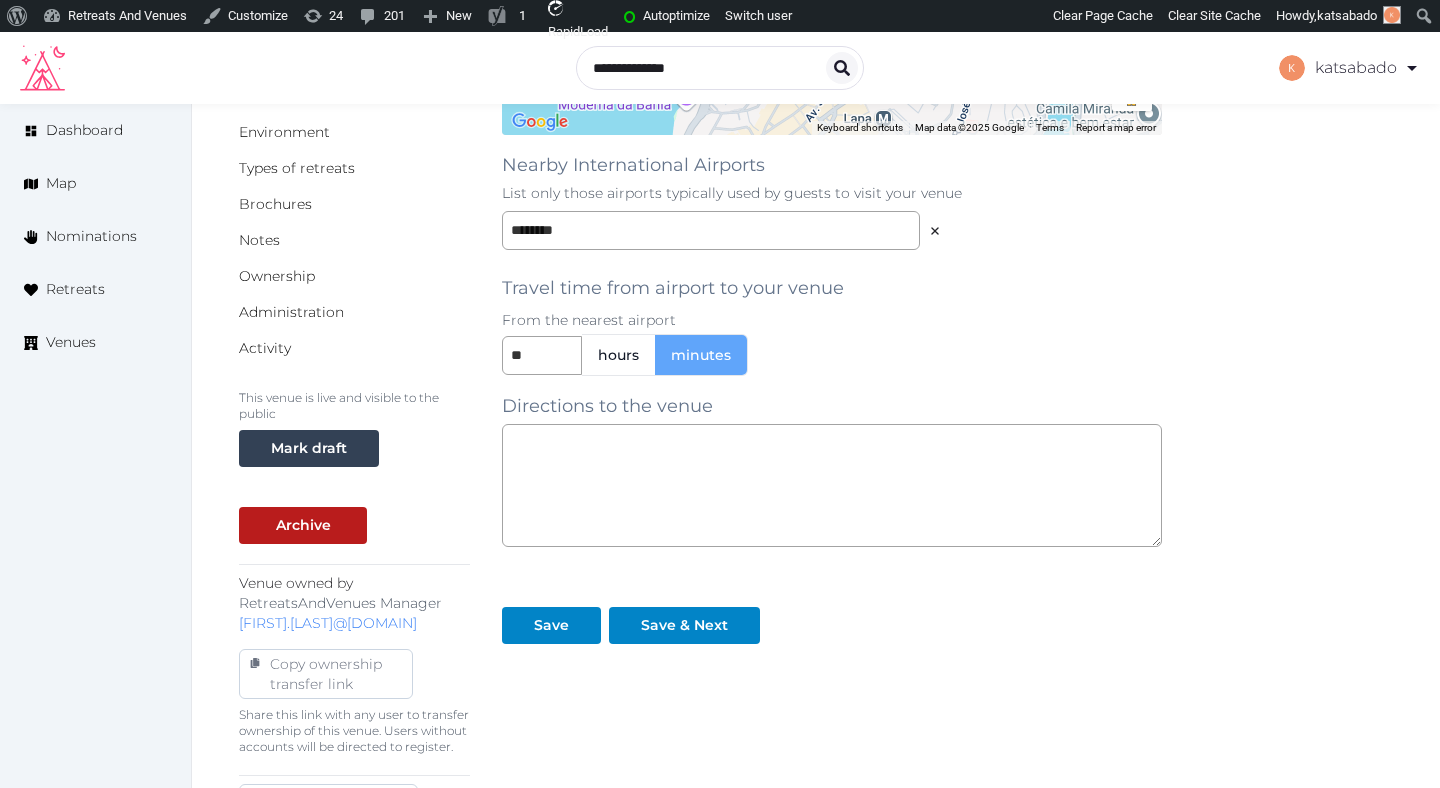 scroll, scrollTop: 433, scrollLeft: 0, axis: vertical 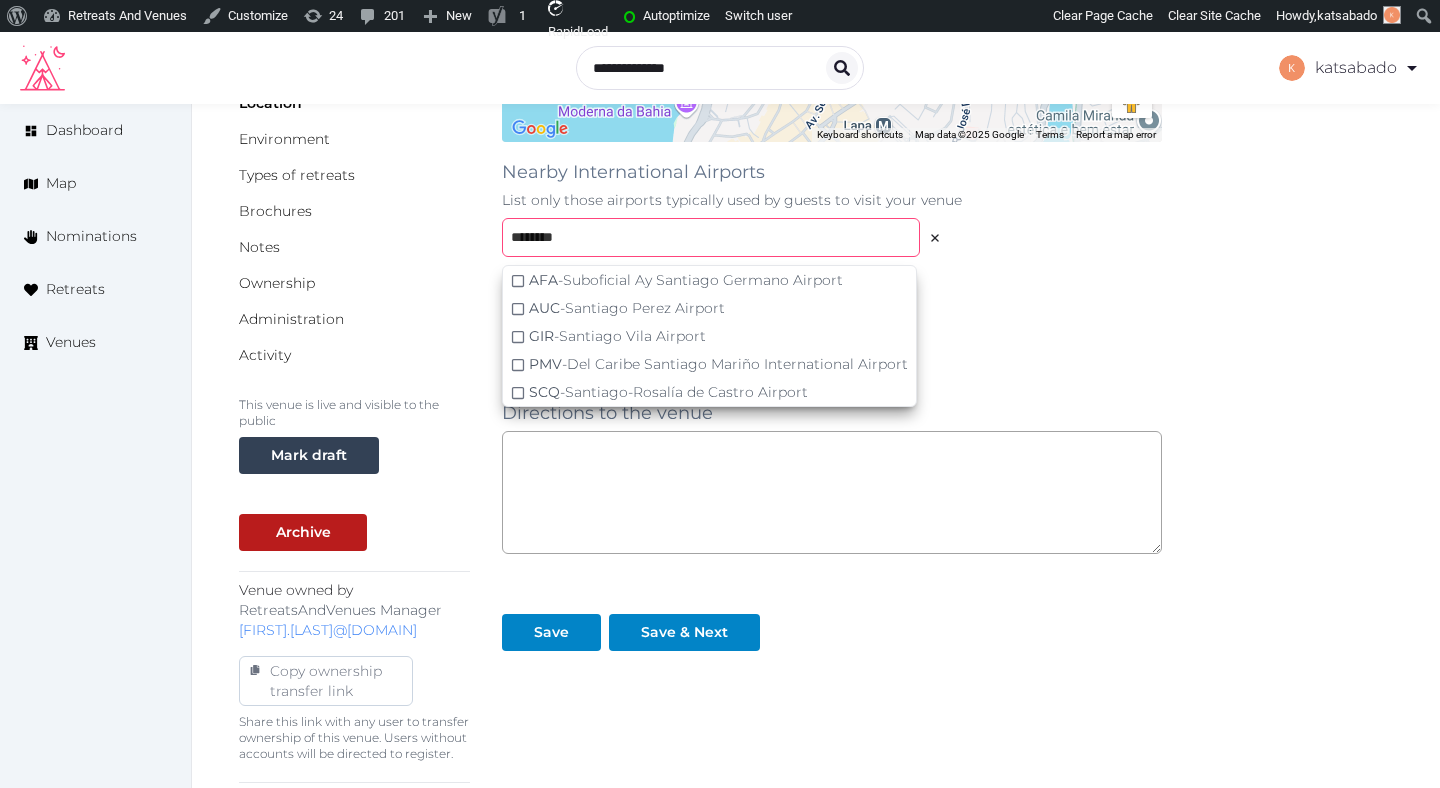 click on "********" at bounding box center [711, 237] 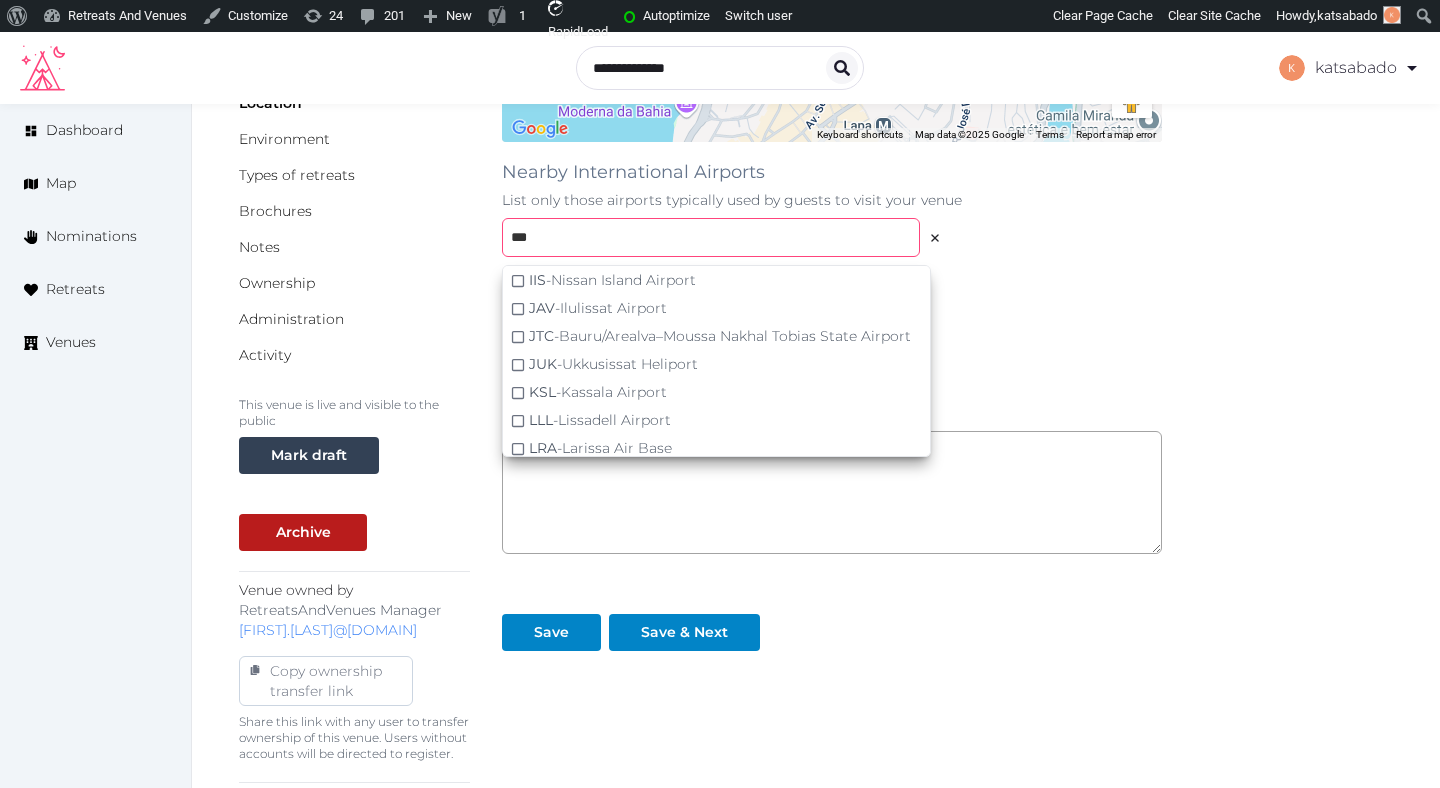 scroll, scrollTop: 370, scrollLeft: 0, axis: vertical 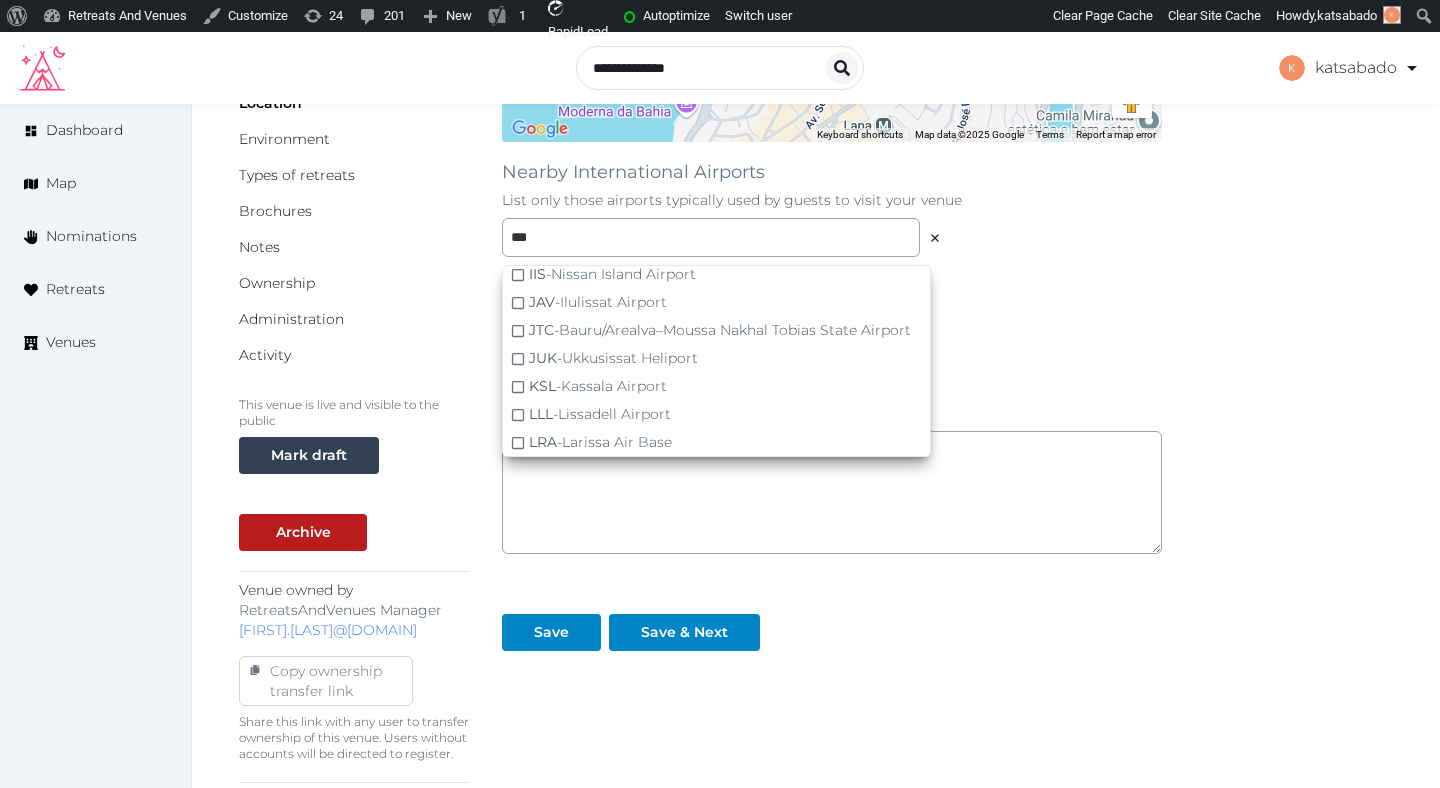 click on "Travel time from airport to your venue From the nearest airport ** hours minutes" at bounding box center [832, 324] 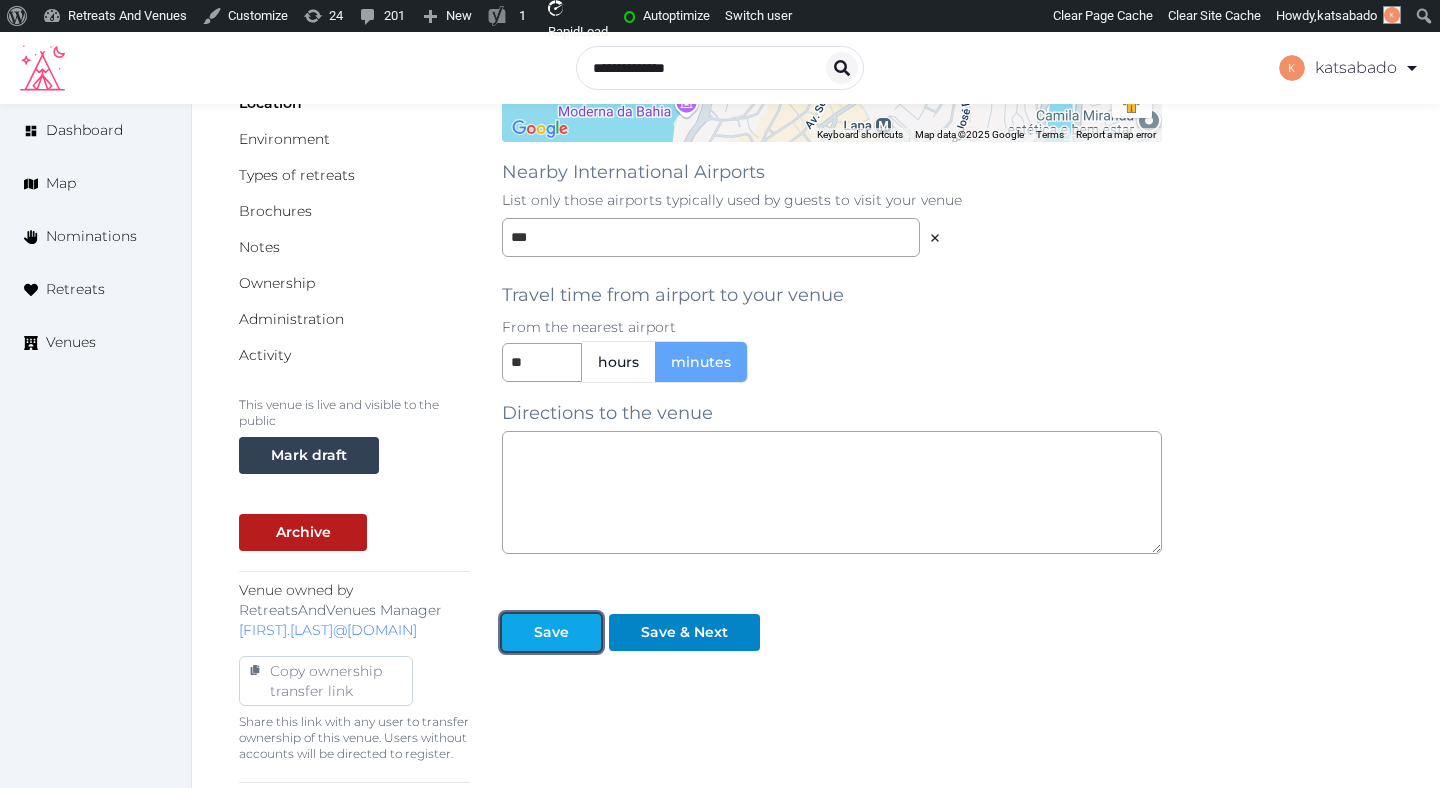 click on "Save" at bounding box center [551, 632] 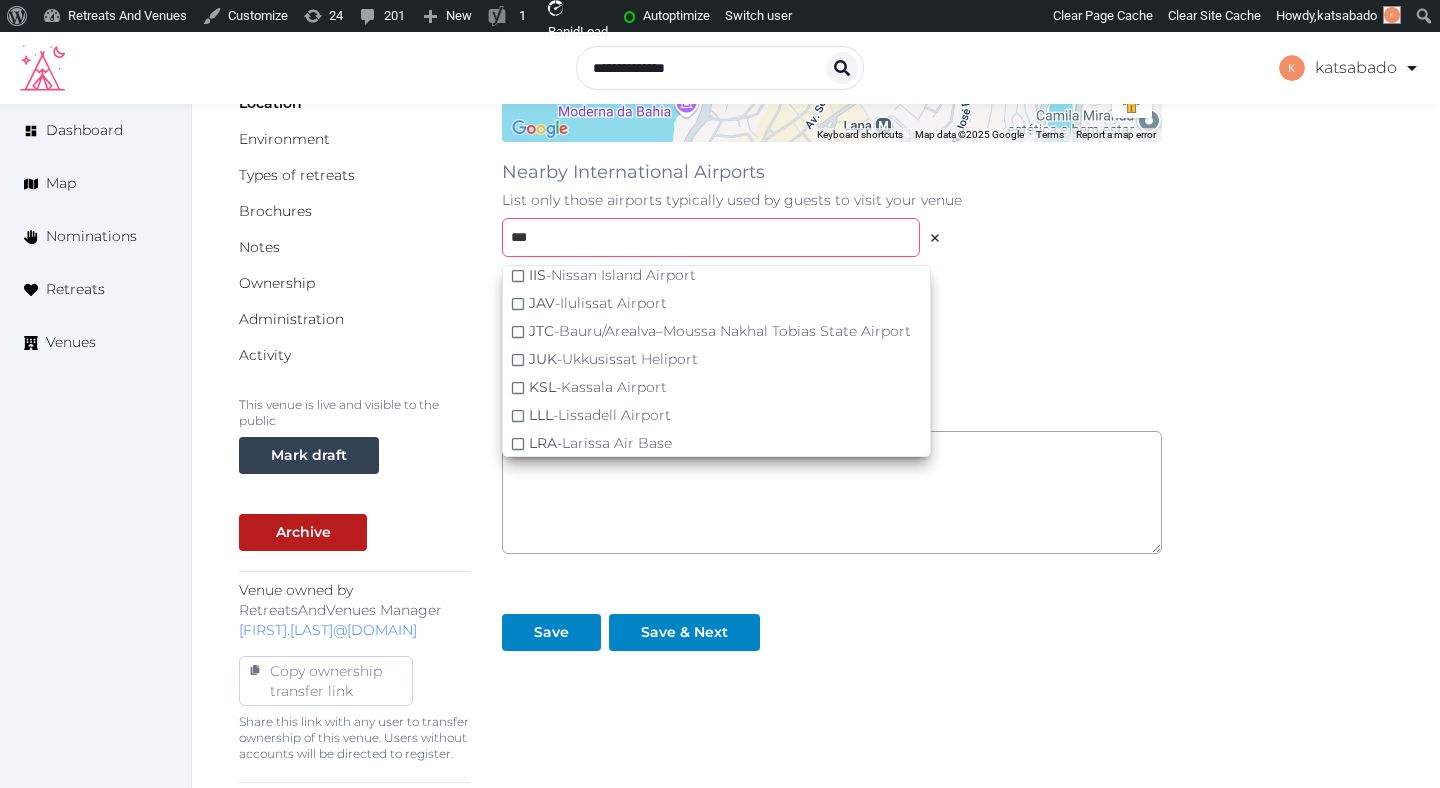 scroll, scrollTop: 369, scrollLeft: 0, axis: vertical 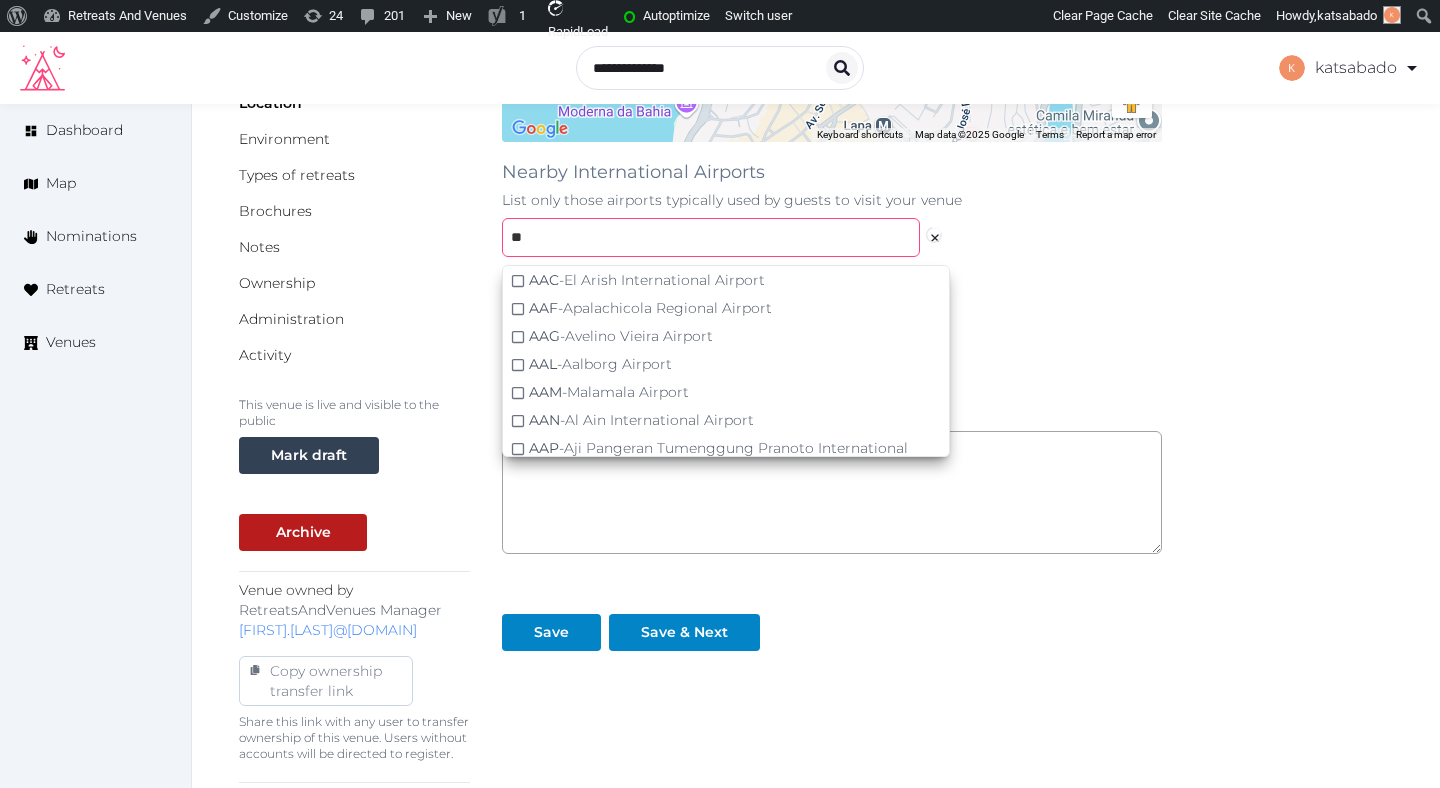 type on "*" 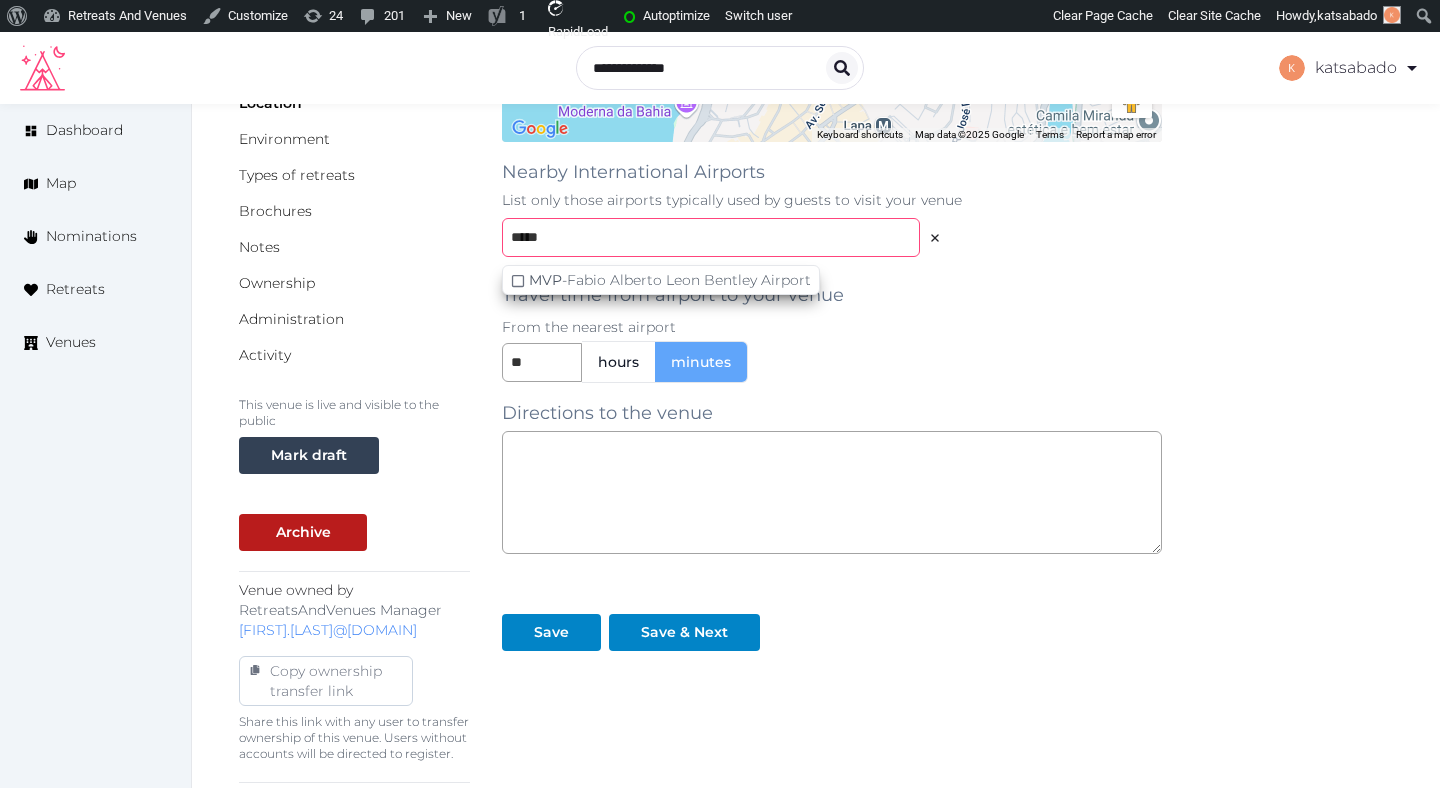 click on "*****" at bounding box center [711, 237] 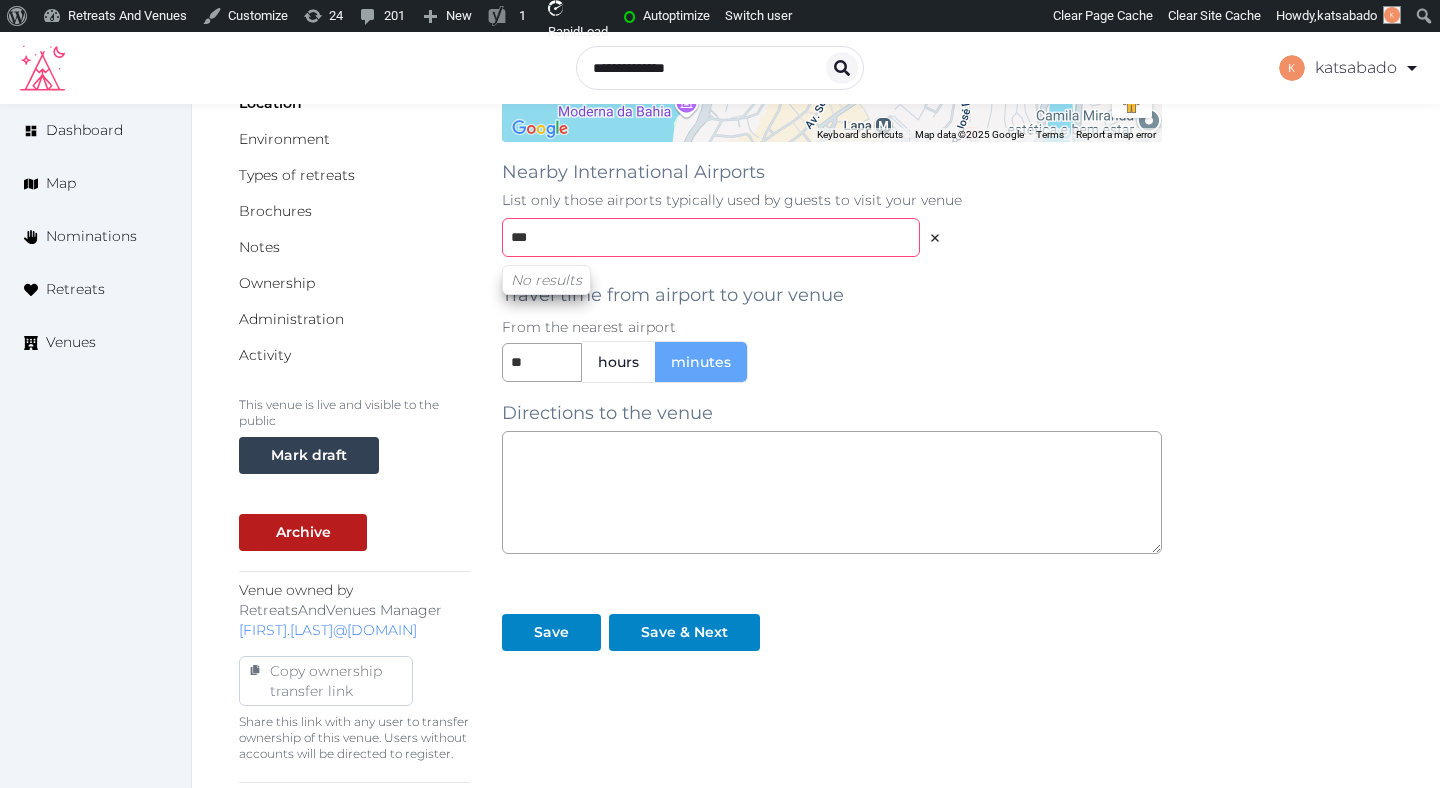 click on "***" at bounding box center (711, 237) 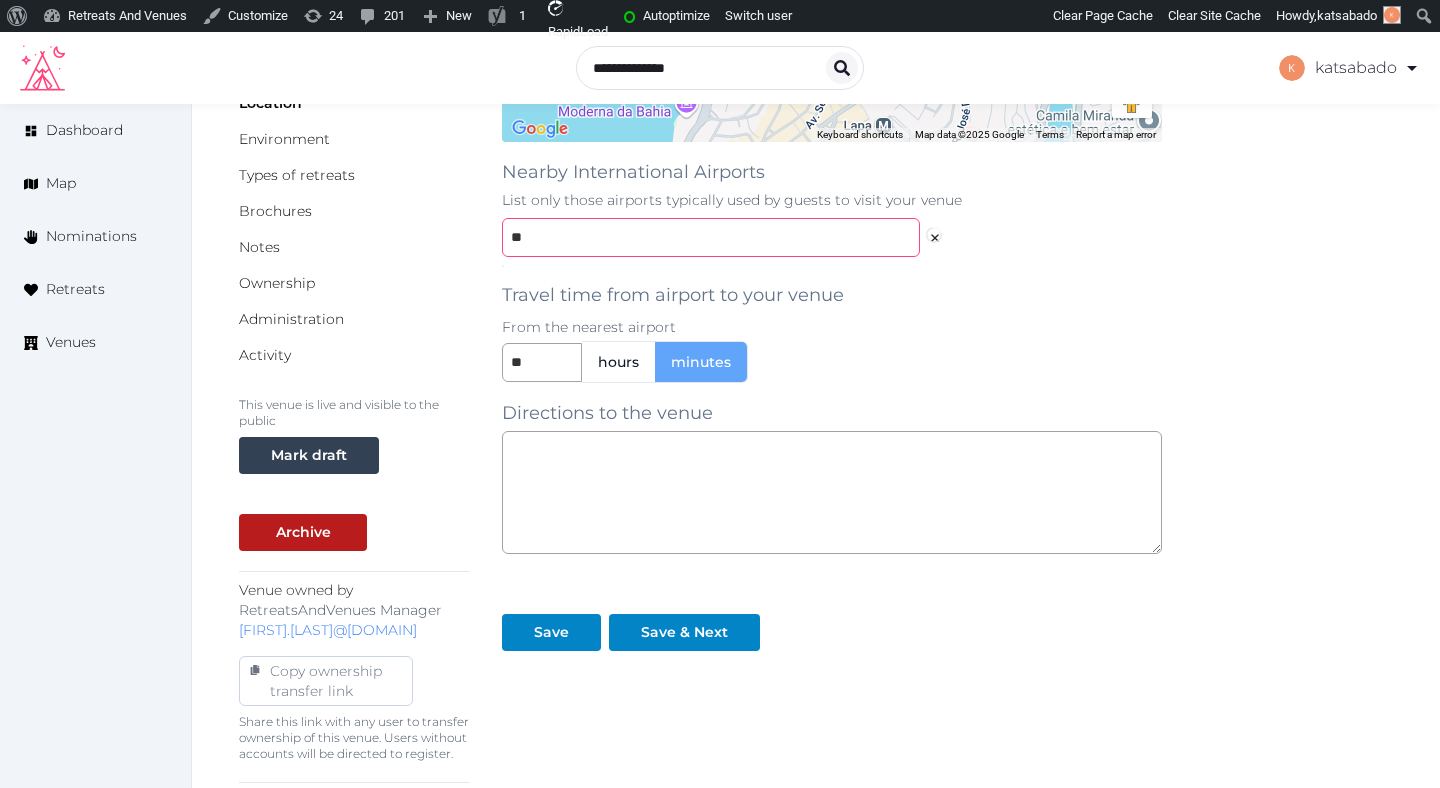 type on "*" 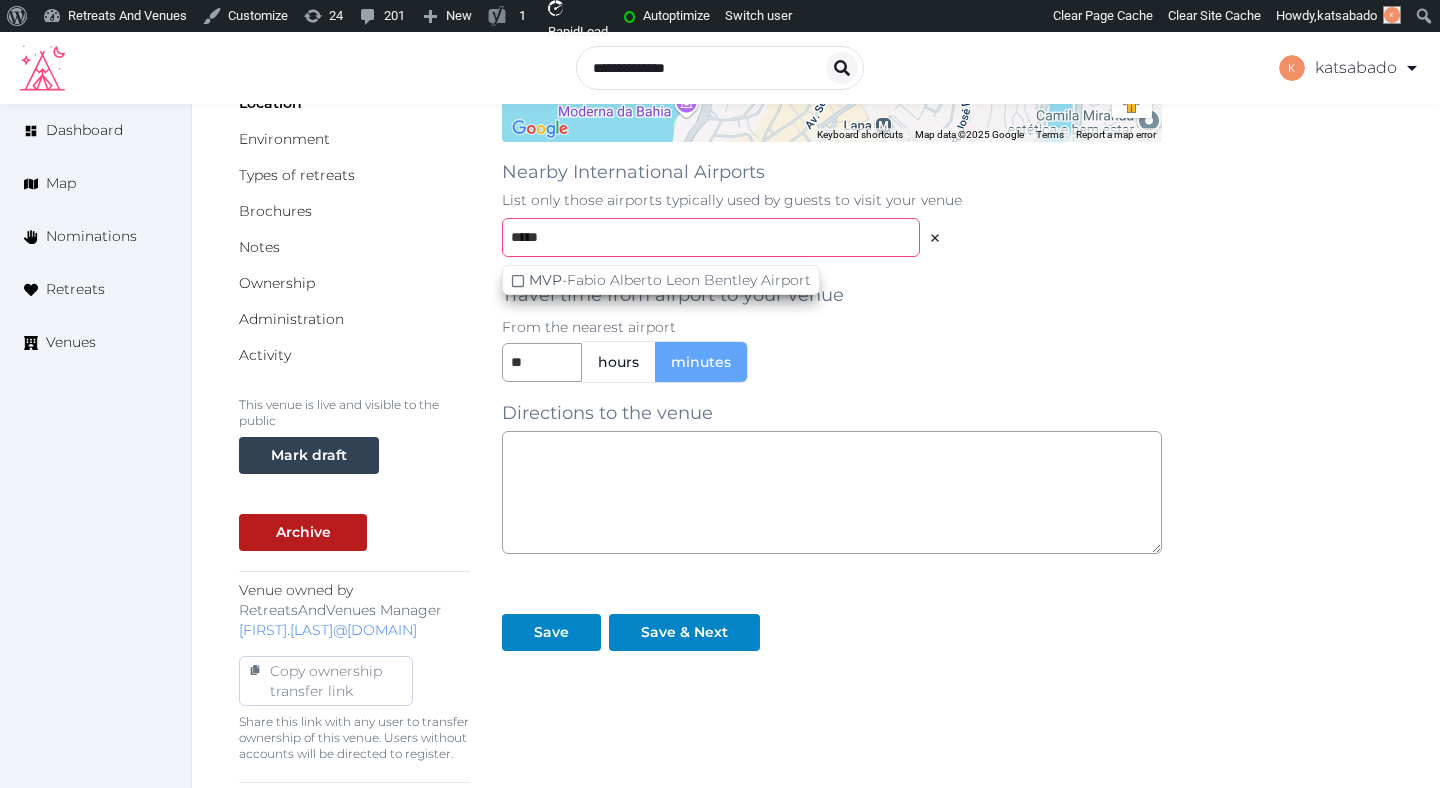 click on "*****" at bounding box center [711, 237] 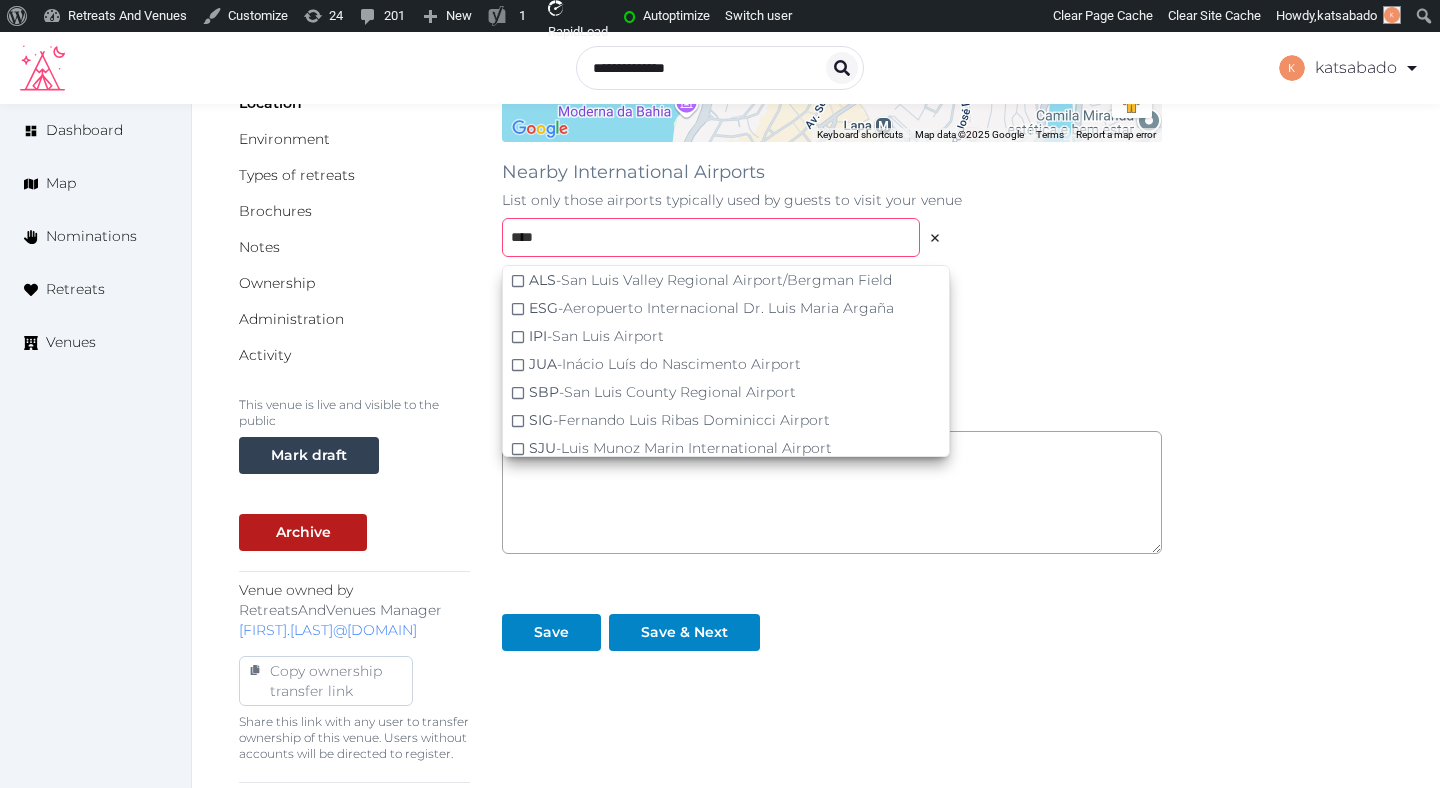 click on "****" at bounding box center [711, 237] 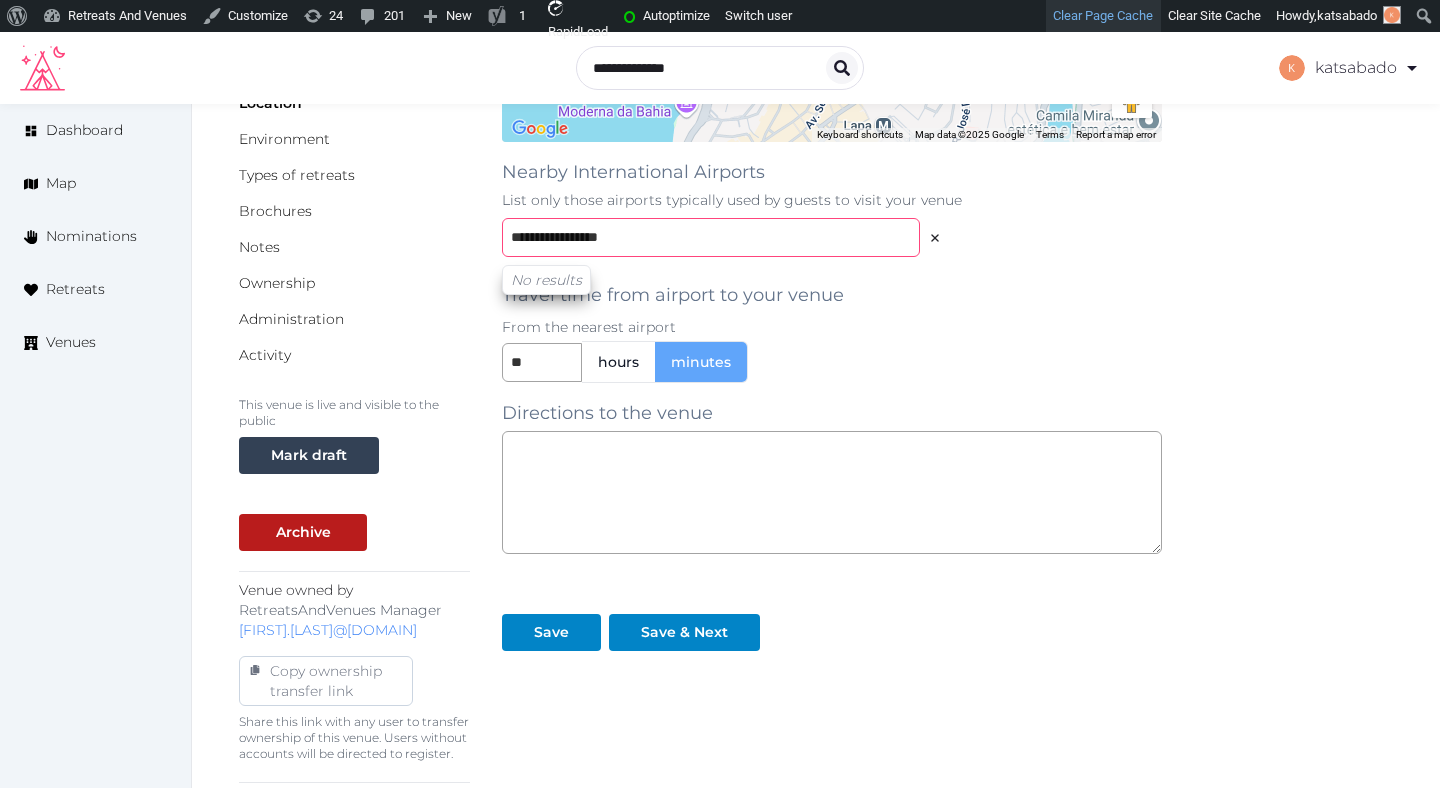 type on "**********" 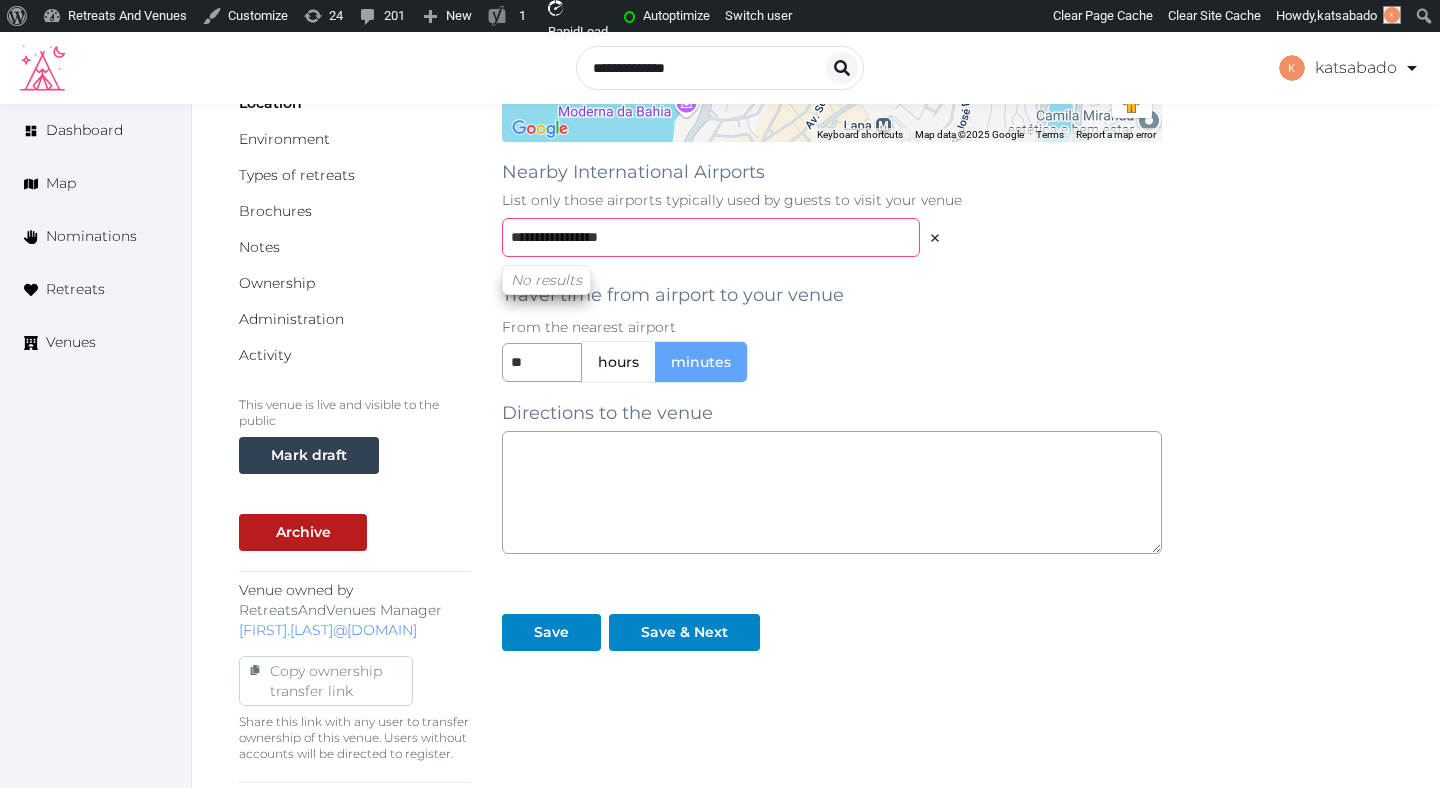click on "**********" at bounding box center (711, 237) 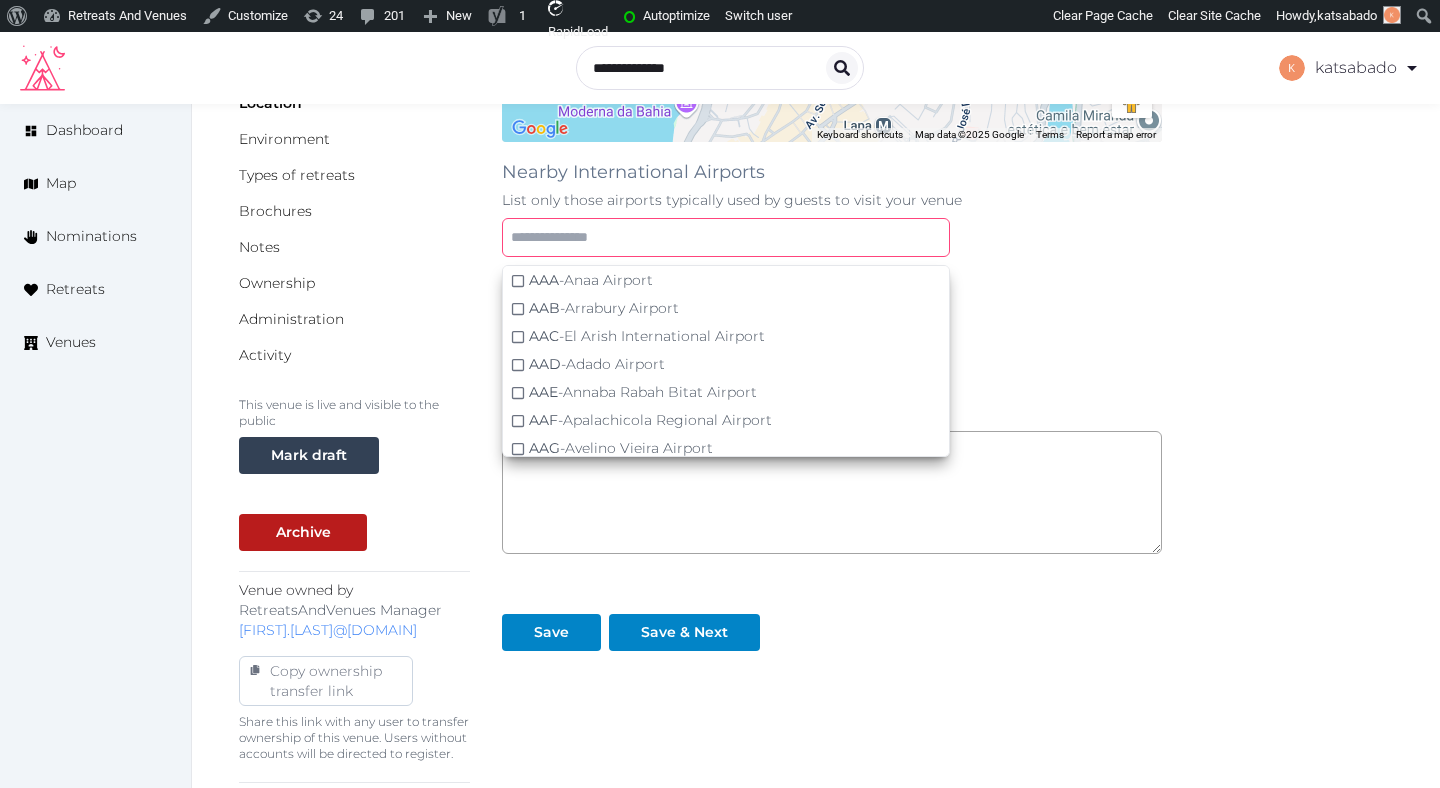 type on "*" 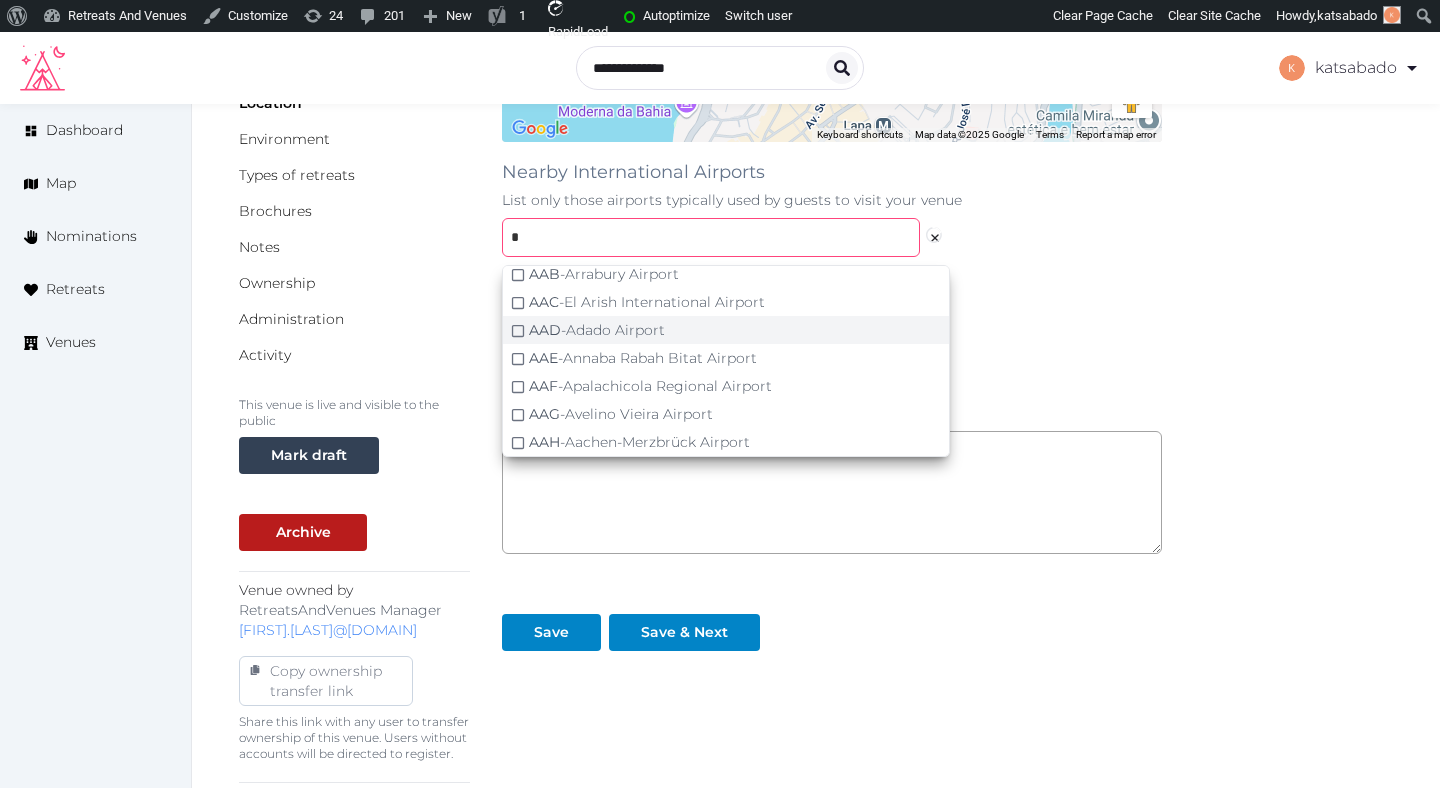 scroll, scrollTop: 390, scrollLeft: 0, axis: vertical 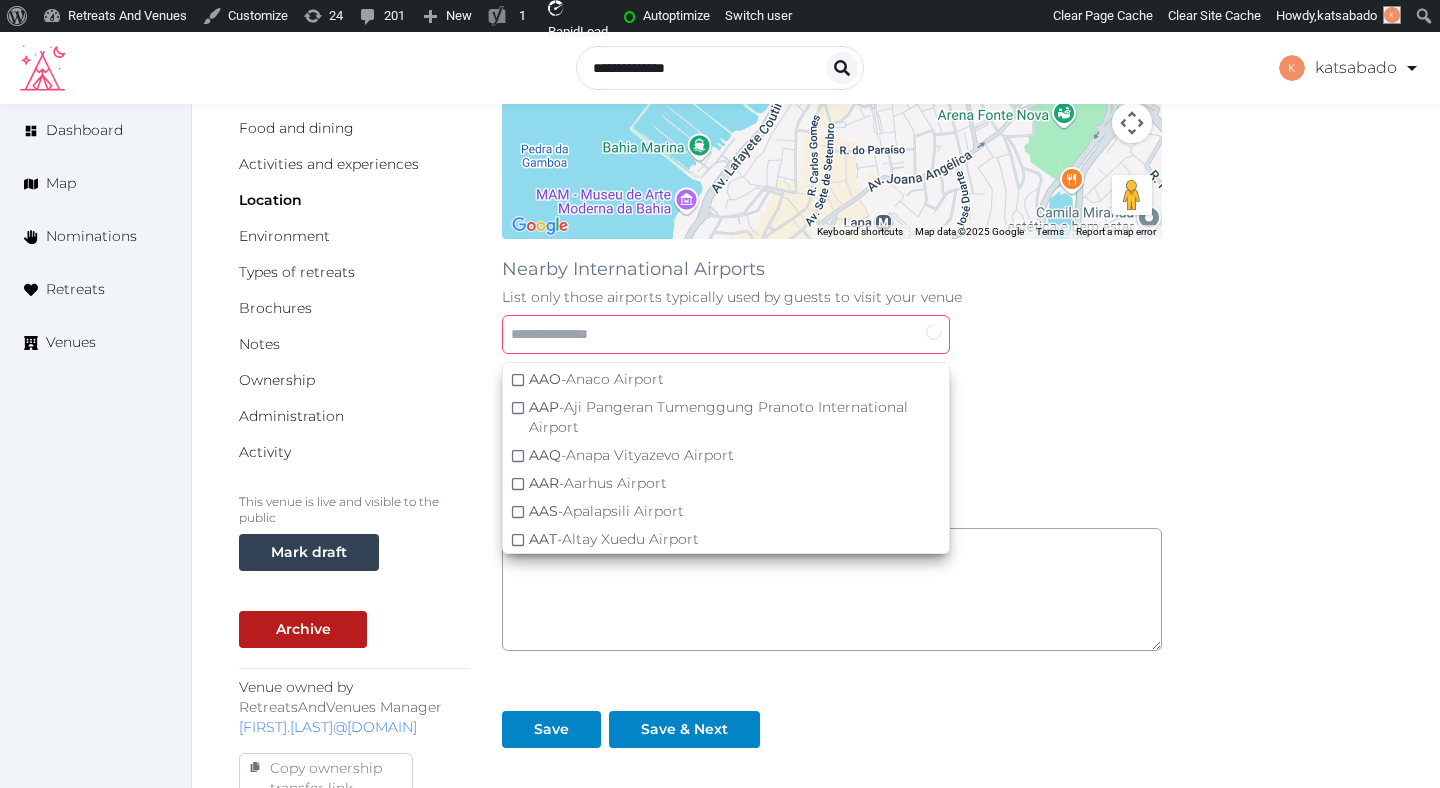 type 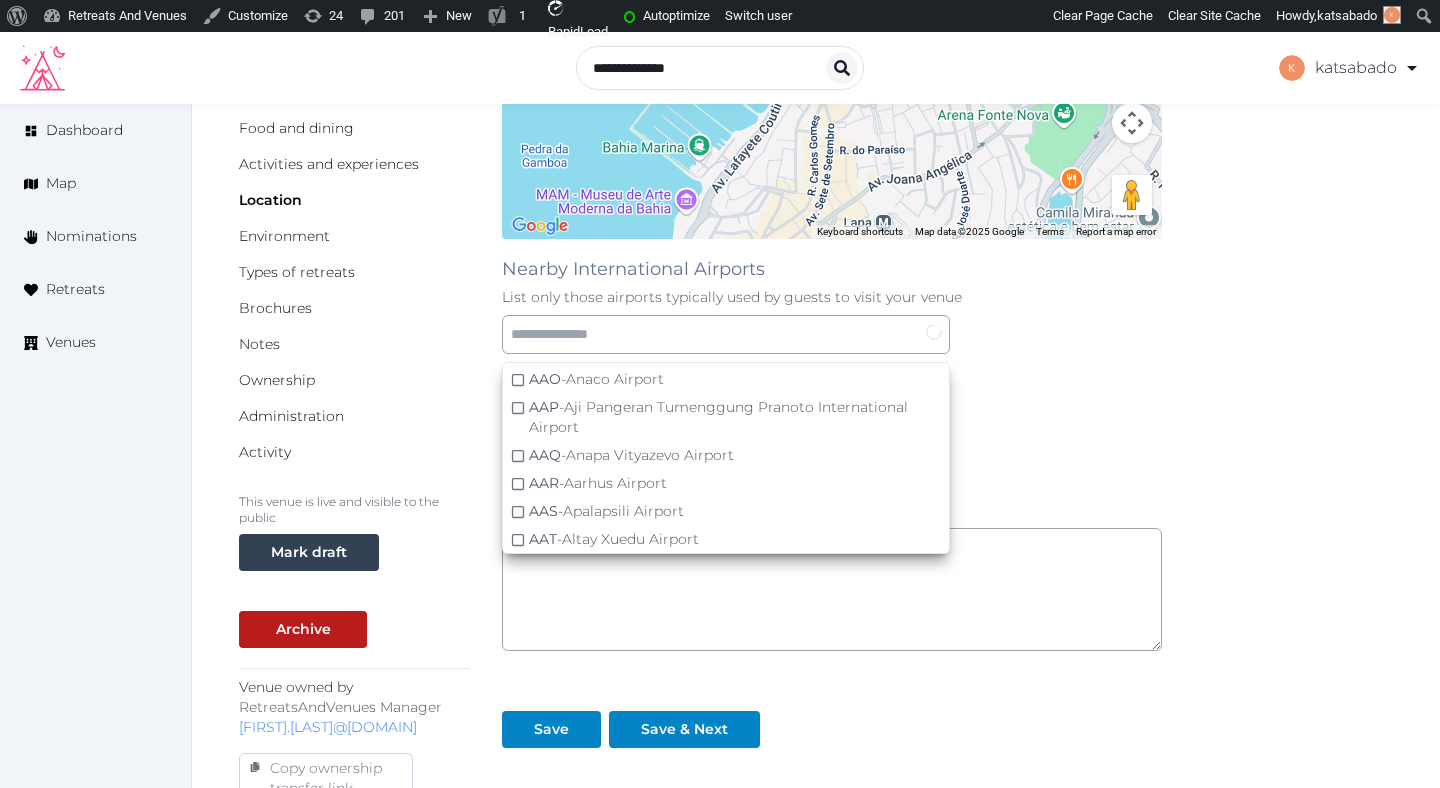 click on "Travel time from airport to your venue From the nearest airport ** hours minutes" at bounding box center (832, 421) 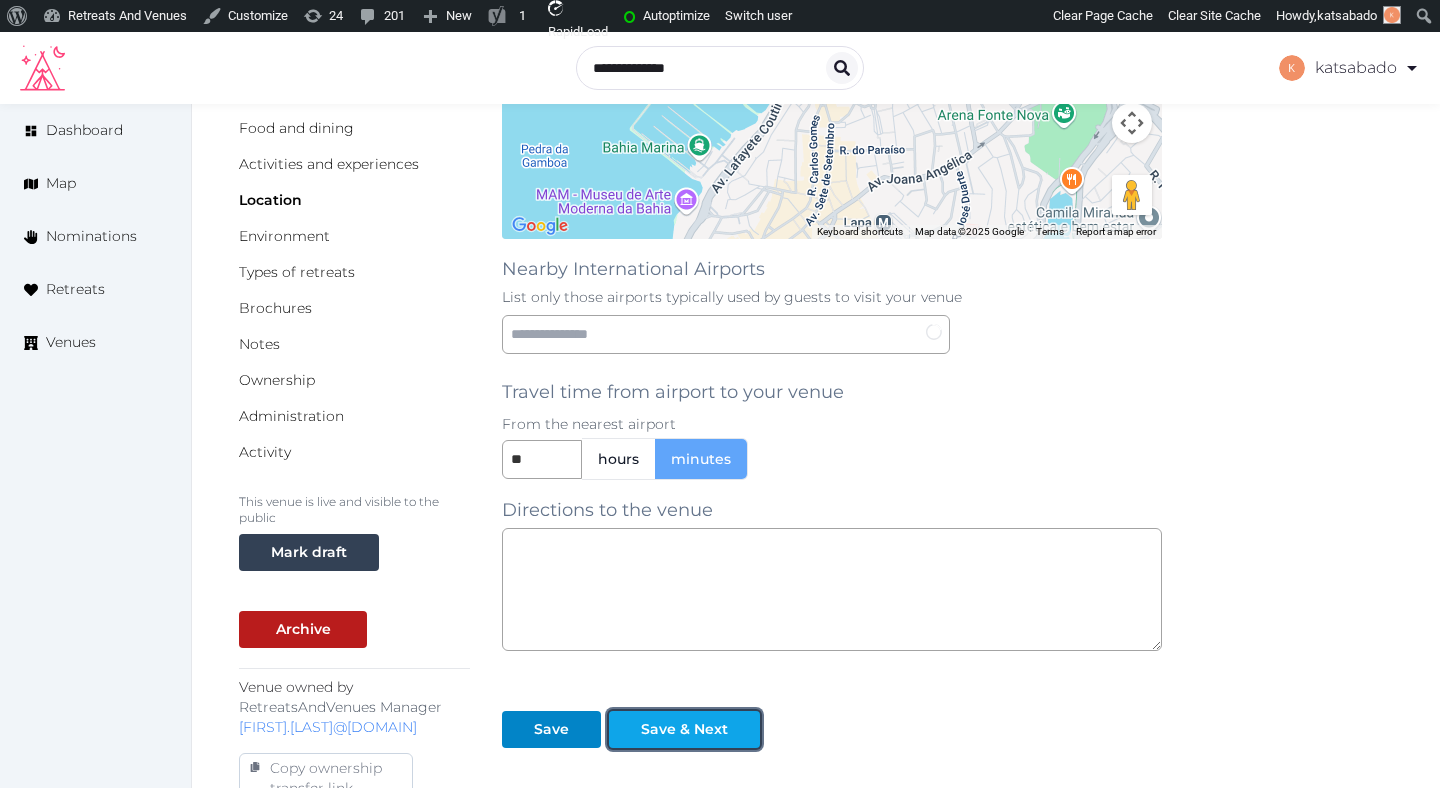 click on "Save & Next" at bounding box center (684, 729) 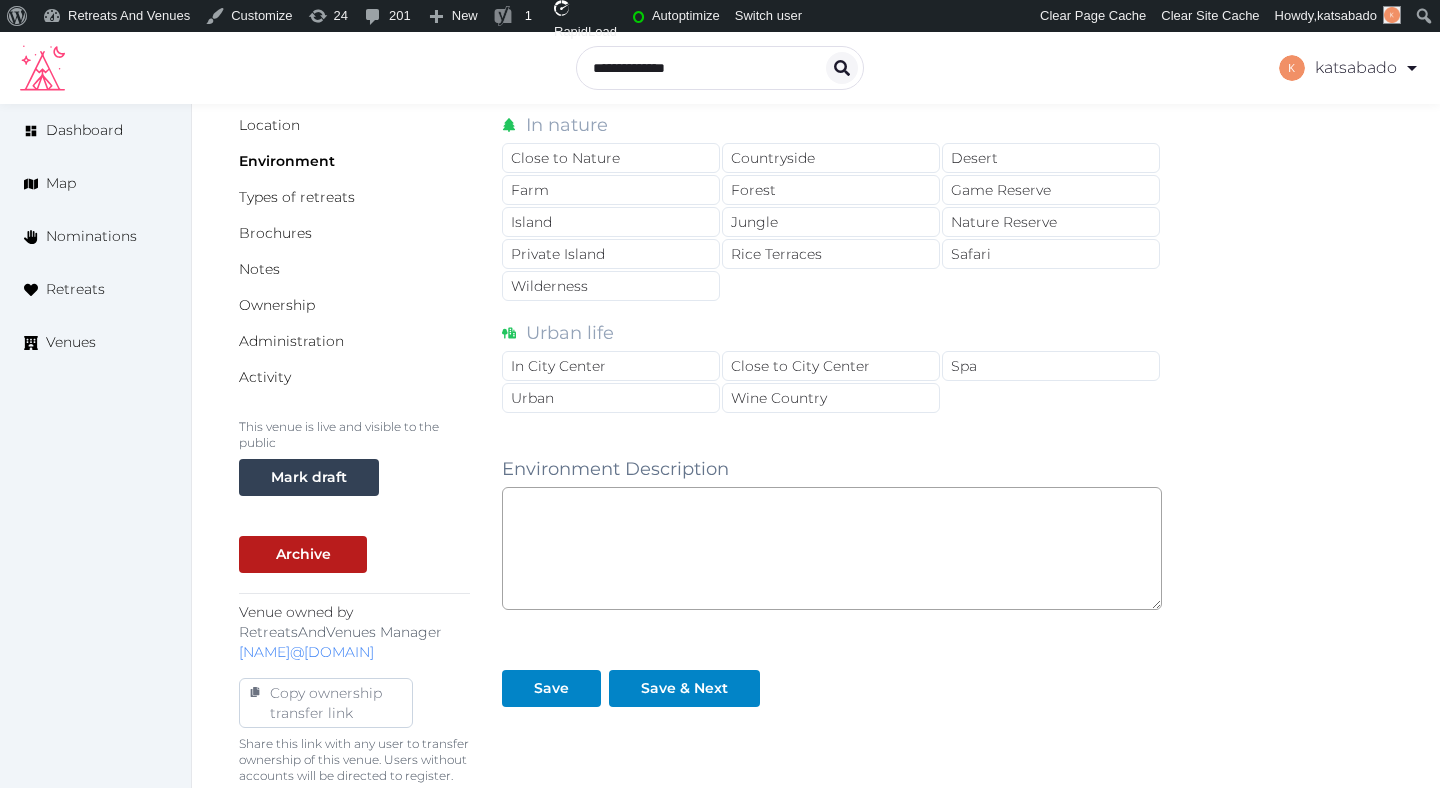 scroll, scrollTop: 407, scrollLeft: 0, axis: vertical 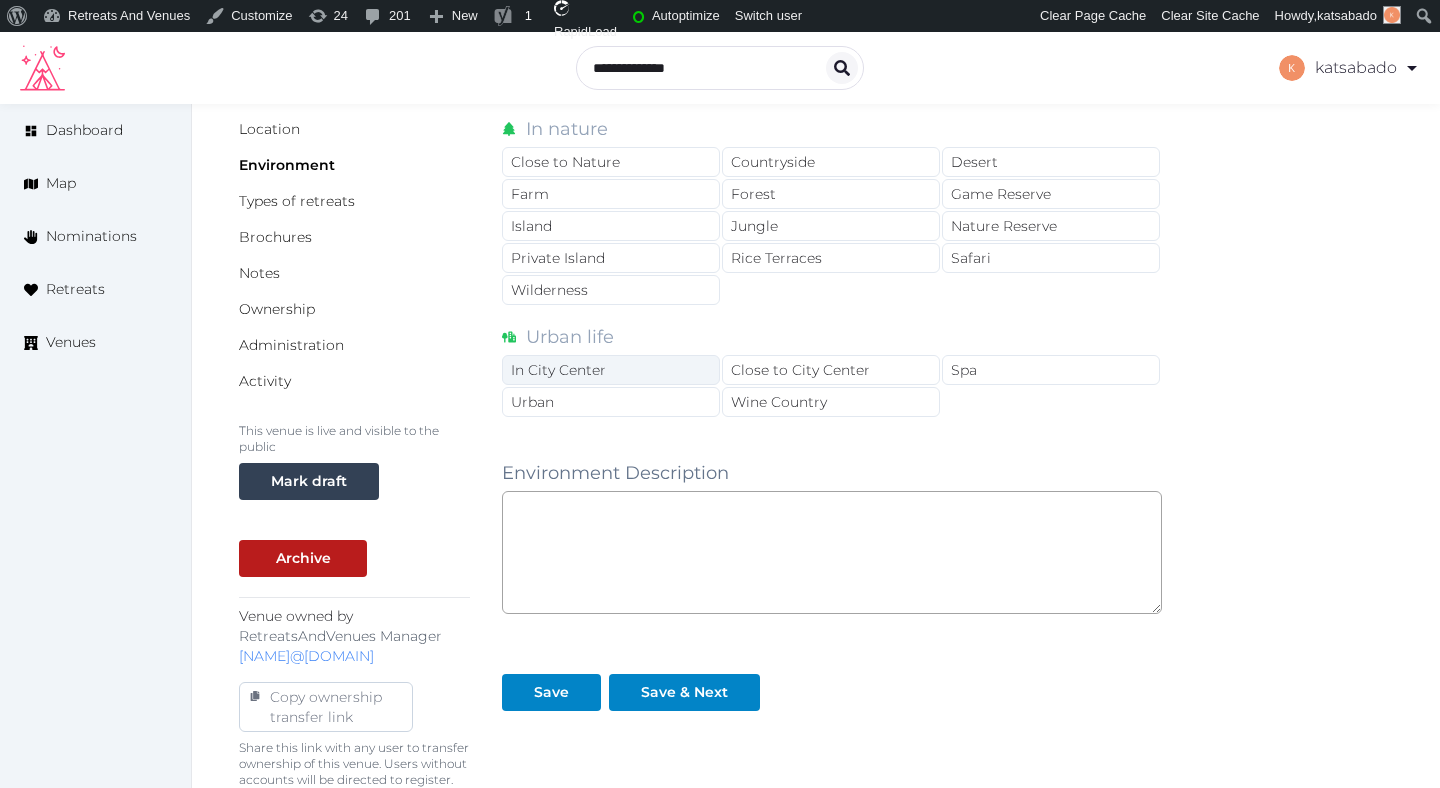 click on "In City Center" at bounding box center (611, 370) 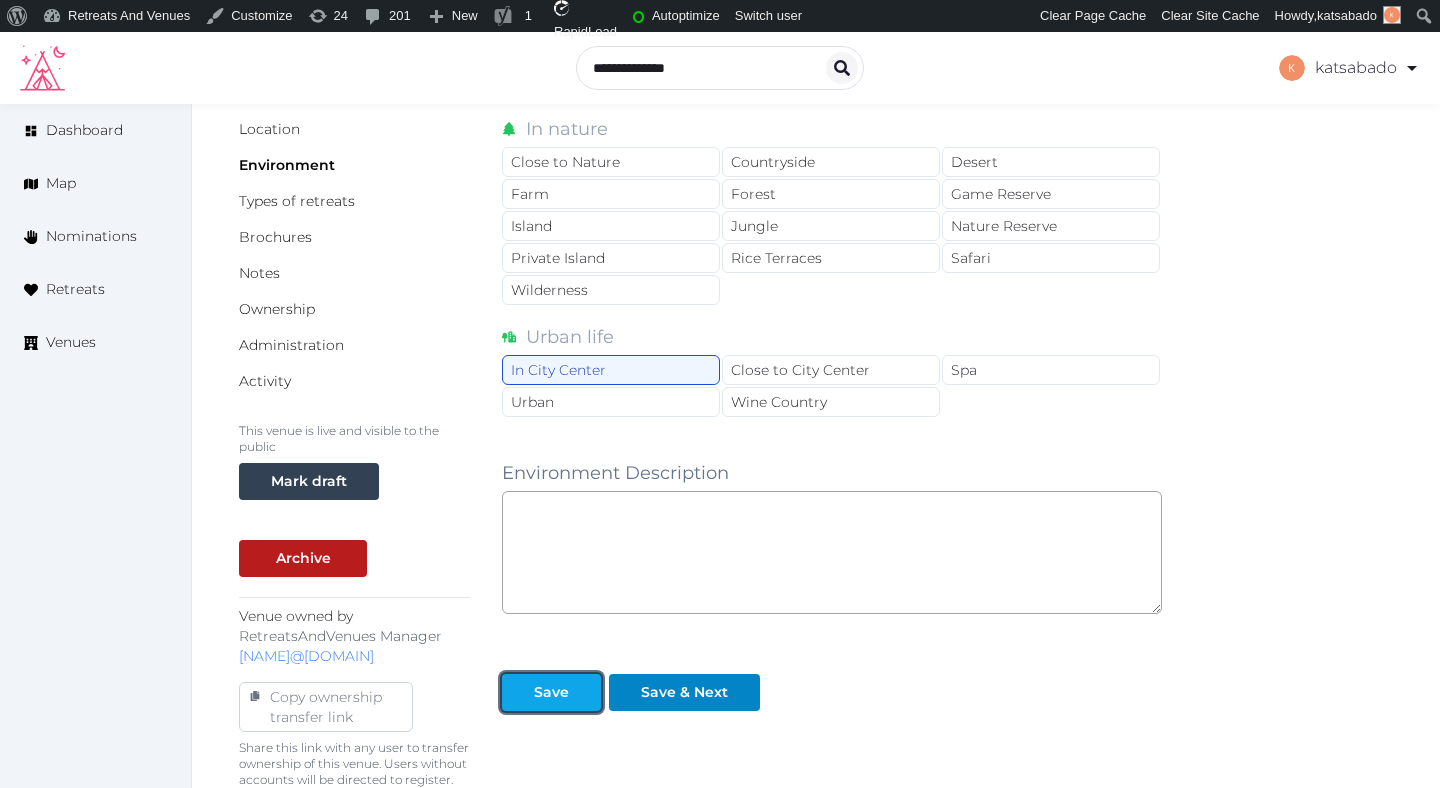 click on "Save" at bounding box center [551, 692] 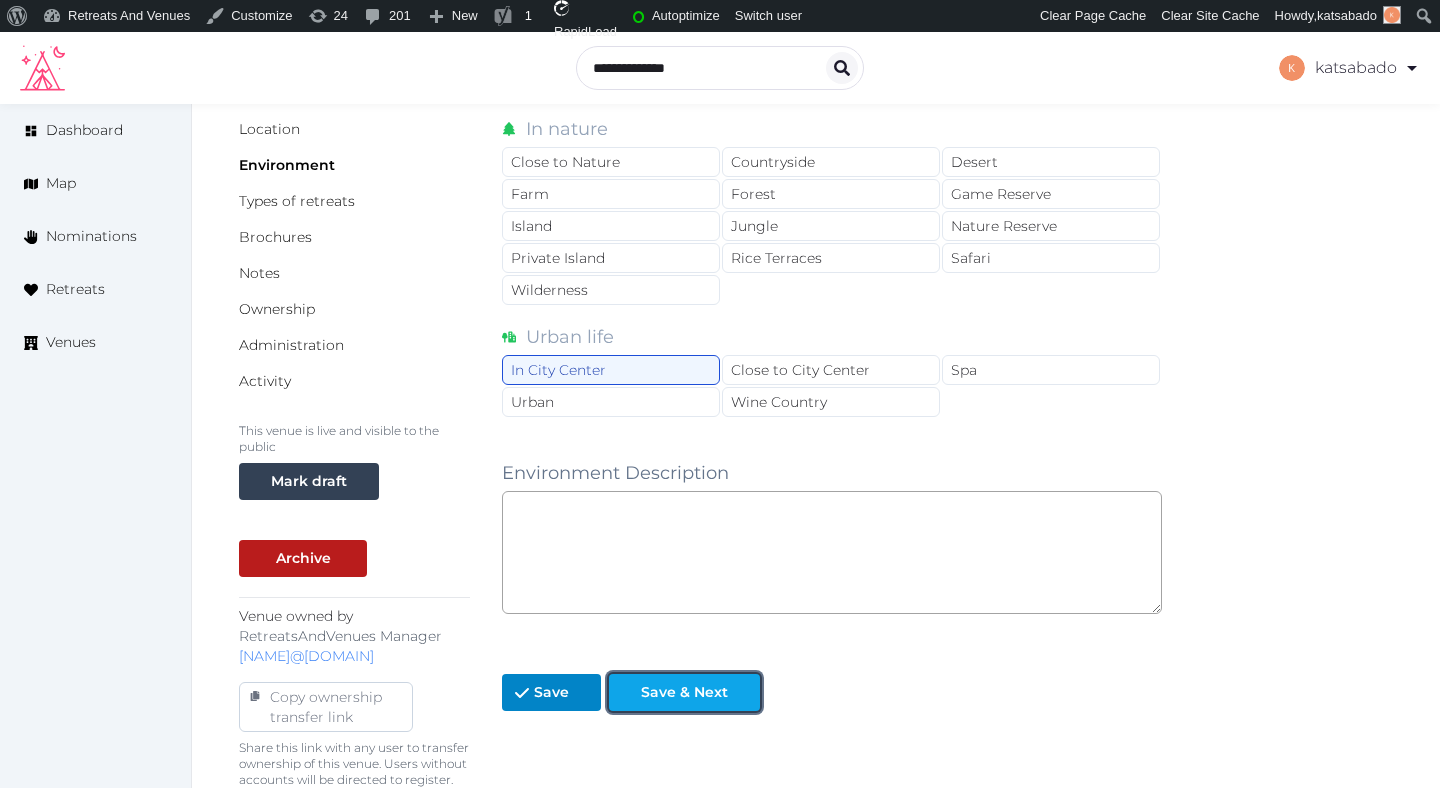click on "Save & Next" at bounding box center (684, 692) 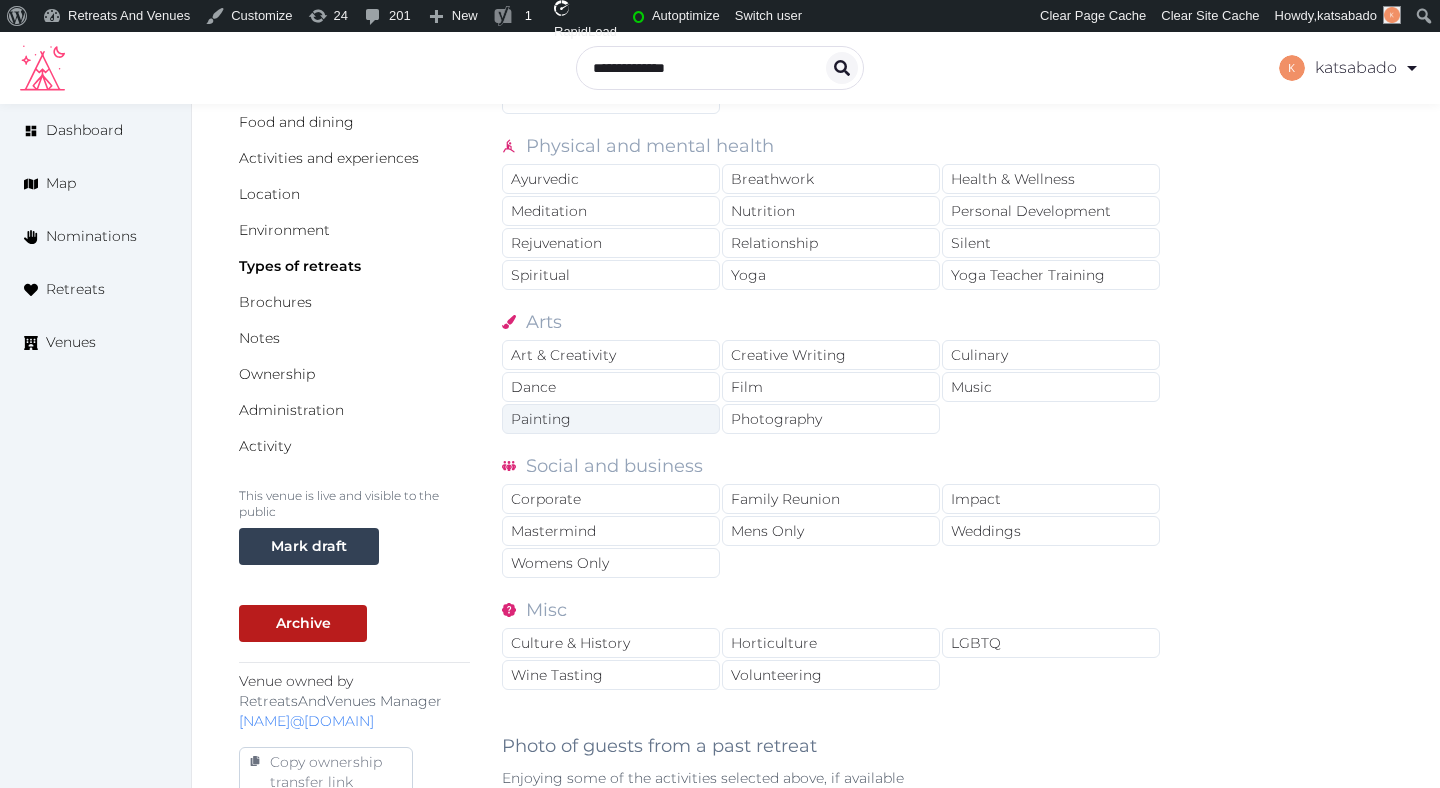scroll, scrollTop: 382, scrollLeft: 0, axis: vertical 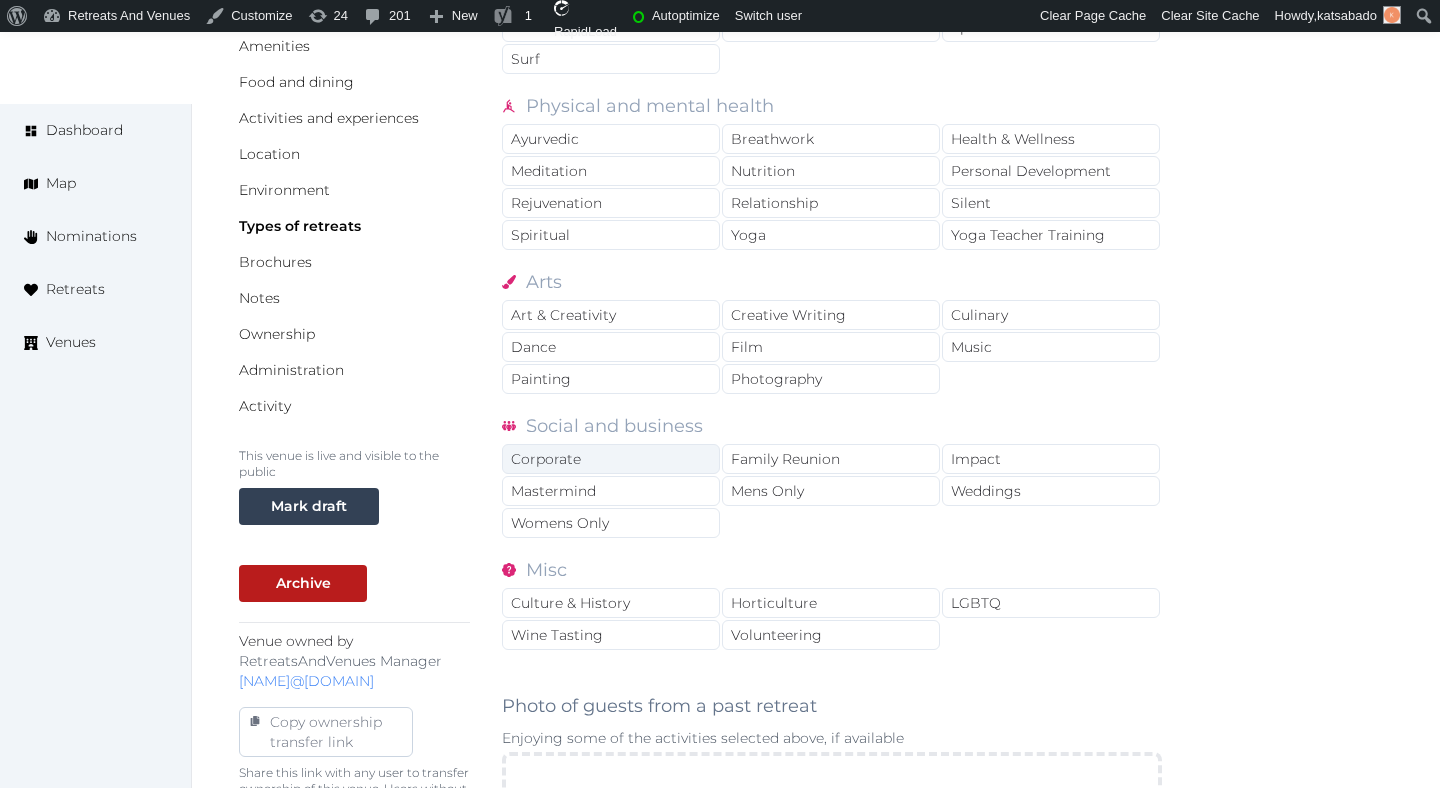 click on "Corporate" at bounding box center [611, 459] 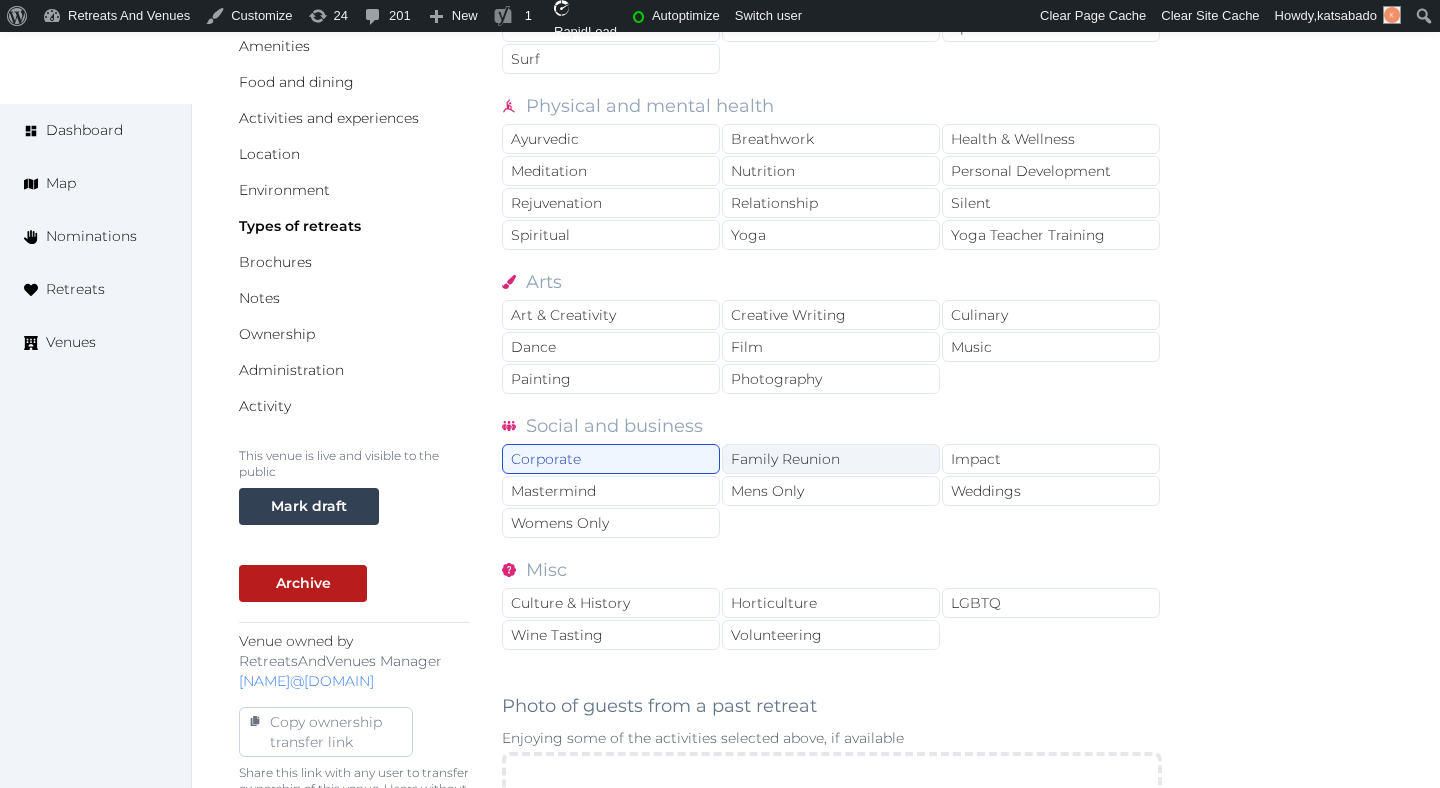 click on "Family Reunion" at bounding box center (831, 459) 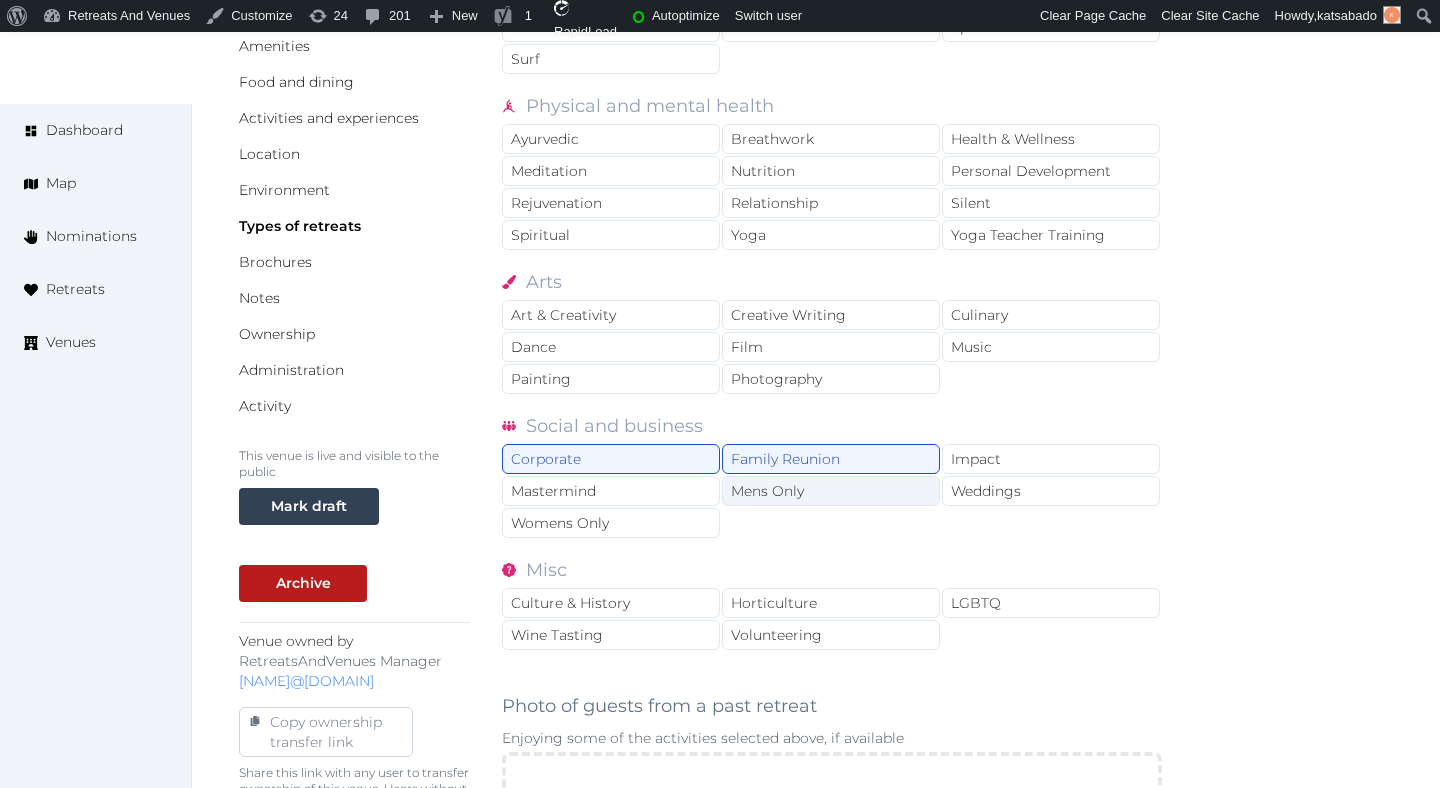 click on "Mens Only" at bounding box center [831, 491] 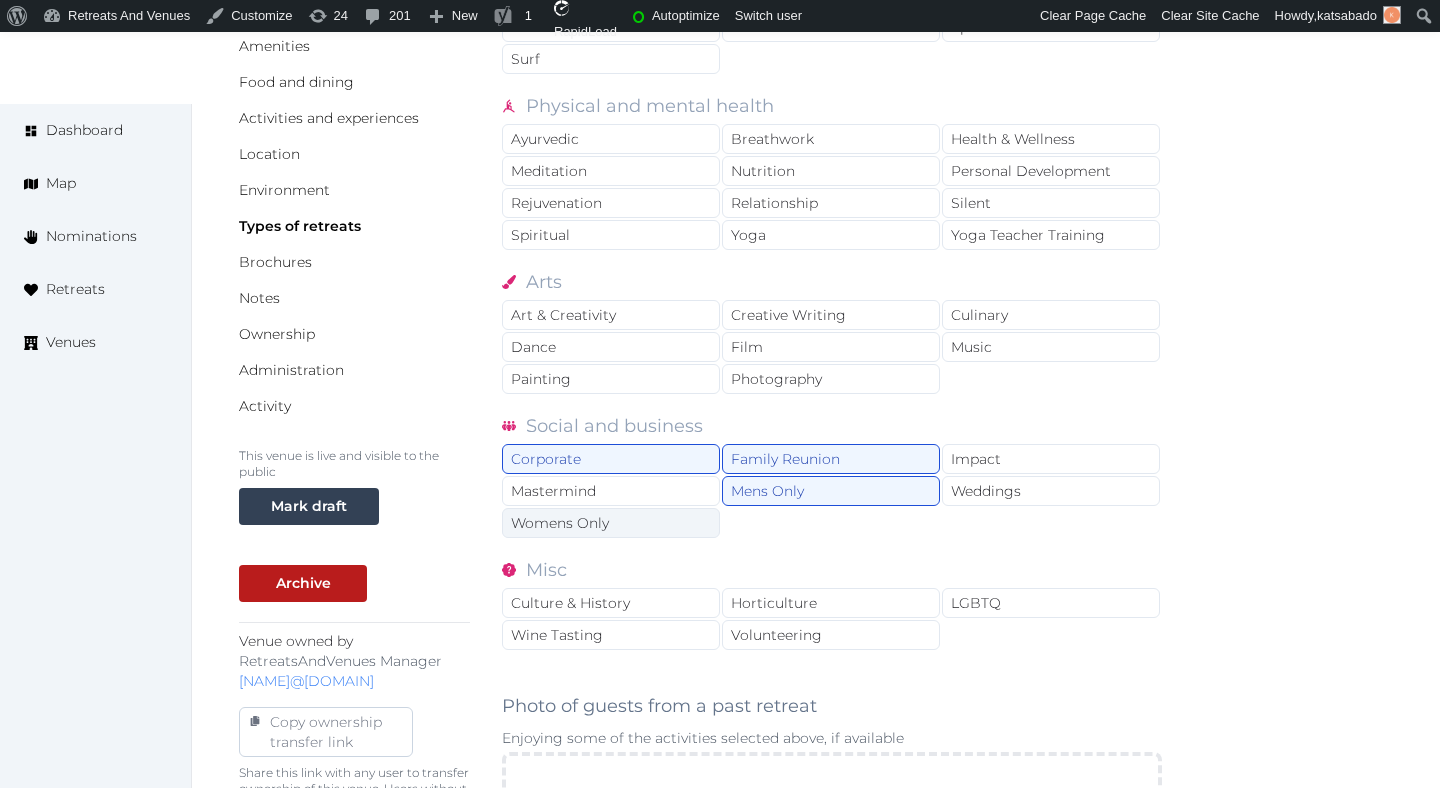 click on "Womens Only" at bounding box center [611, 523] 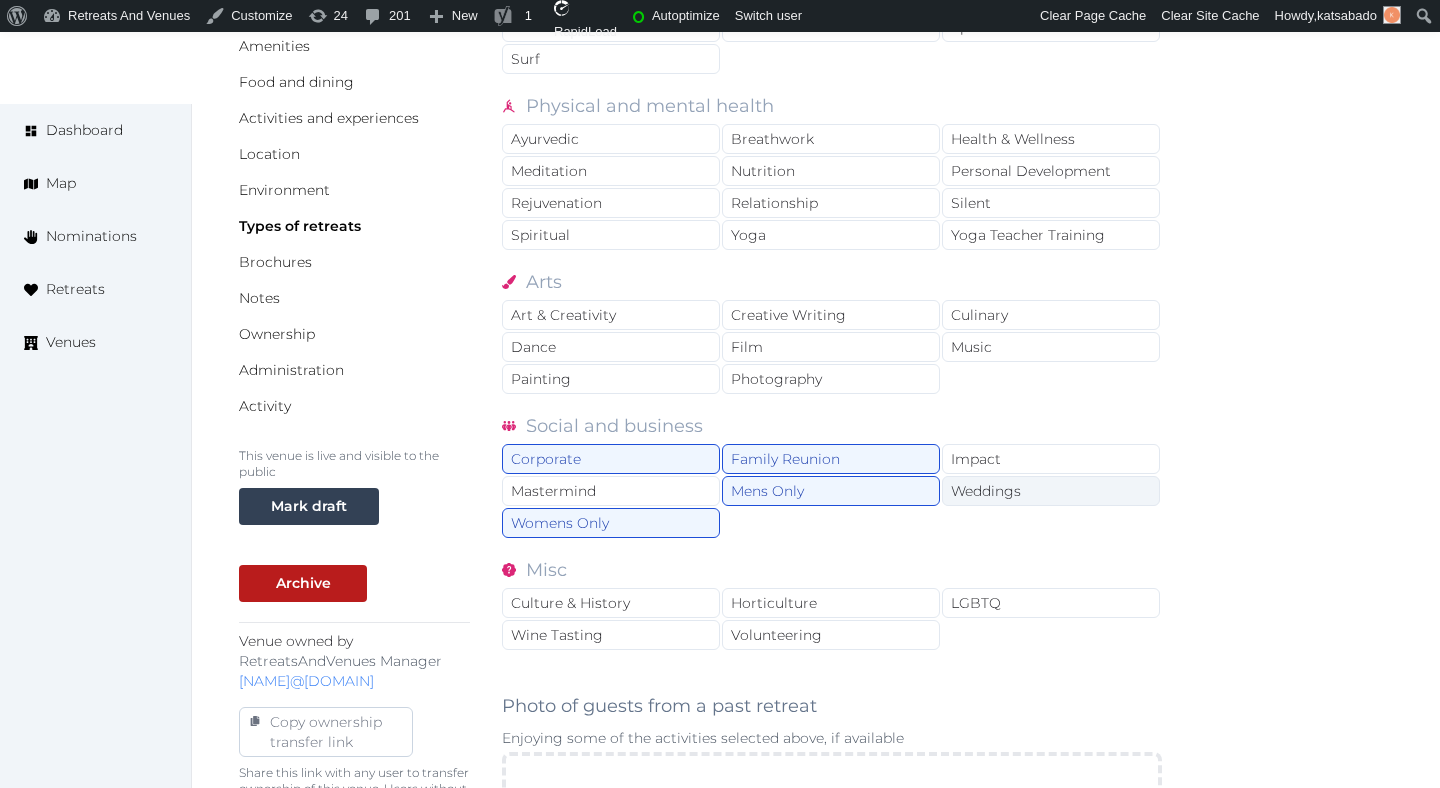 click on "Weddings" at bounding box center (1051, 491) 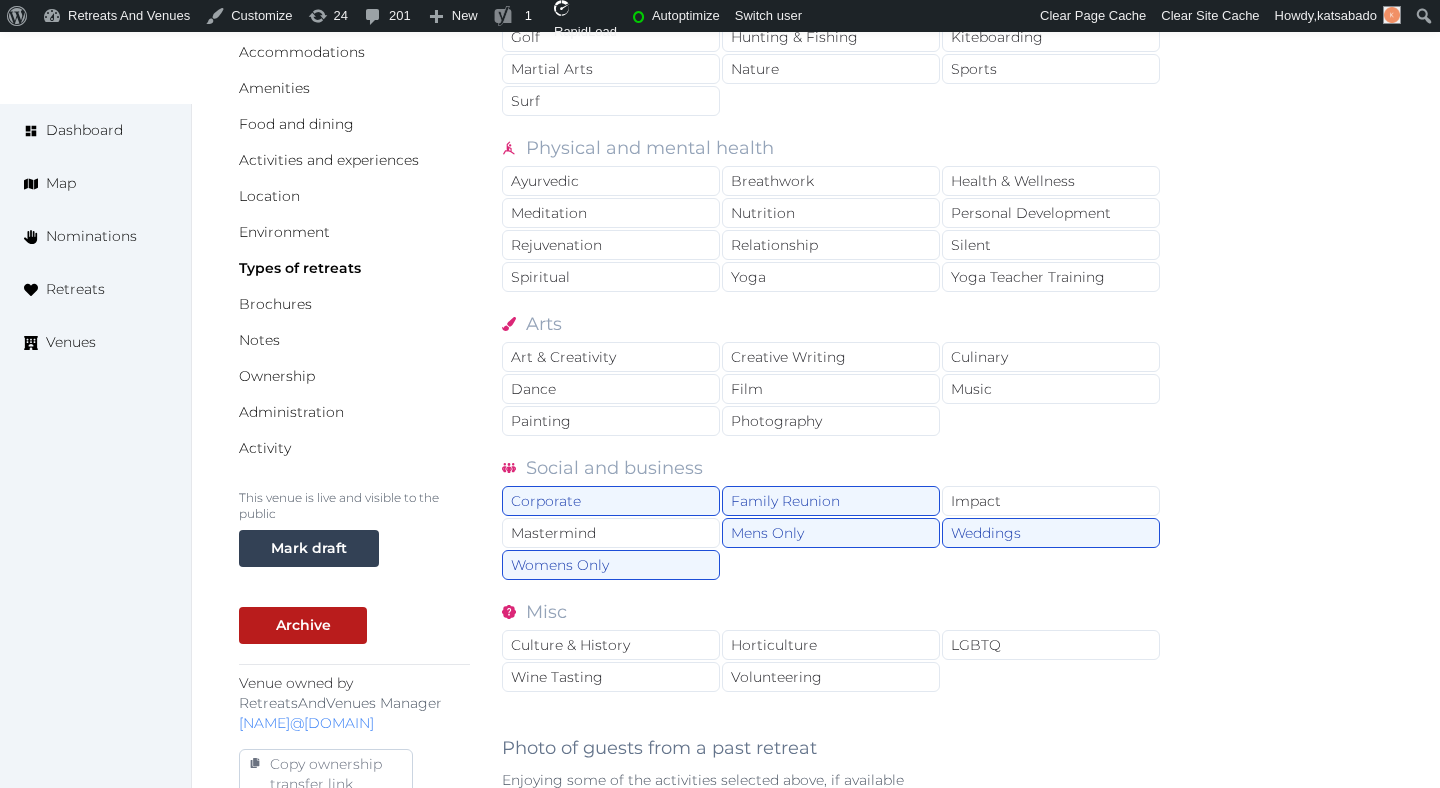 scroll, scrollTop: 335, scrollLeft: 0, axis: vertical 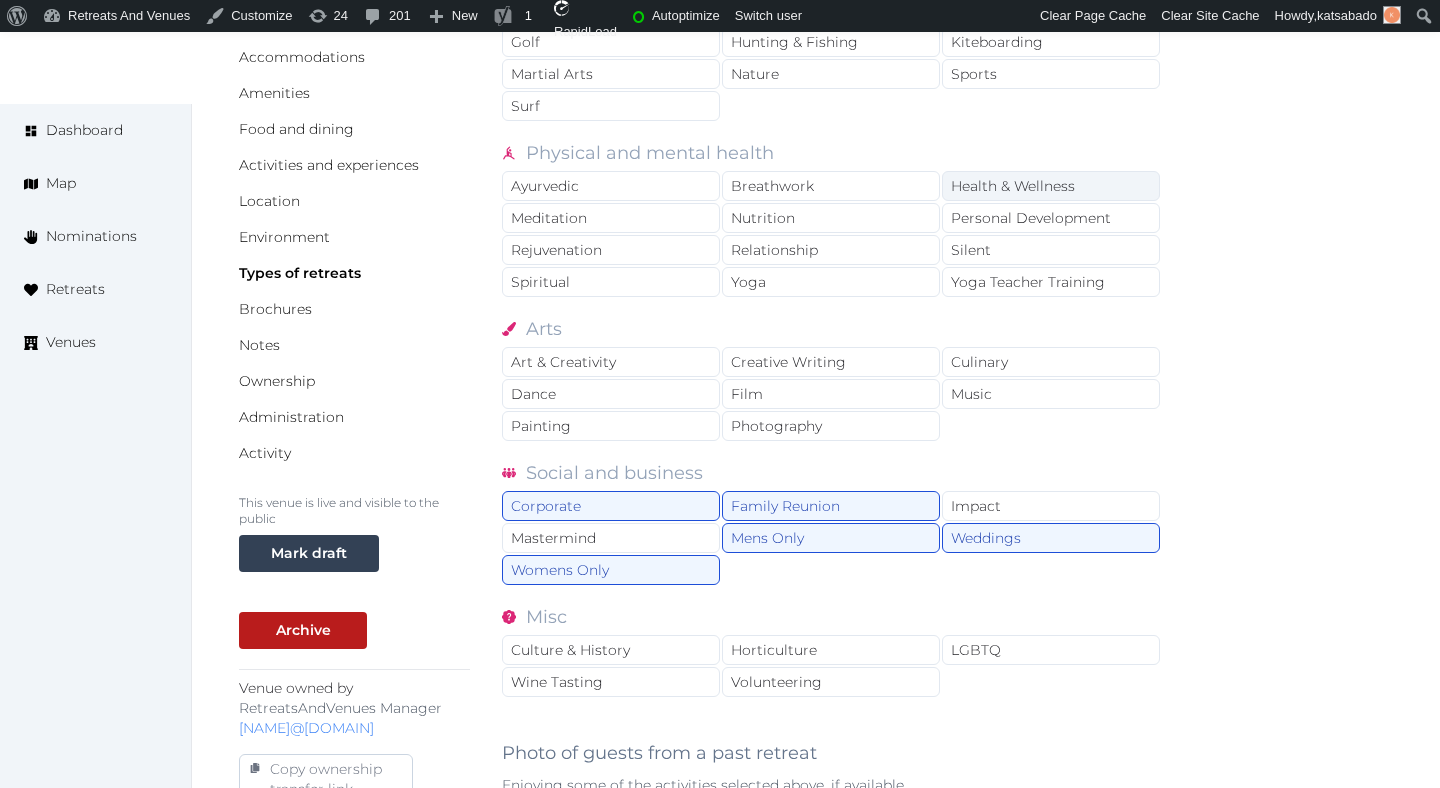 click on "Health & Wellness" at bounding box center [1051, 186] 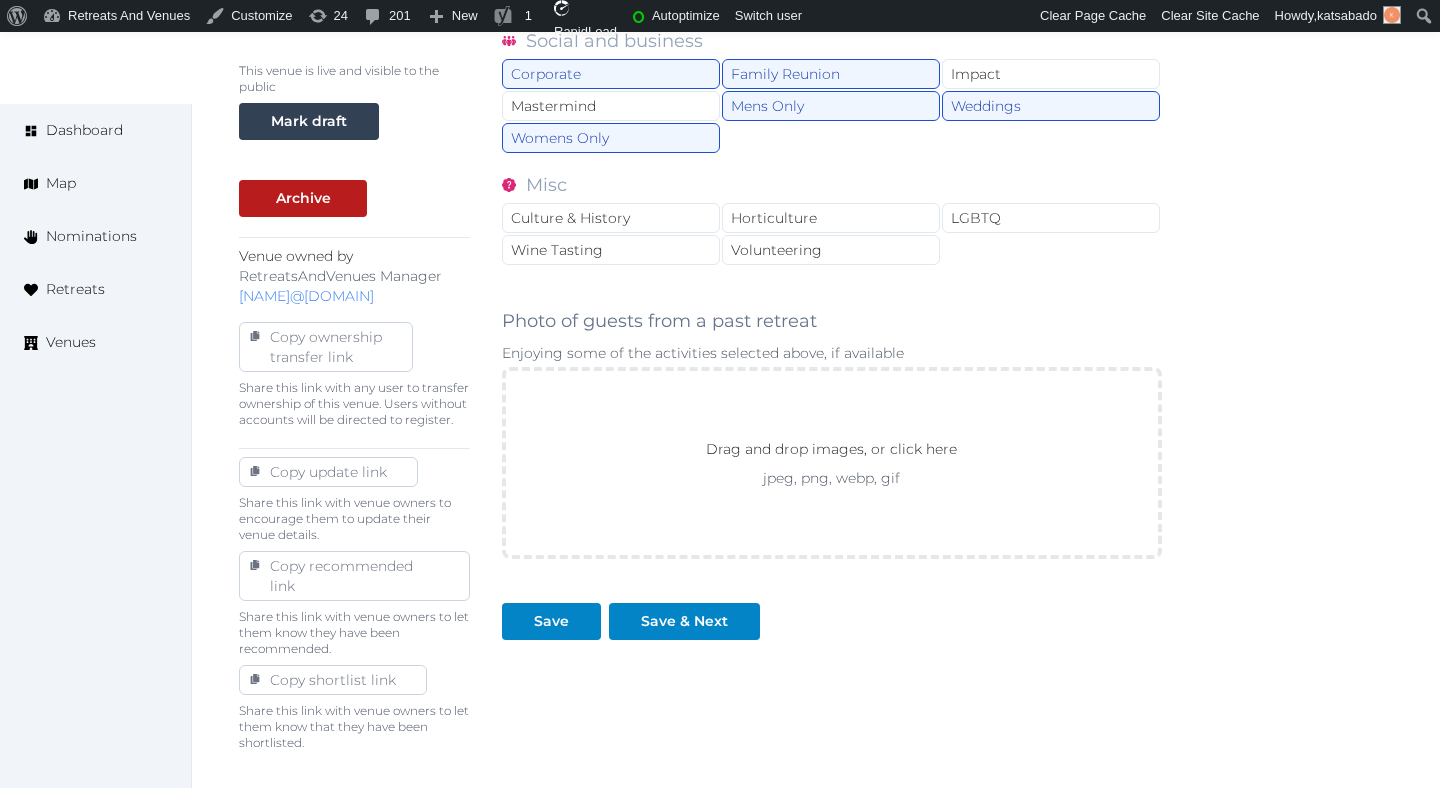 scroll, scrollTop: 843, scrollLeft: 0, axis: vertical 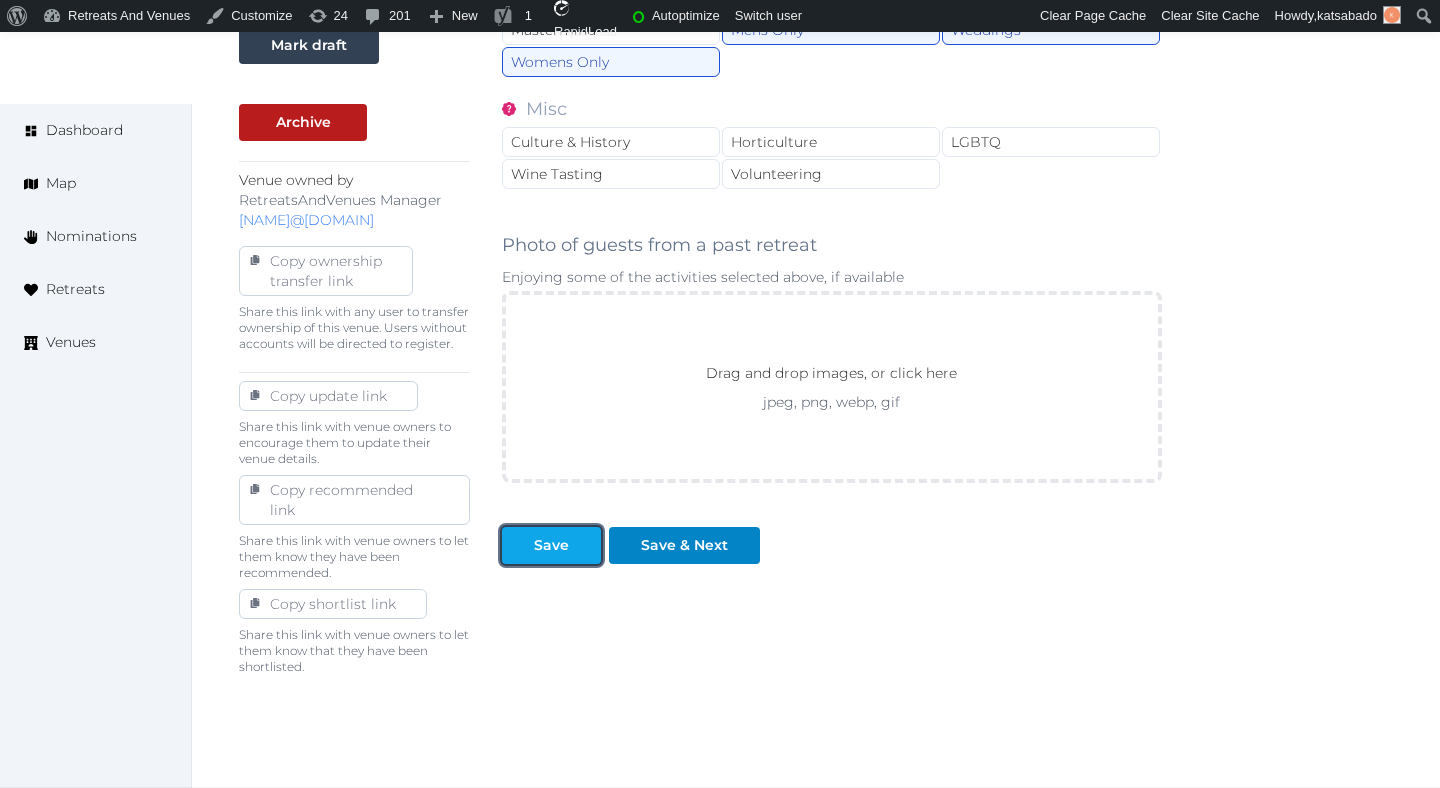 click on "Save" at bounding box center [551, 545] 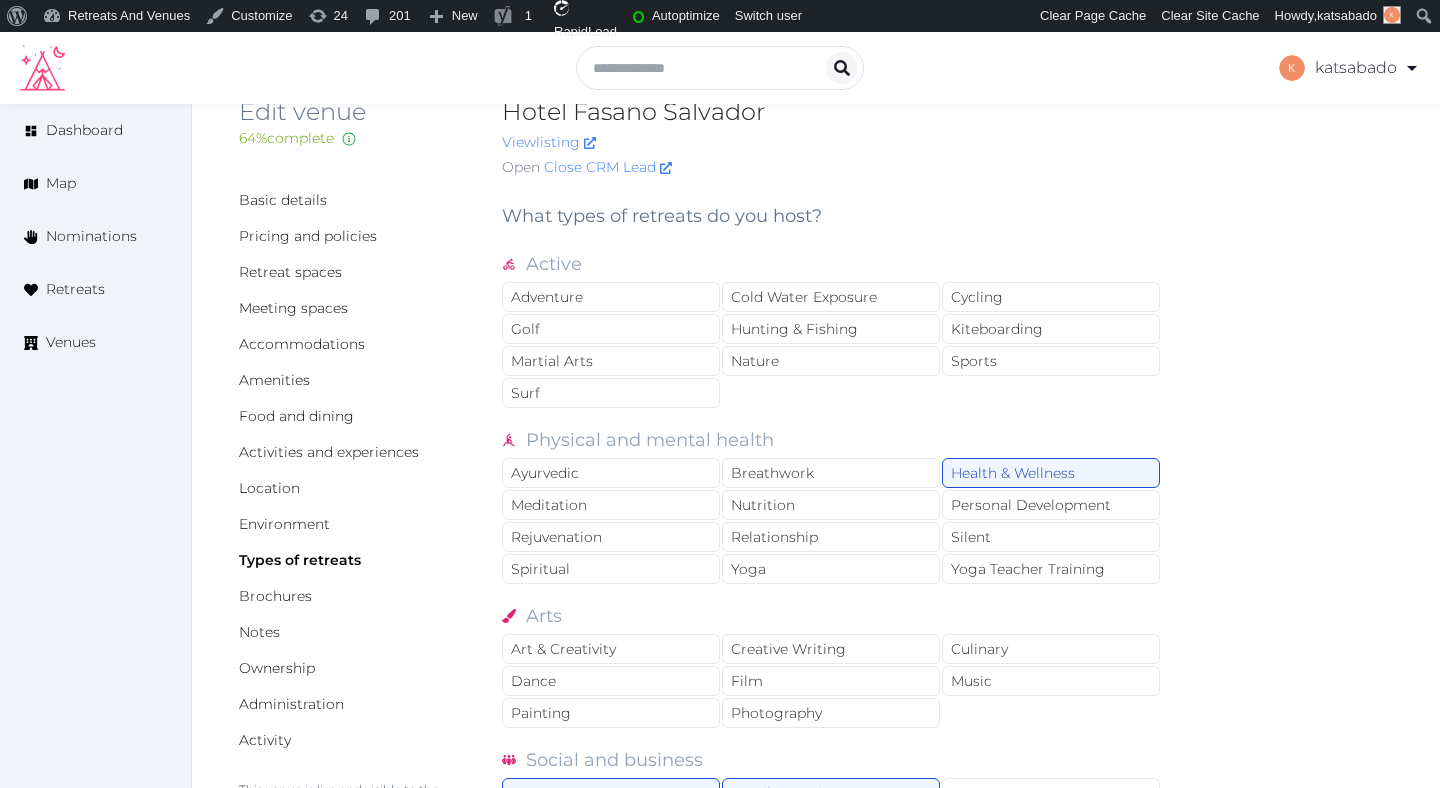 scroll, scrollTop: 0, scrollLeft: 0, axis: both 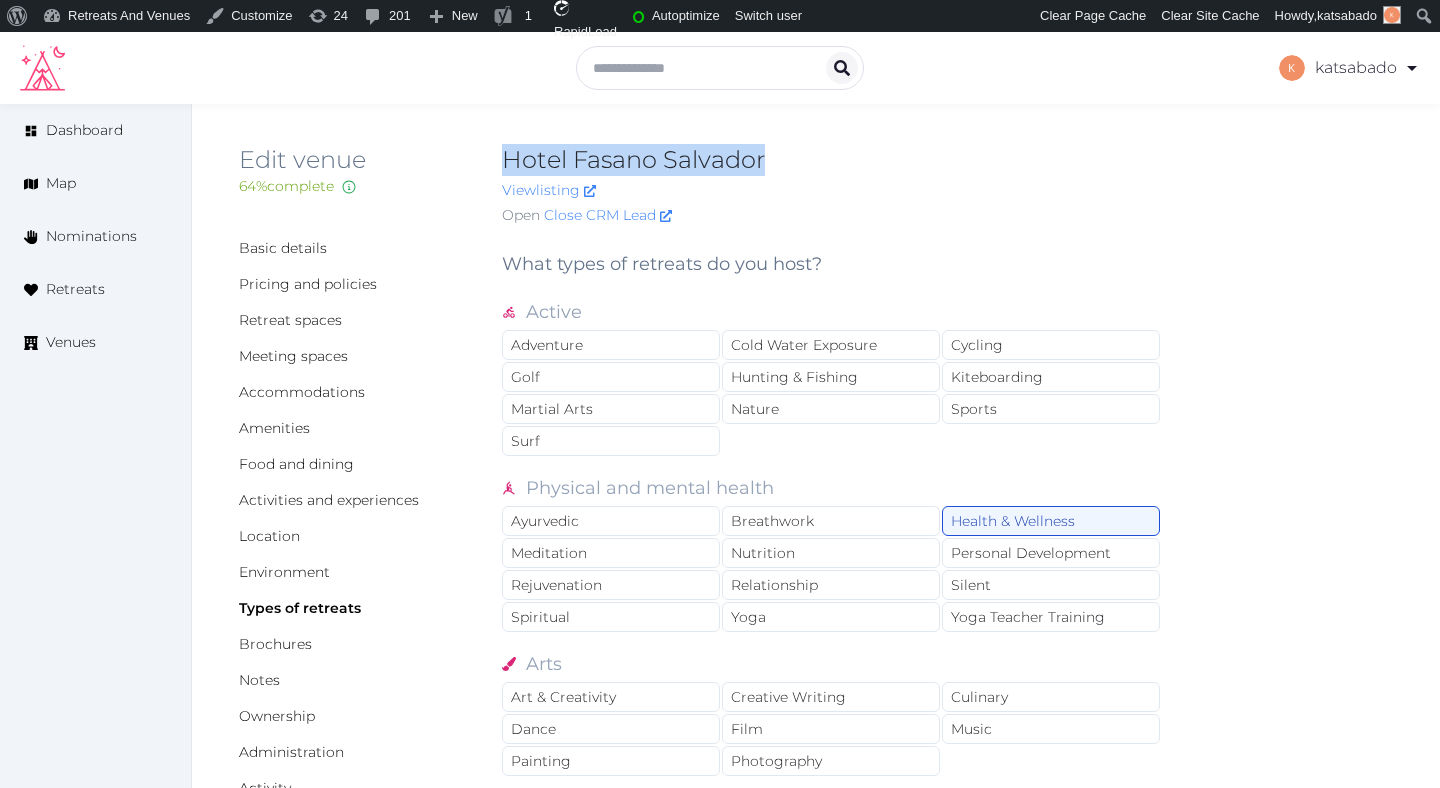 drag, startPoint x: 771, startPoint y: 171, endPoint x: 510, endPoint y: 164, distance: 261.09384 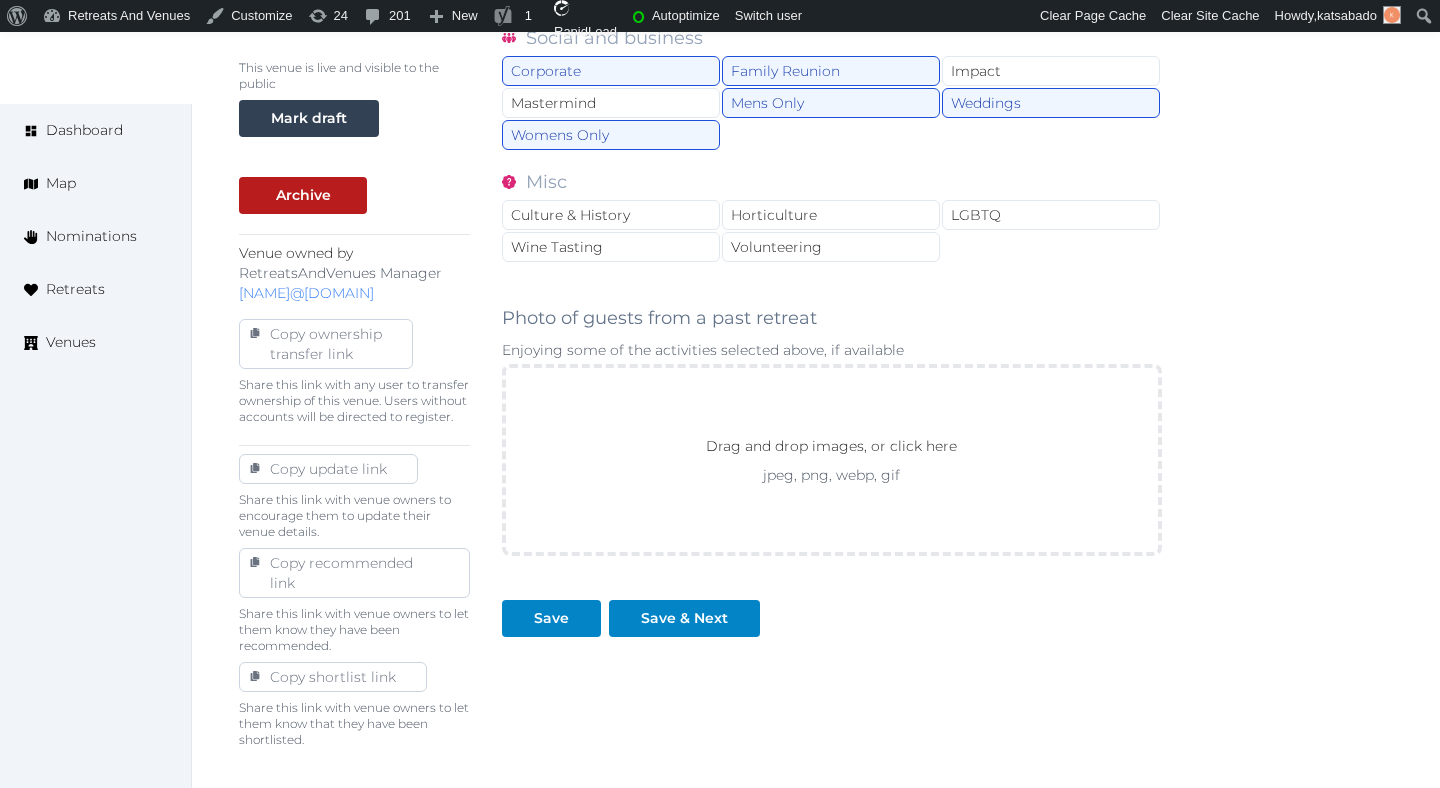 scroll, scrollTop: 745, scrollLeft: 0, axis: vertical 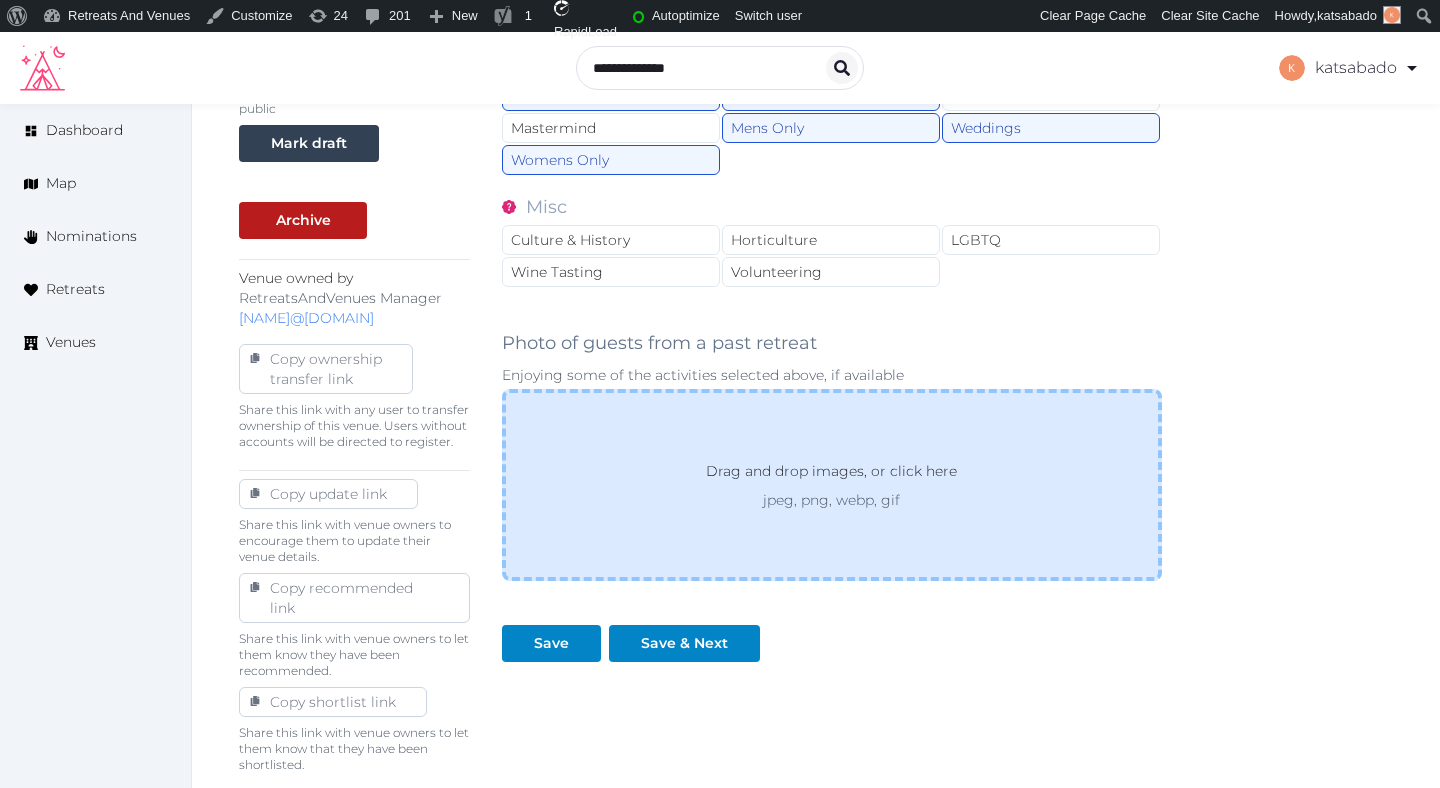 click on "Drag and drop images, or click here jpeg, png, webp, gif" at bounding box center [832, 485] 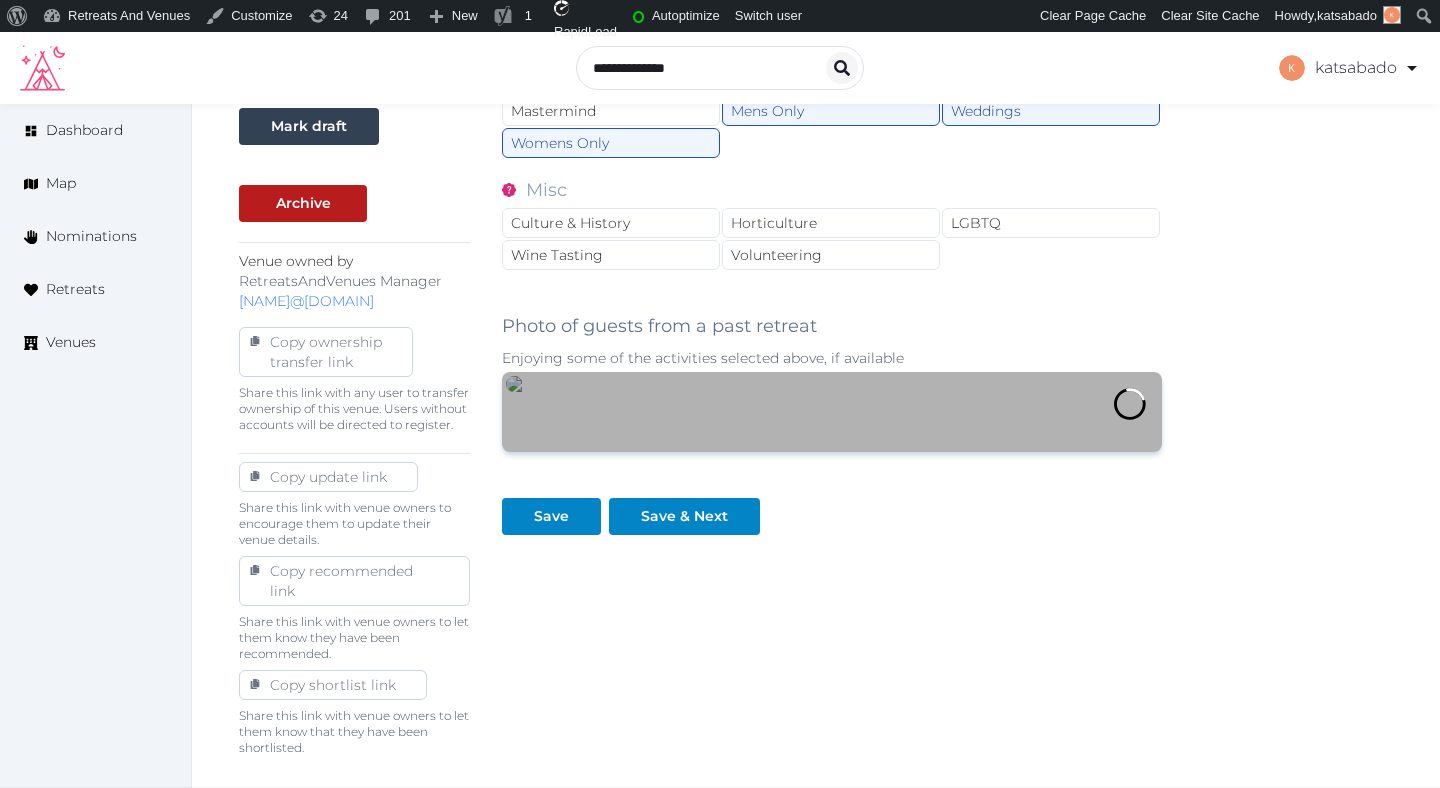 scroll, scrollTop: 1122, scrollLeft: 0, axis: vertical 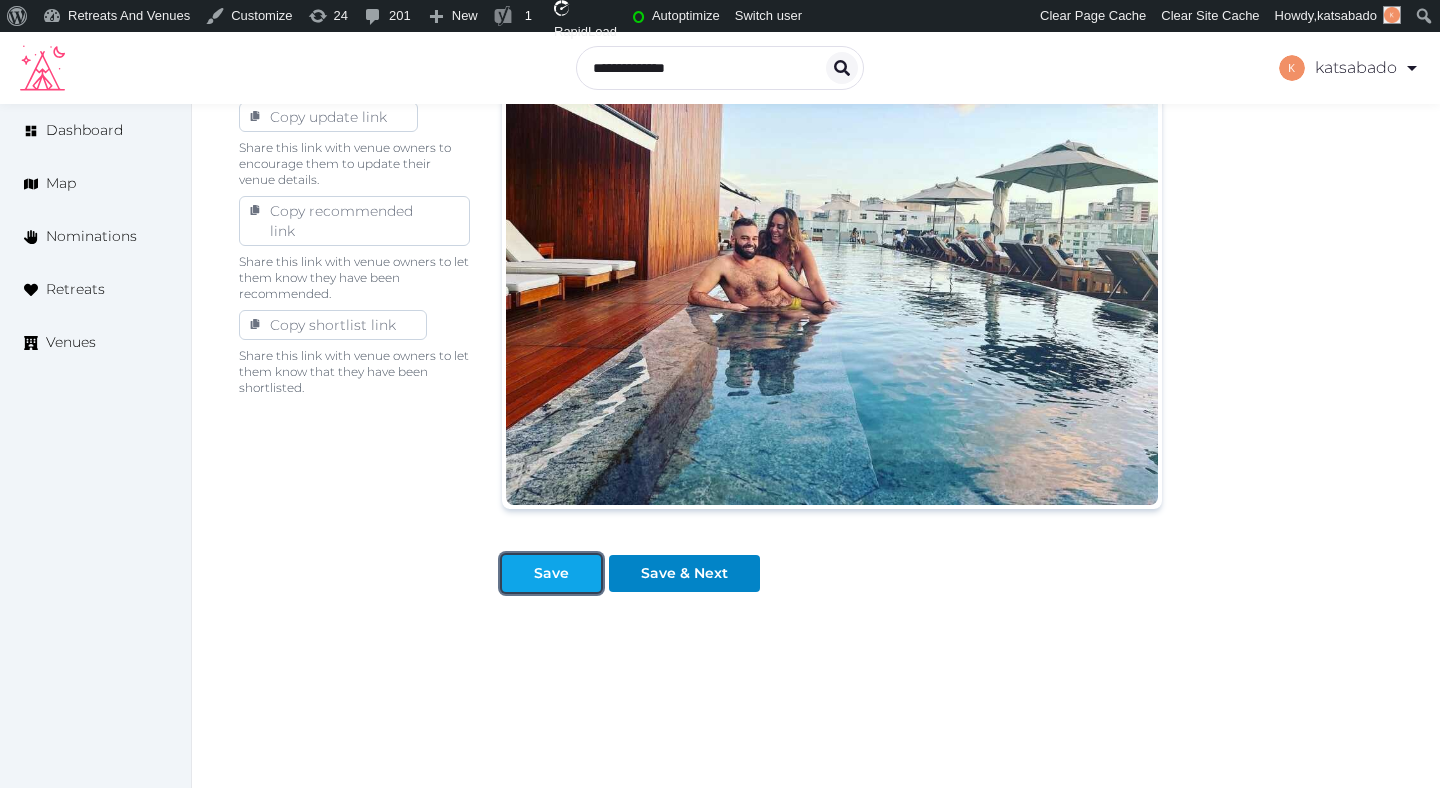 click on "Save" at bounding box center [551, 573] 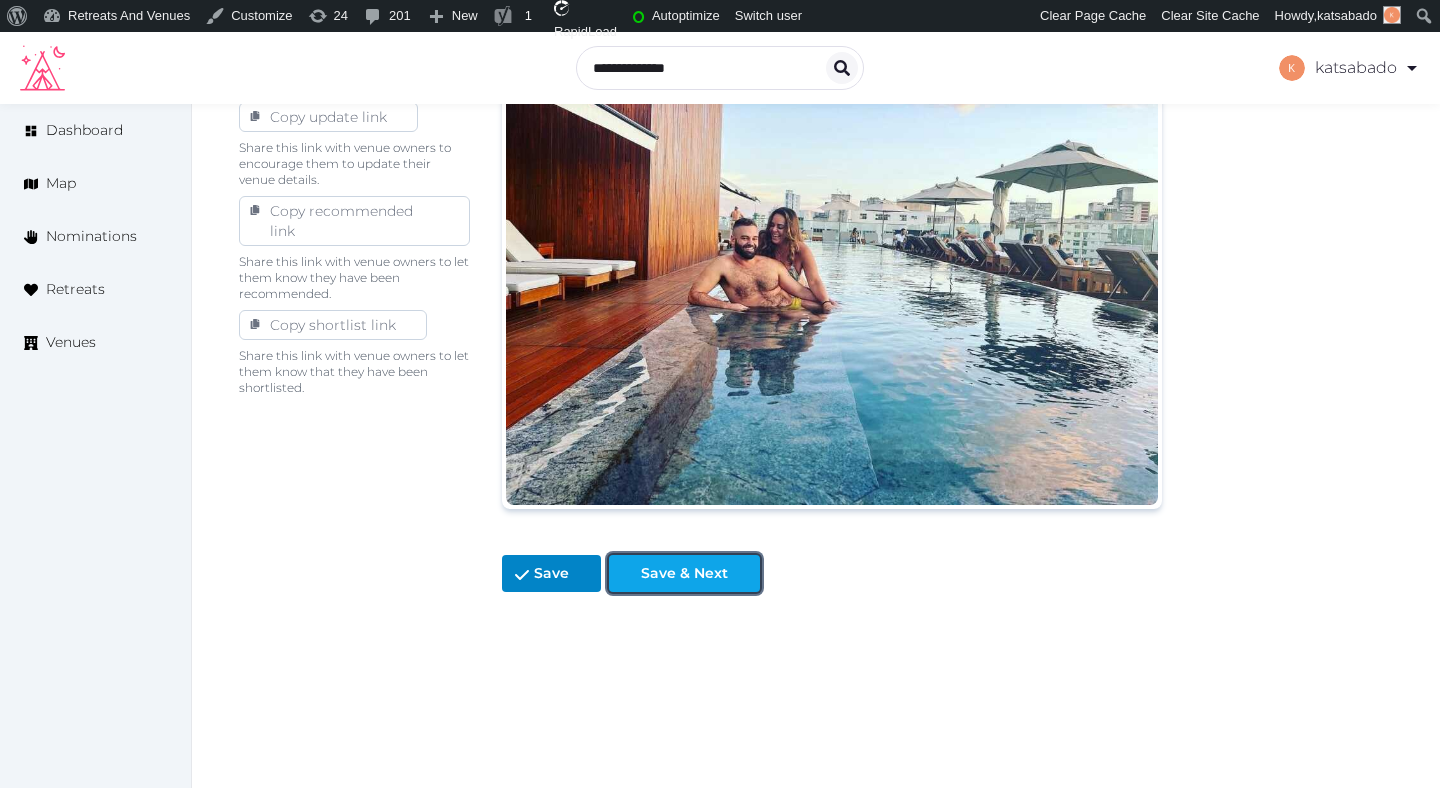 click on "Save & Next" at bounding box center [684, 573] 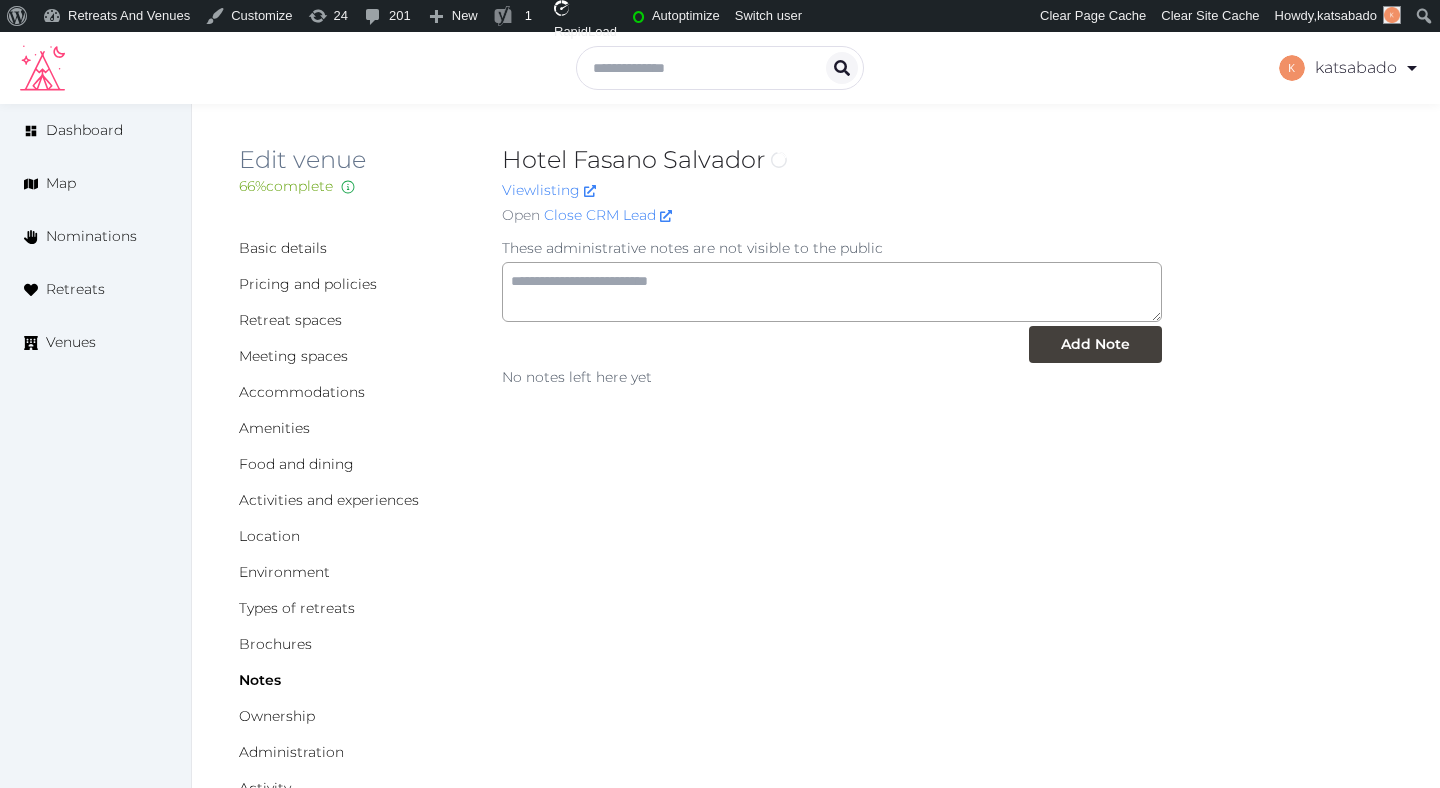 scroll, scrollTop: 0, scrollLeft: 0, axis: both 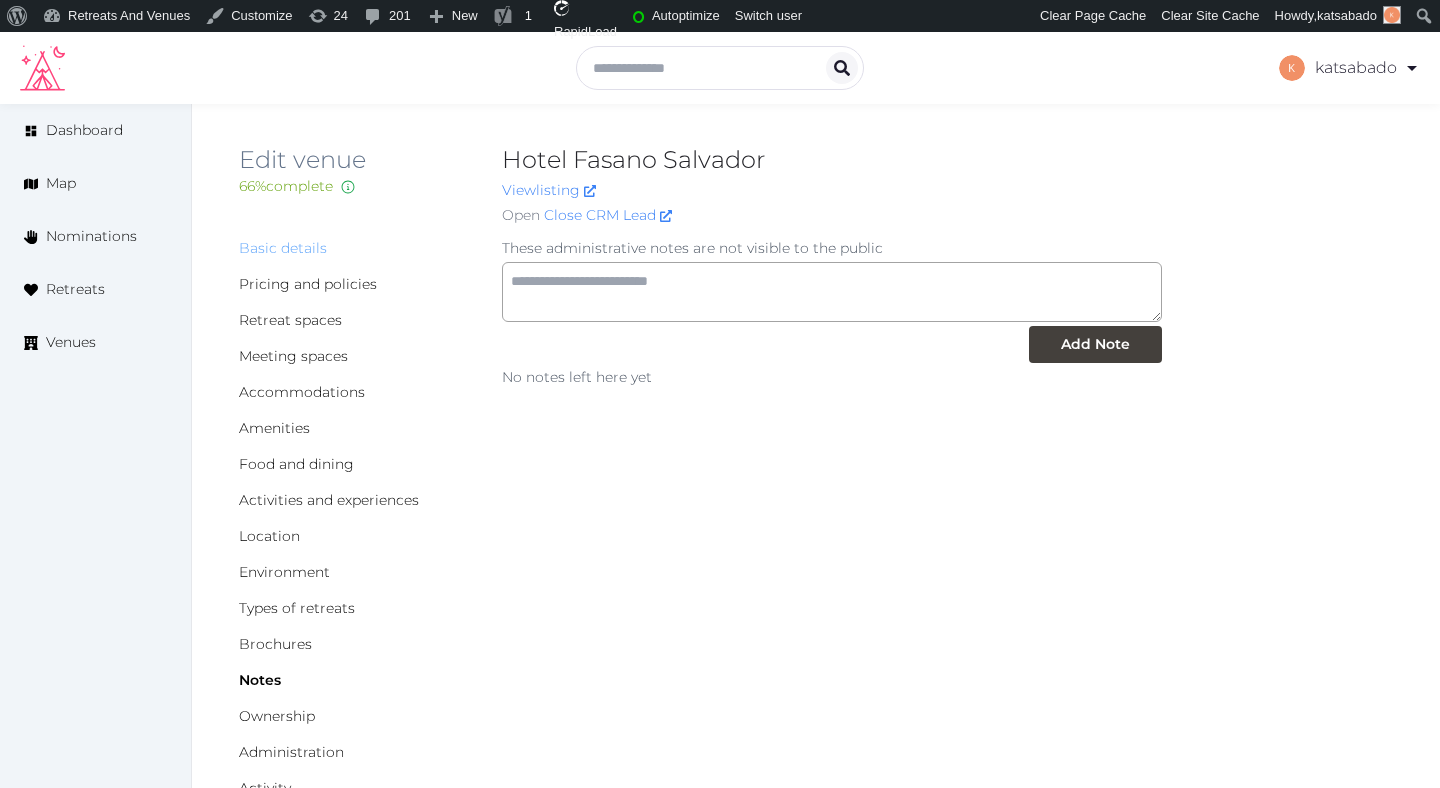 click on "Basic details" at bounding box center [283, 248] 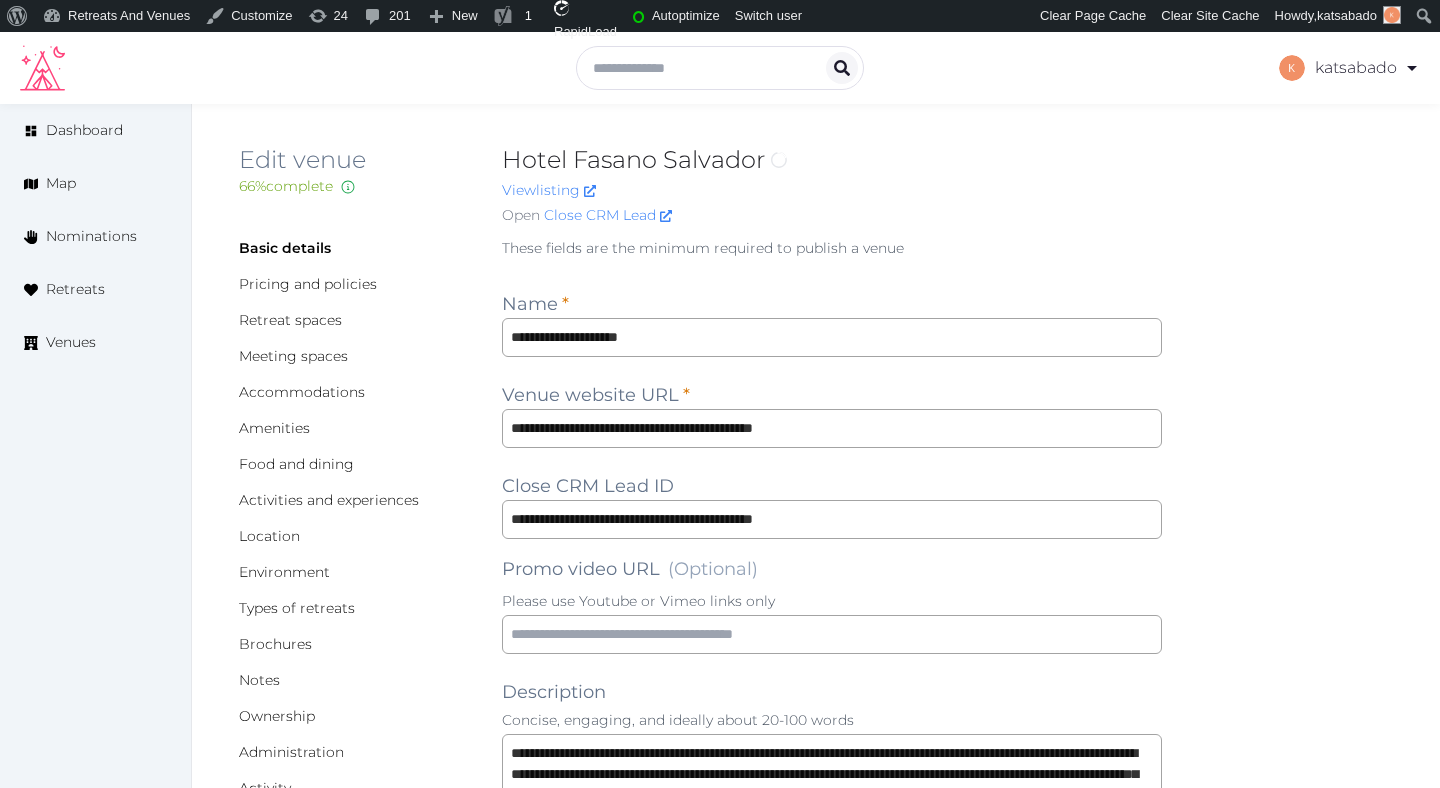 scroll, scrollTop: 0, scrollLeft: 0, axis: both 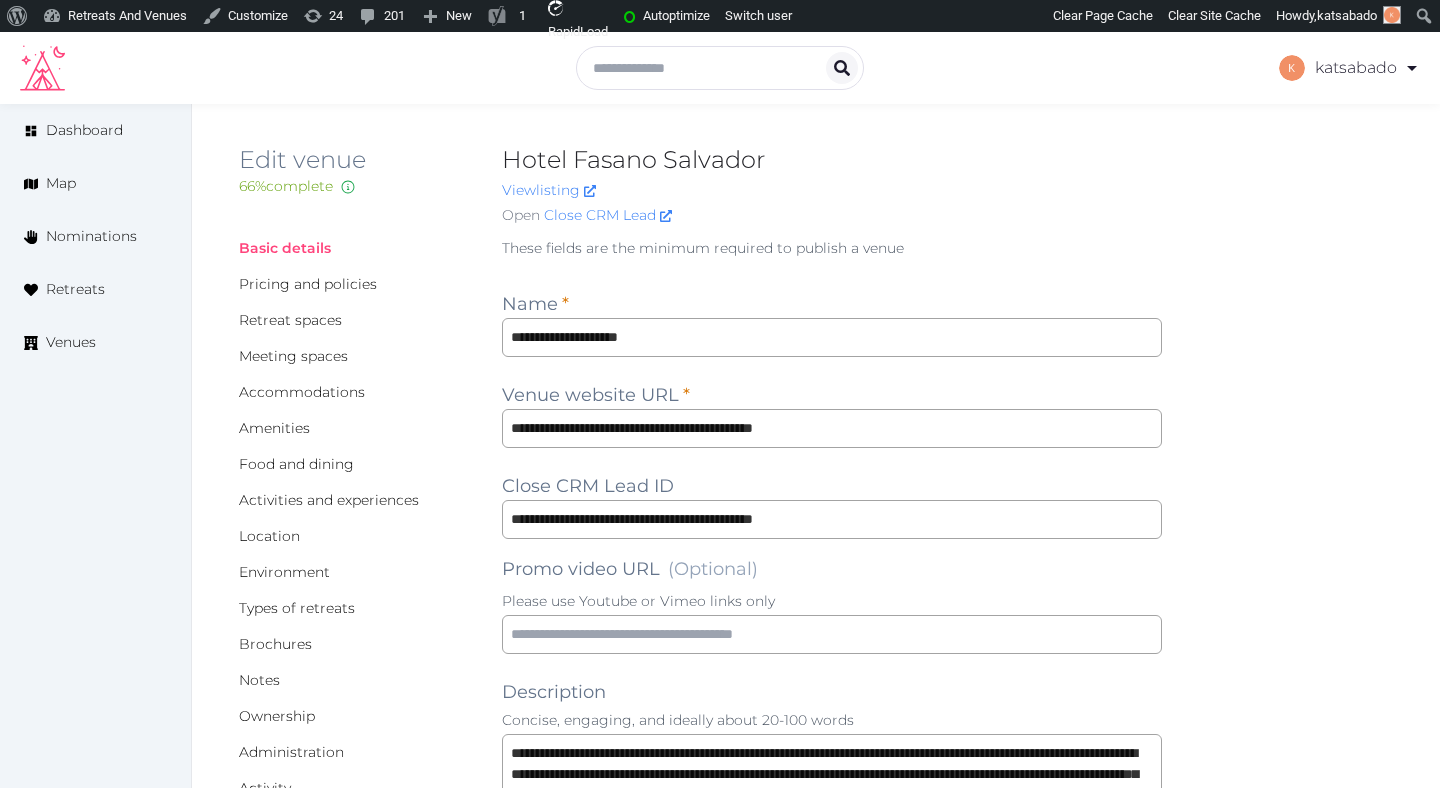 click on "Basic details" at bounding box center (285, 248) 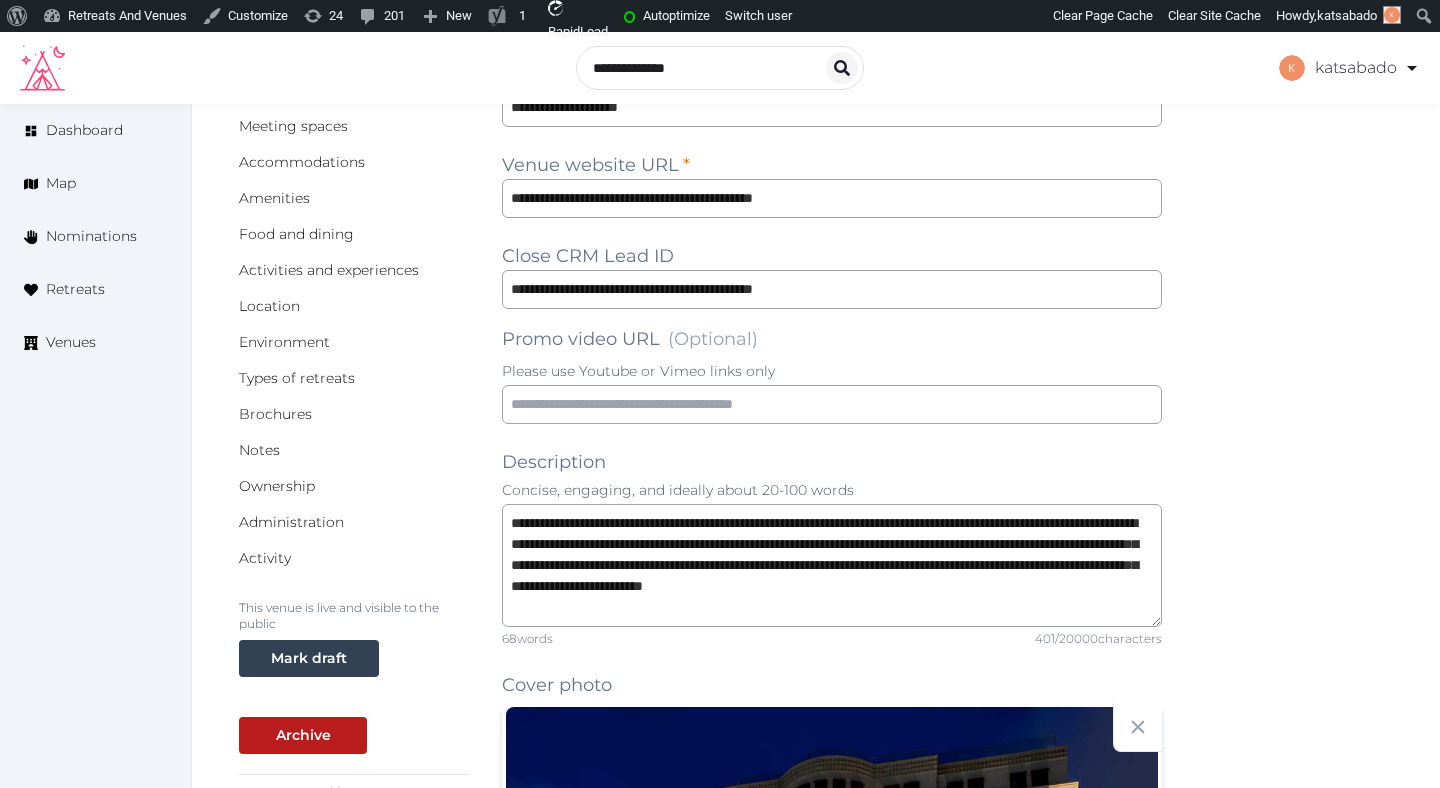 scroll, scrollTop: 0, scrollLeft: 0, axis: both 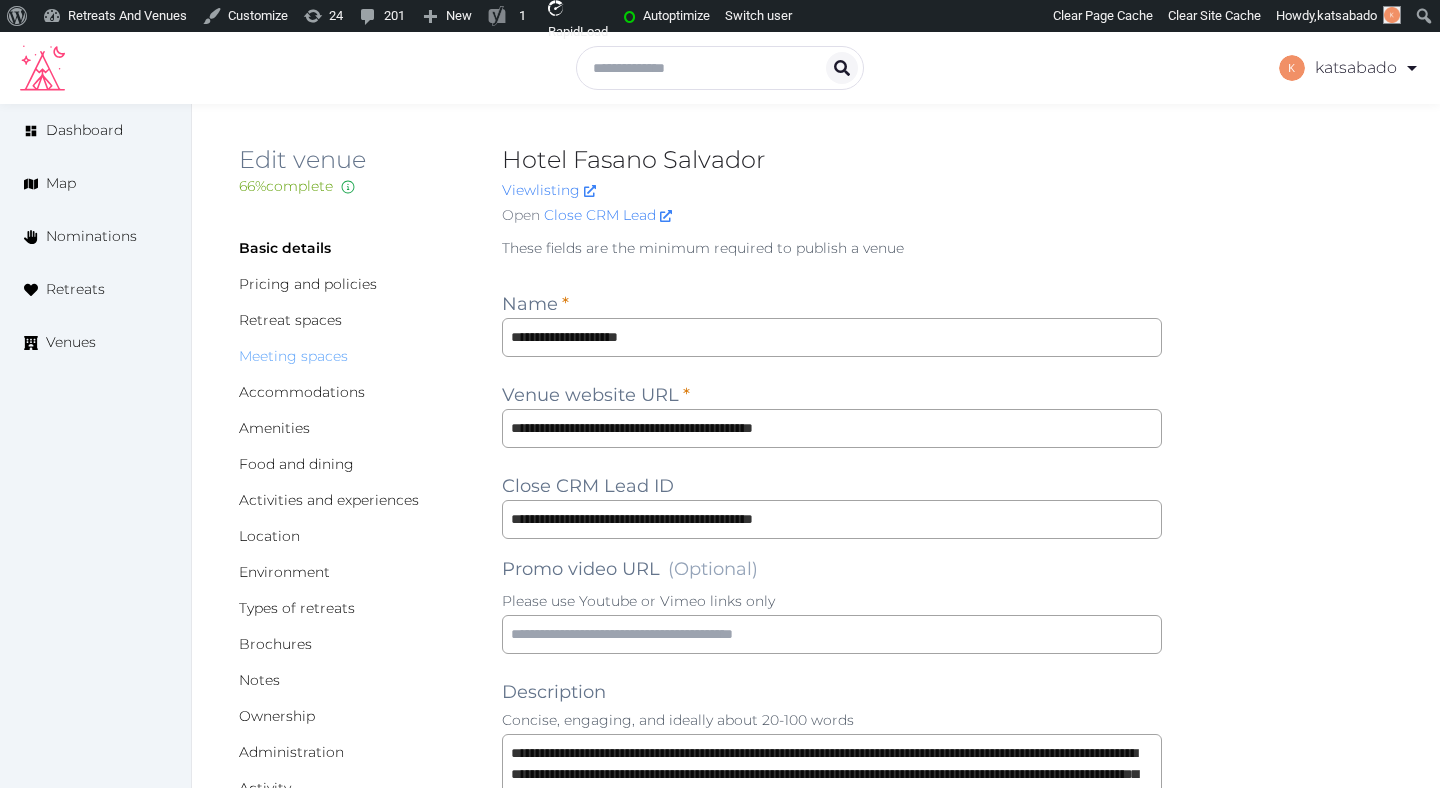 click on "Meeting spaces" at bounding box center [293, 356] 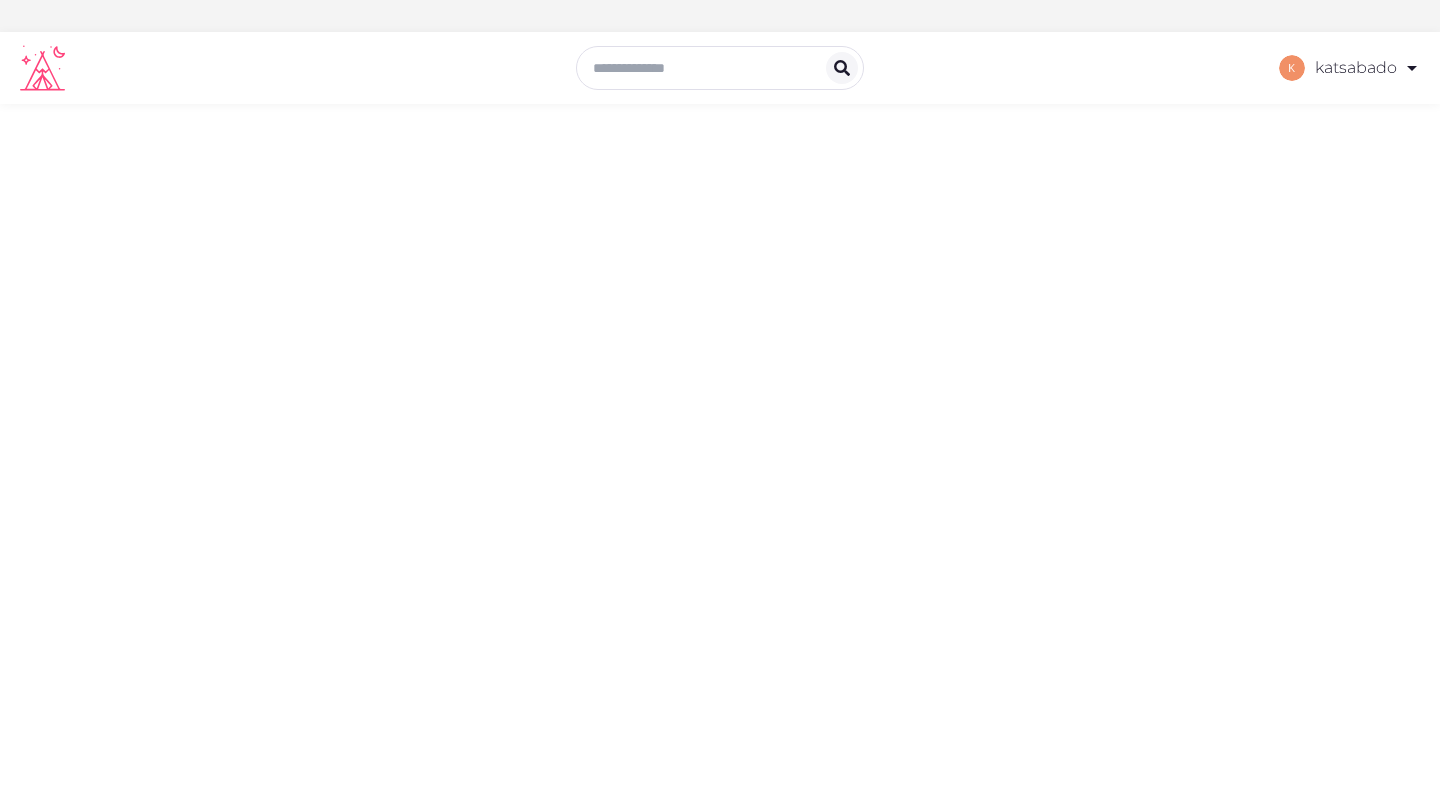 scroll, scrollTop: 0, scrollLeft: 0, axis: both 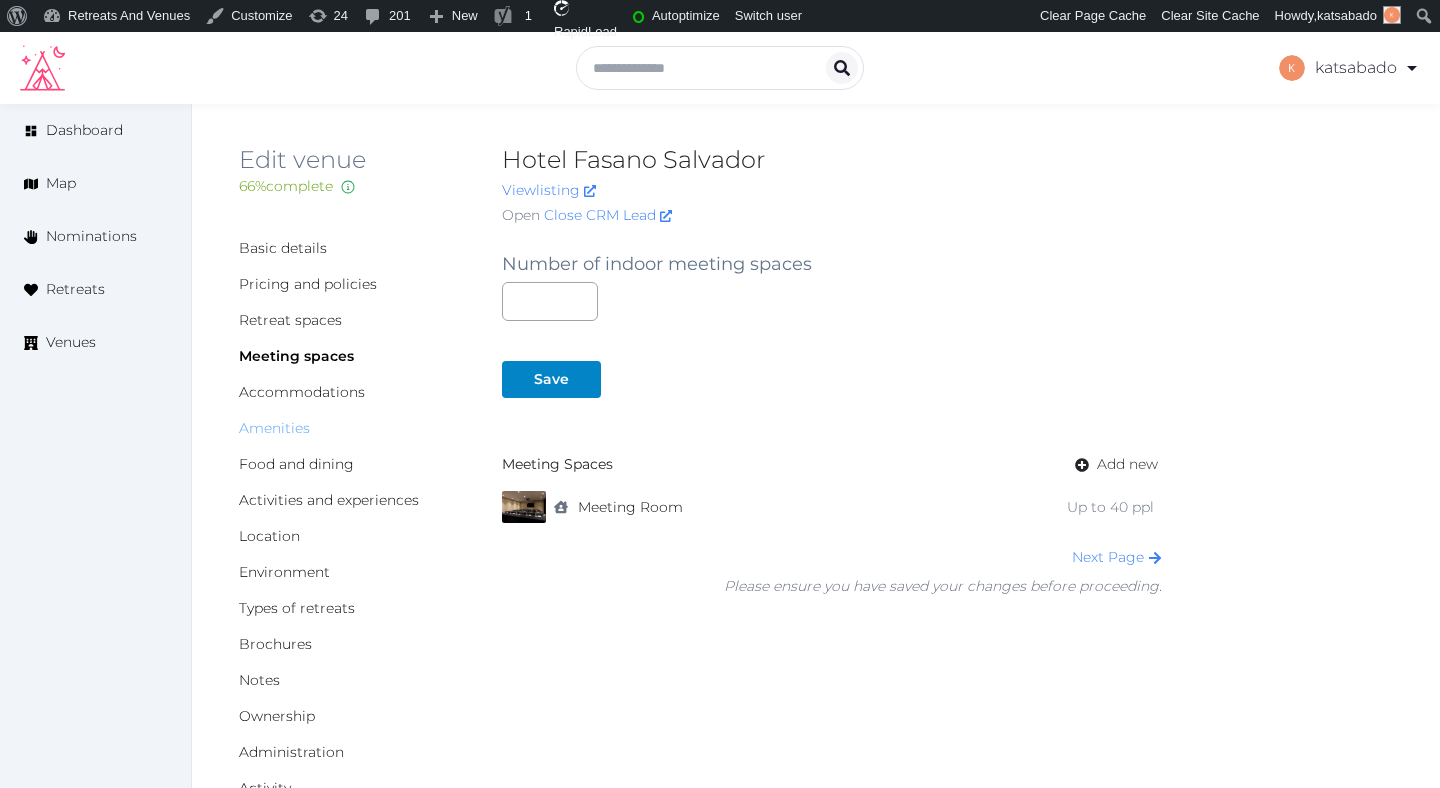click on "Amenities" at bounding box center (274, 428) 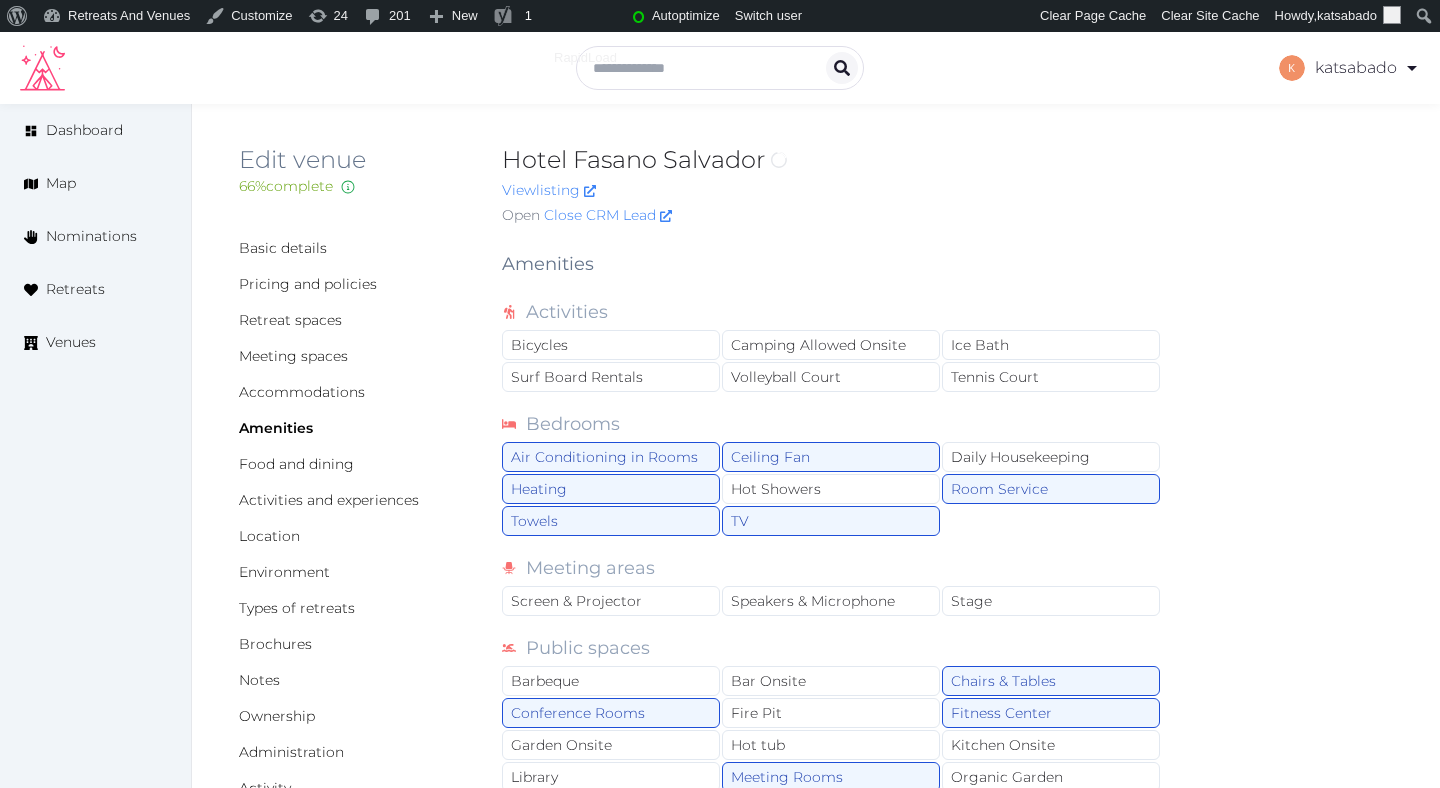 scroll, scrollTop: 0, scrollLeft: 0, axis: both 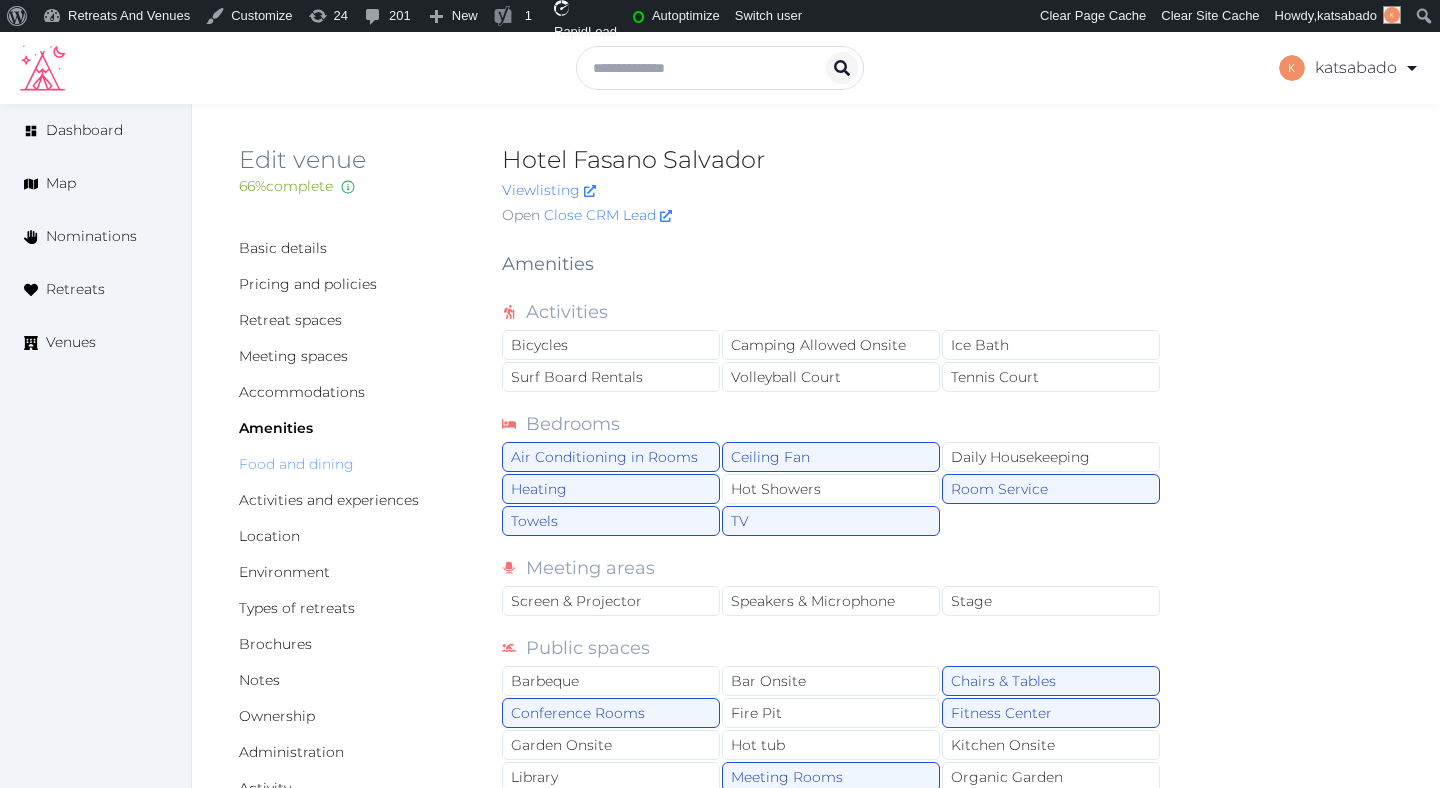 click on "Food and dining" at bounding box center (296, 464) 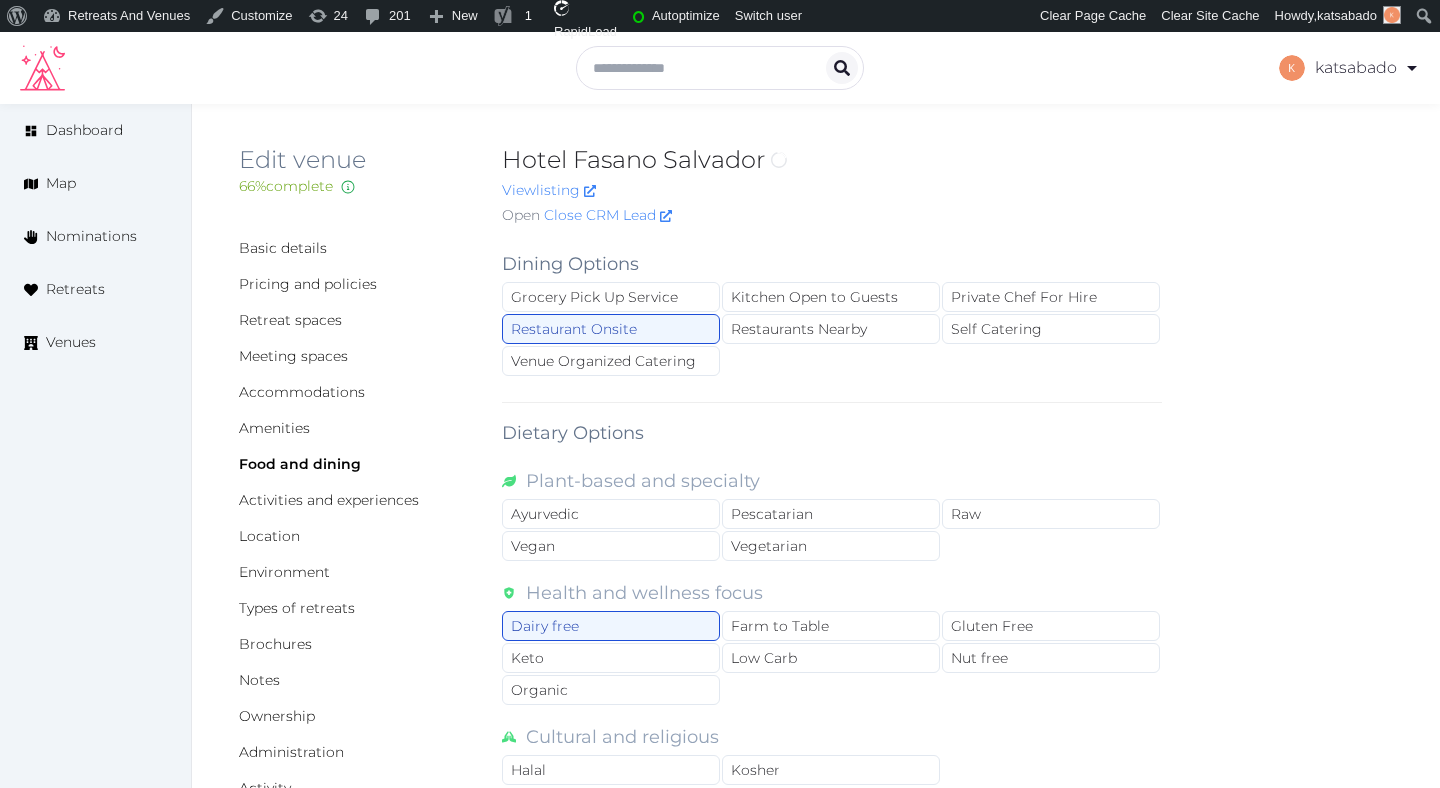 scroll, scrollTop: 0, scrollLeft: 0, axis: both 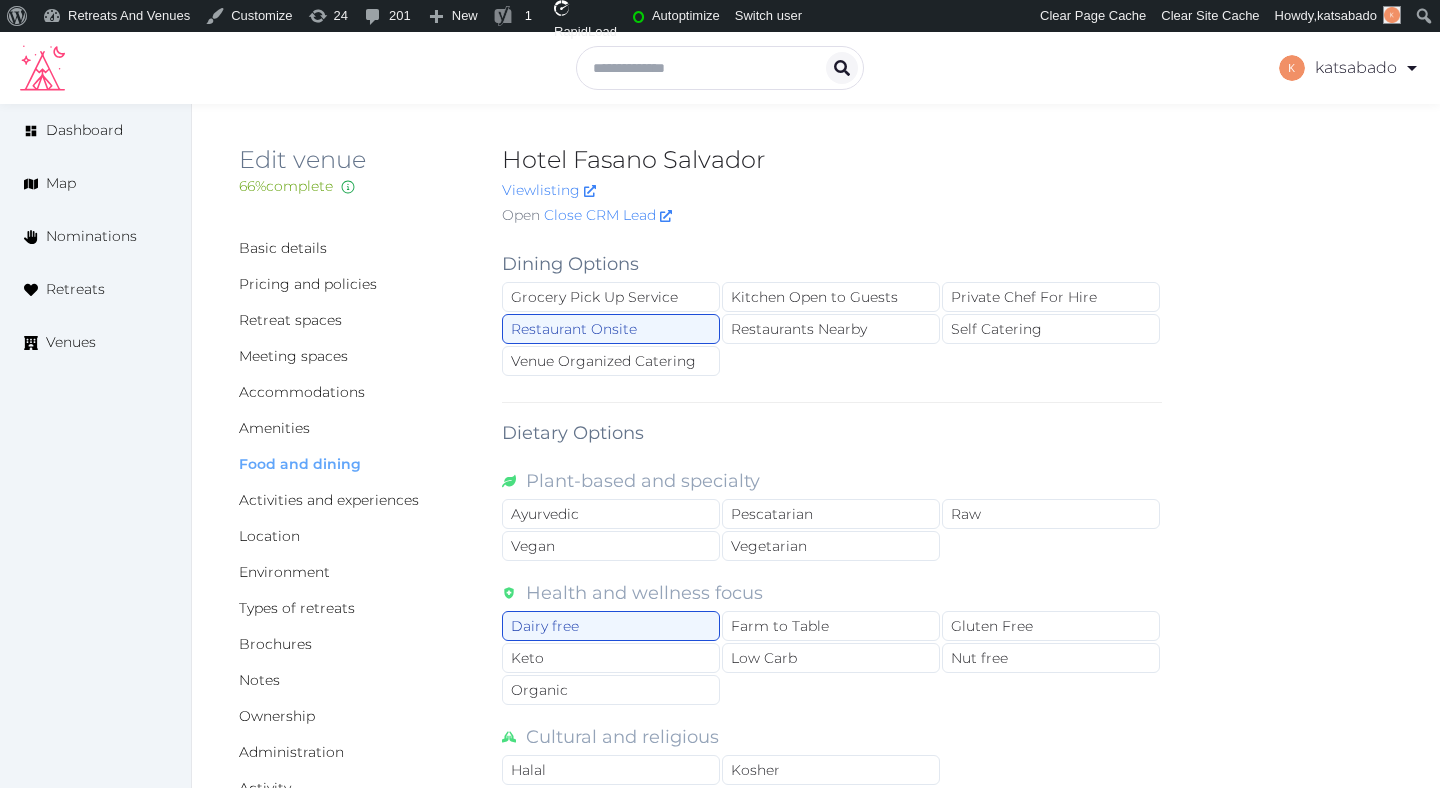 click on "Food and dining" at bounding box center [300, 464] 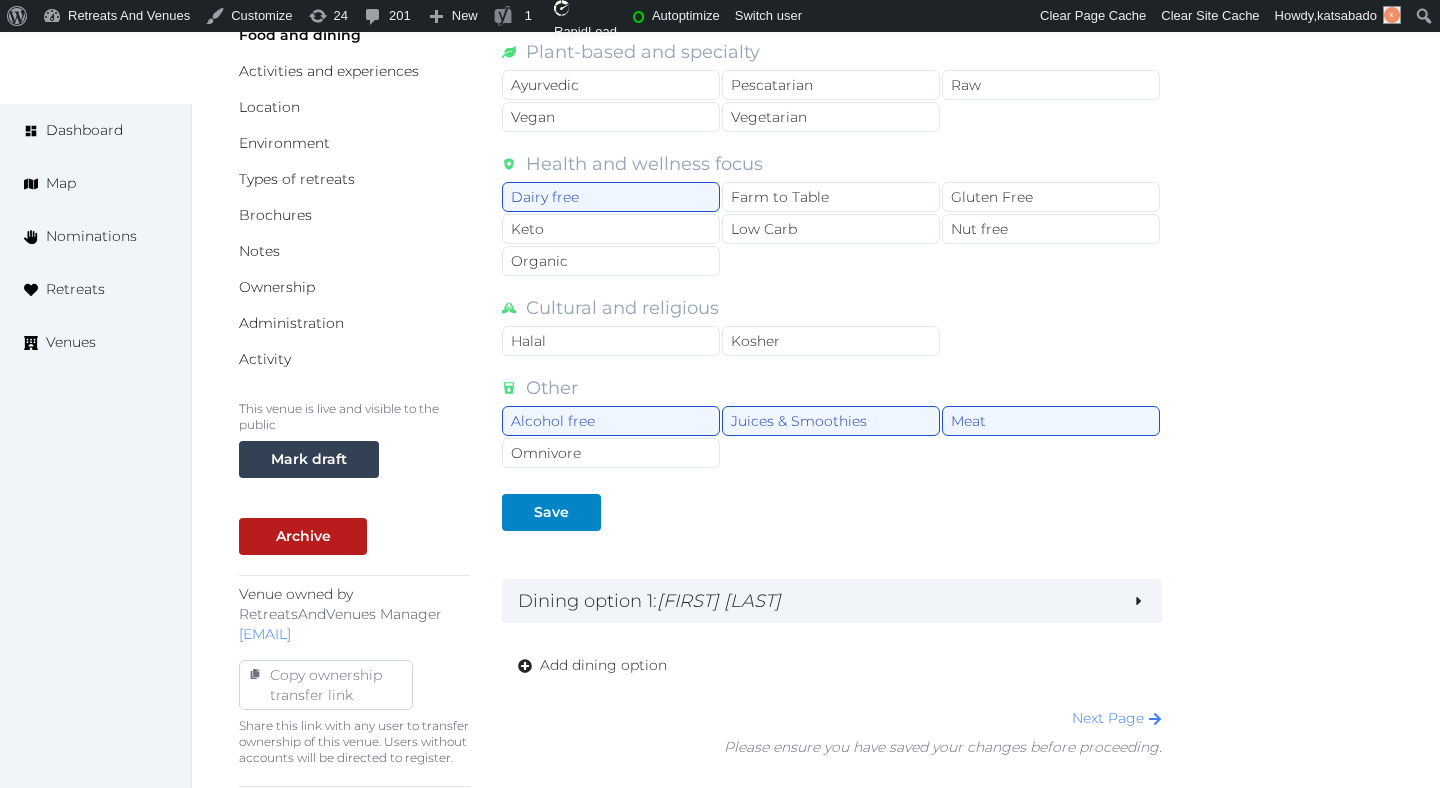 scroll, scrollTop: 487, scrollLeft: 0, axis: vertical 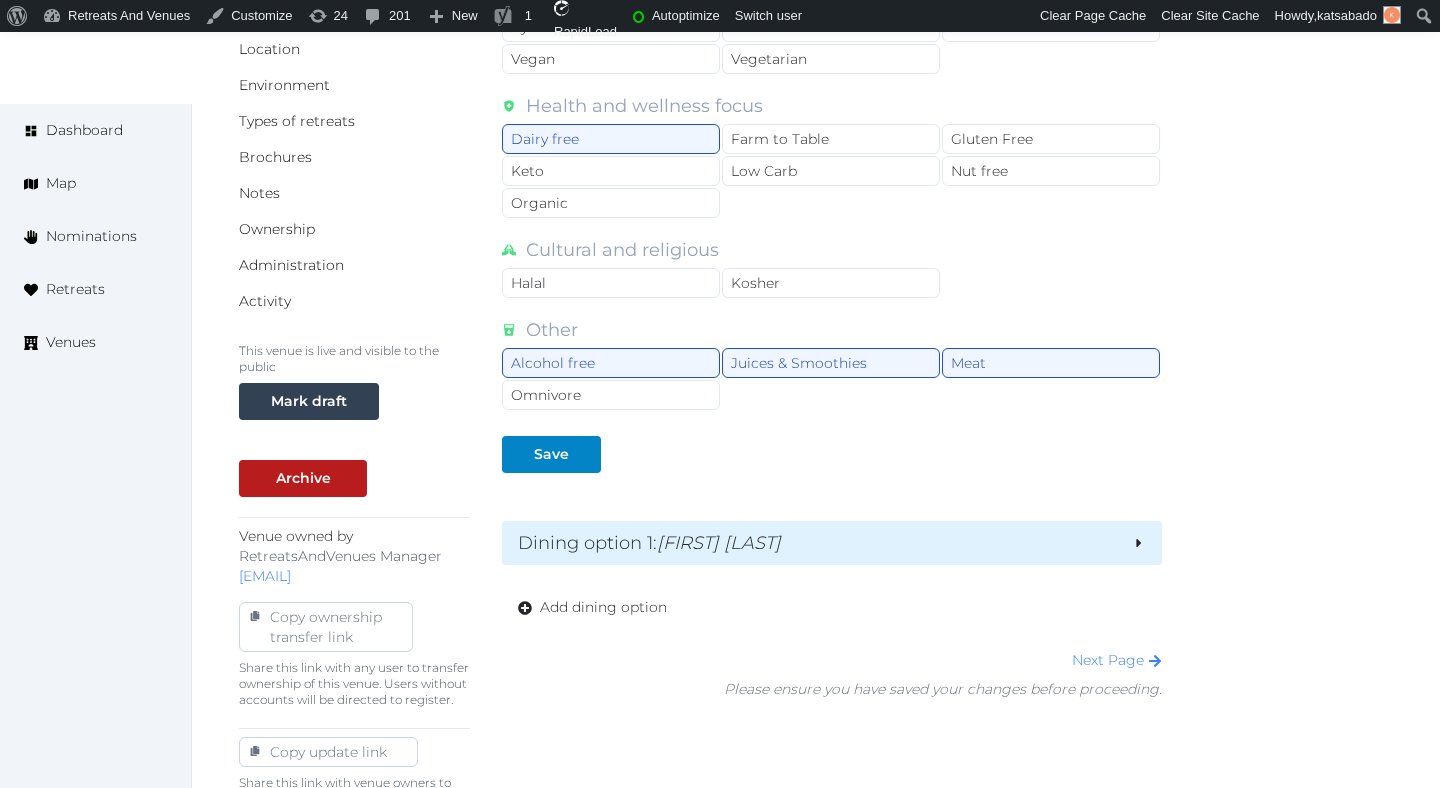 click on "Dining option 1 :  Gero Salvador" at bounding box center (817, 543) 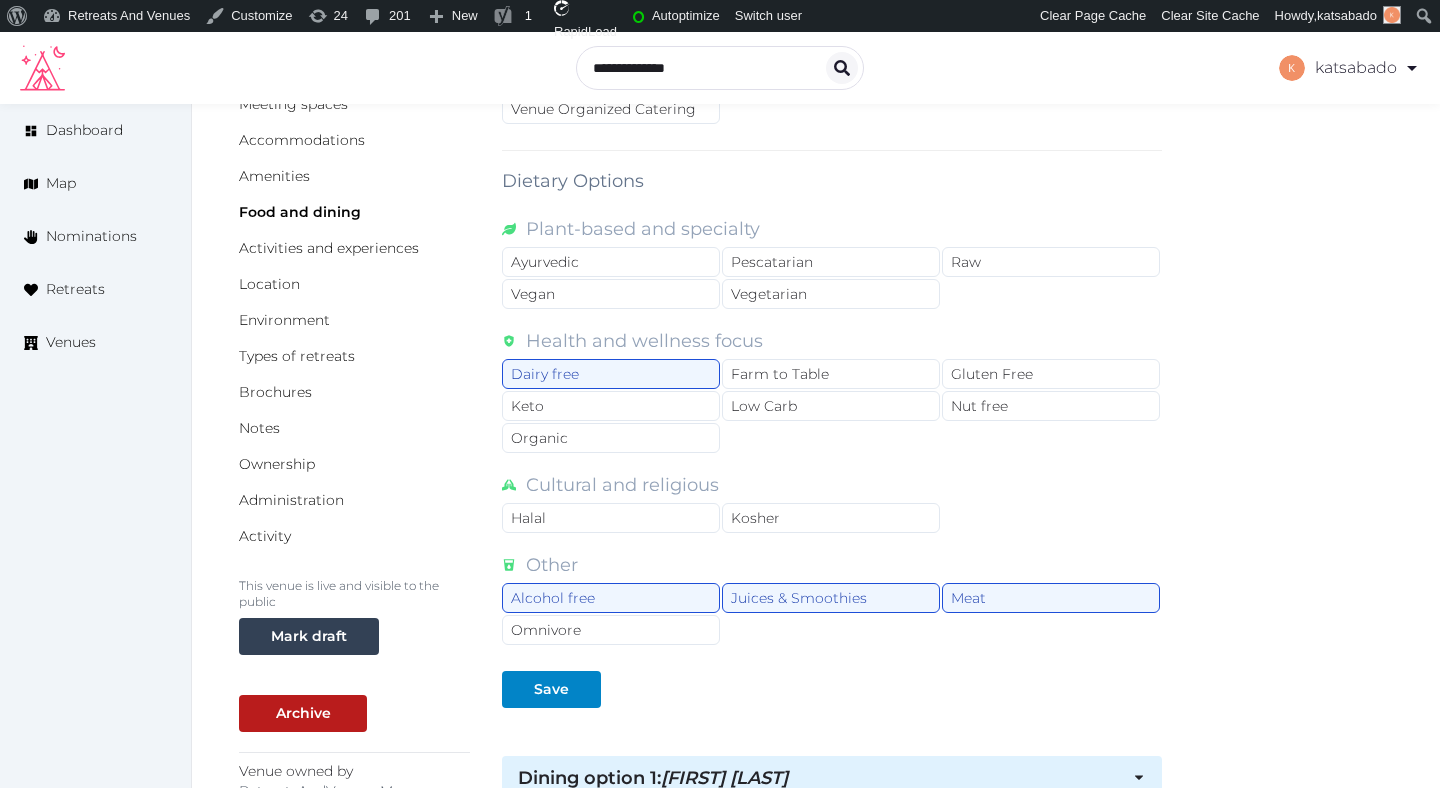 scroll, scrollTop: 231, scrollLeft: 0, axis: vertical 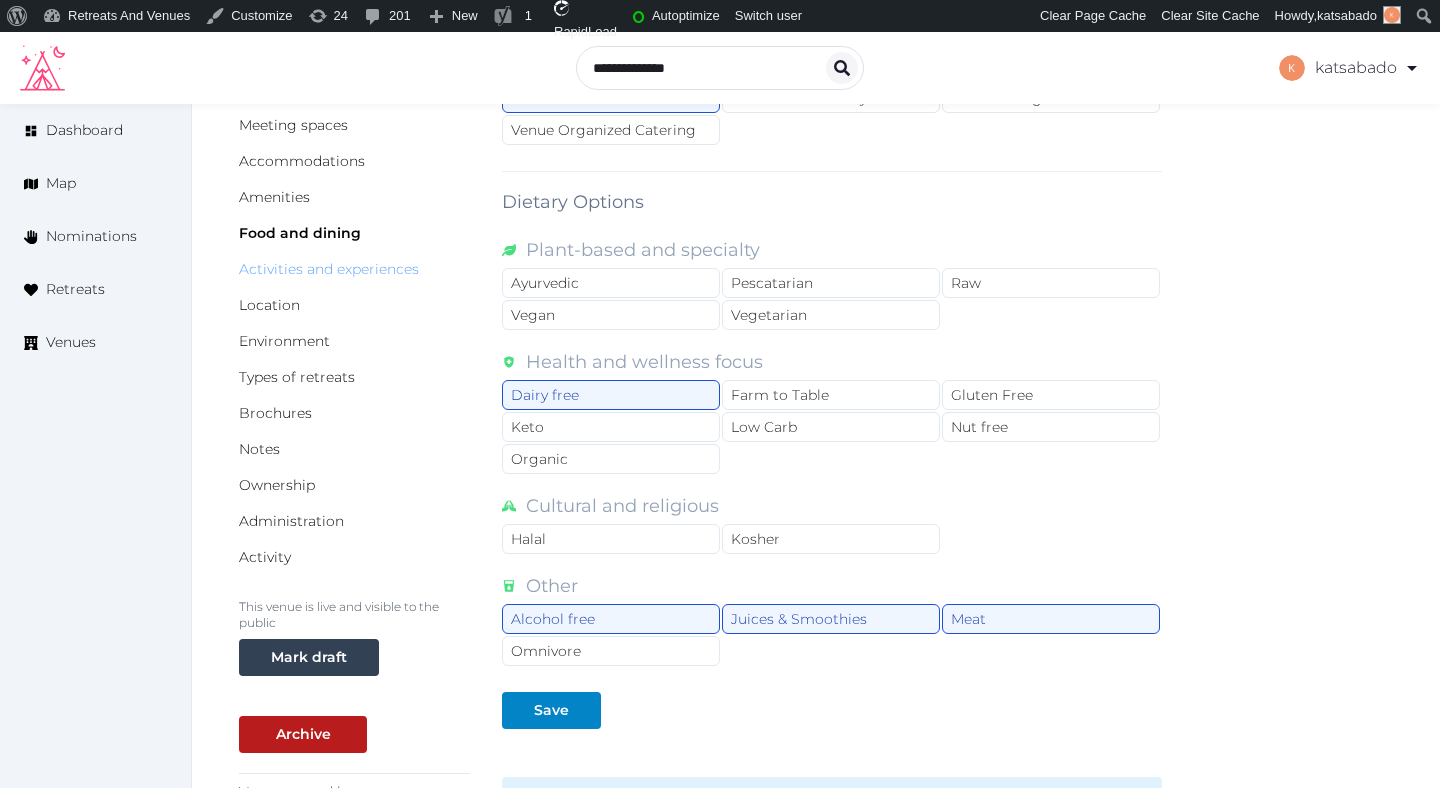 click on "Activities and experiences" at bounding box center [329, 269] 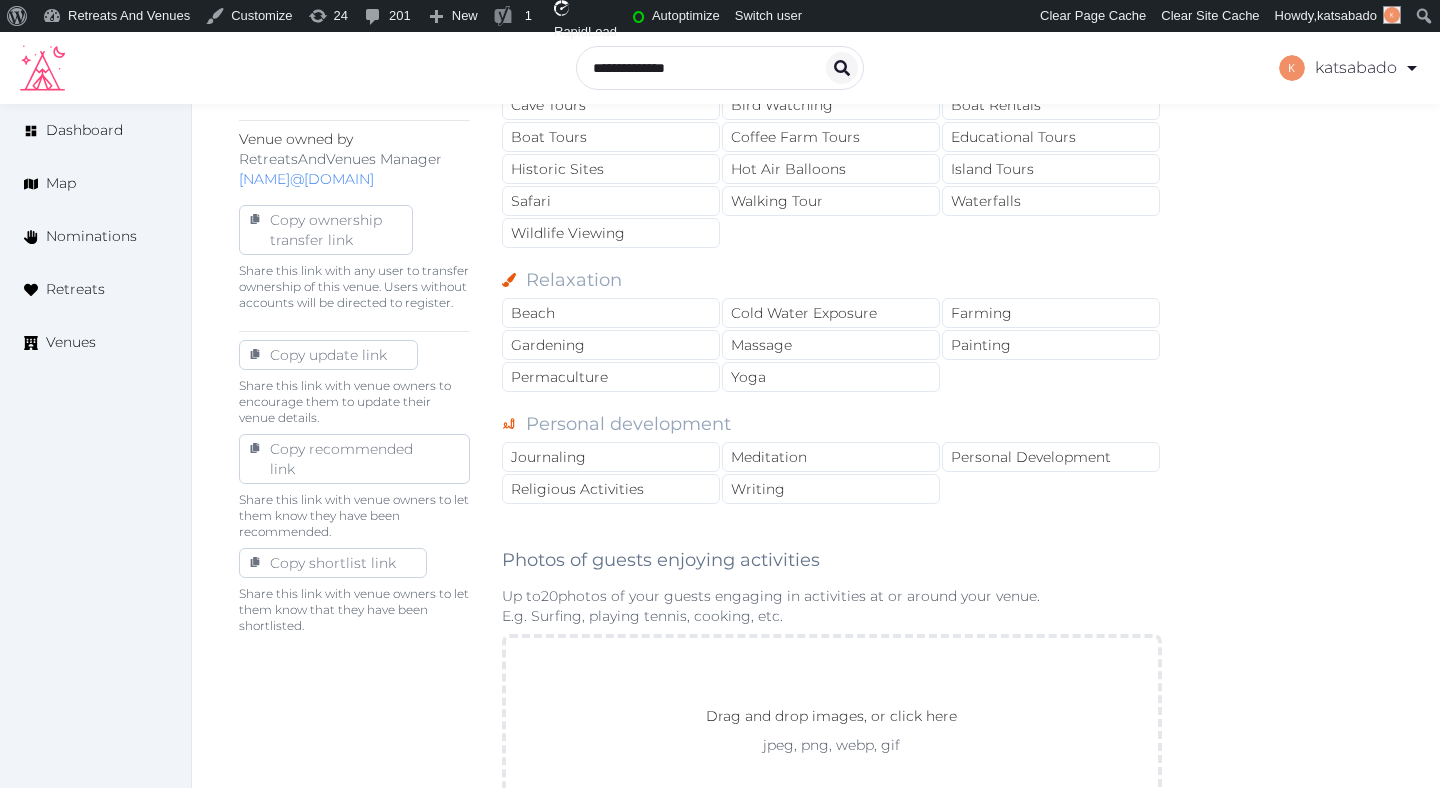 scroll, scrollTop: 739, scrollLeft: 0, axis: vertical 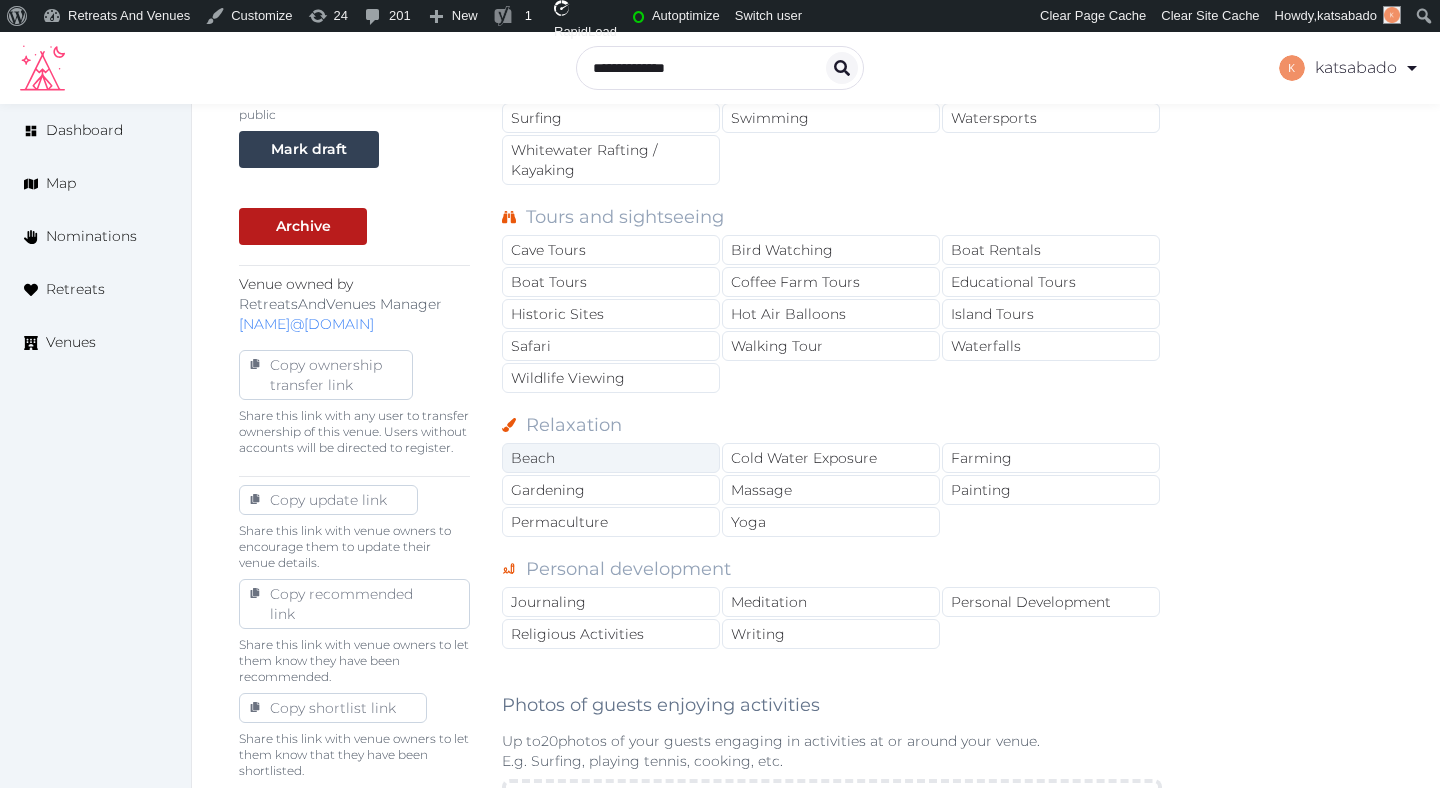click on "Beach" at bounding box center (611, 458) 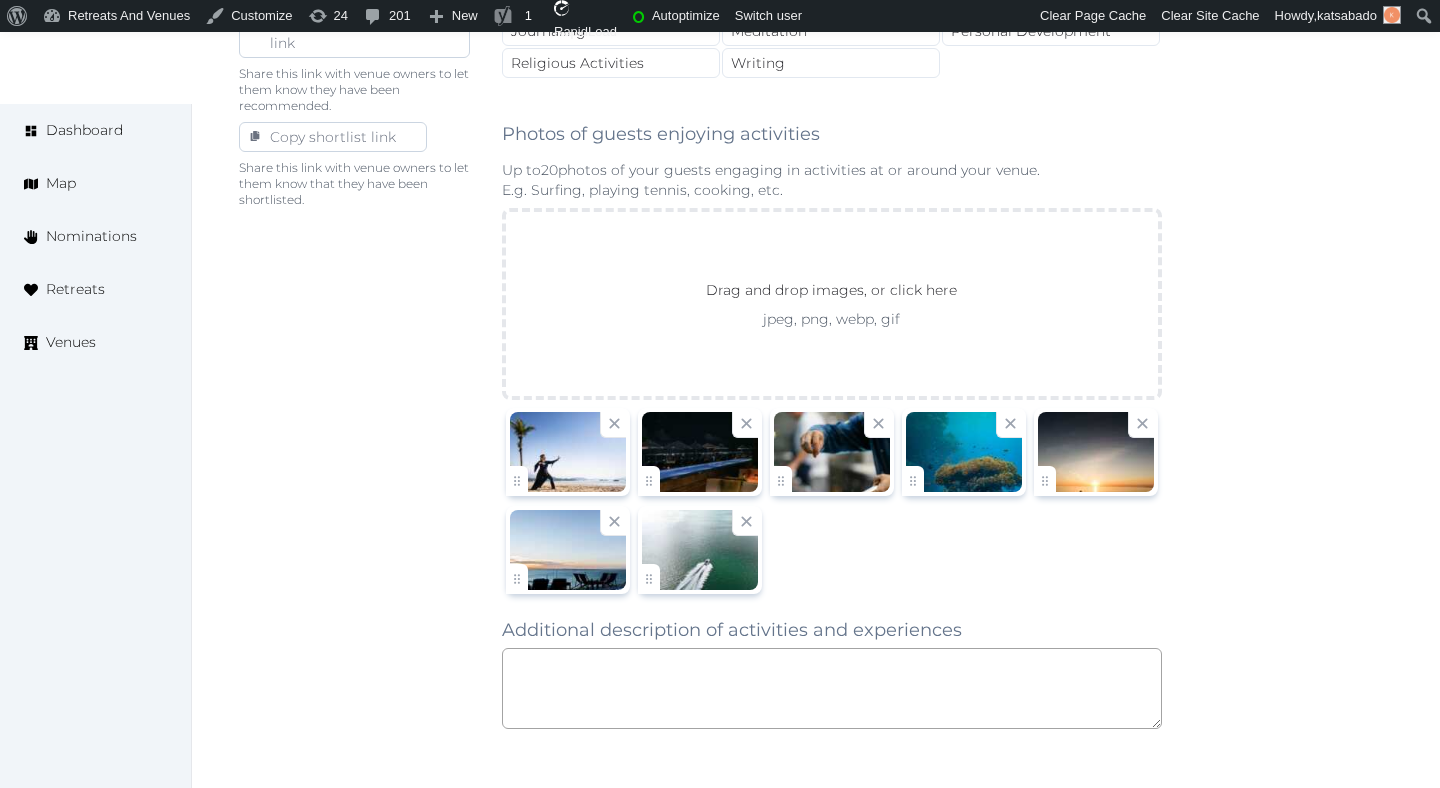 scroll, scrollTop: 1395, scrollLeft: 0, axis: vertical 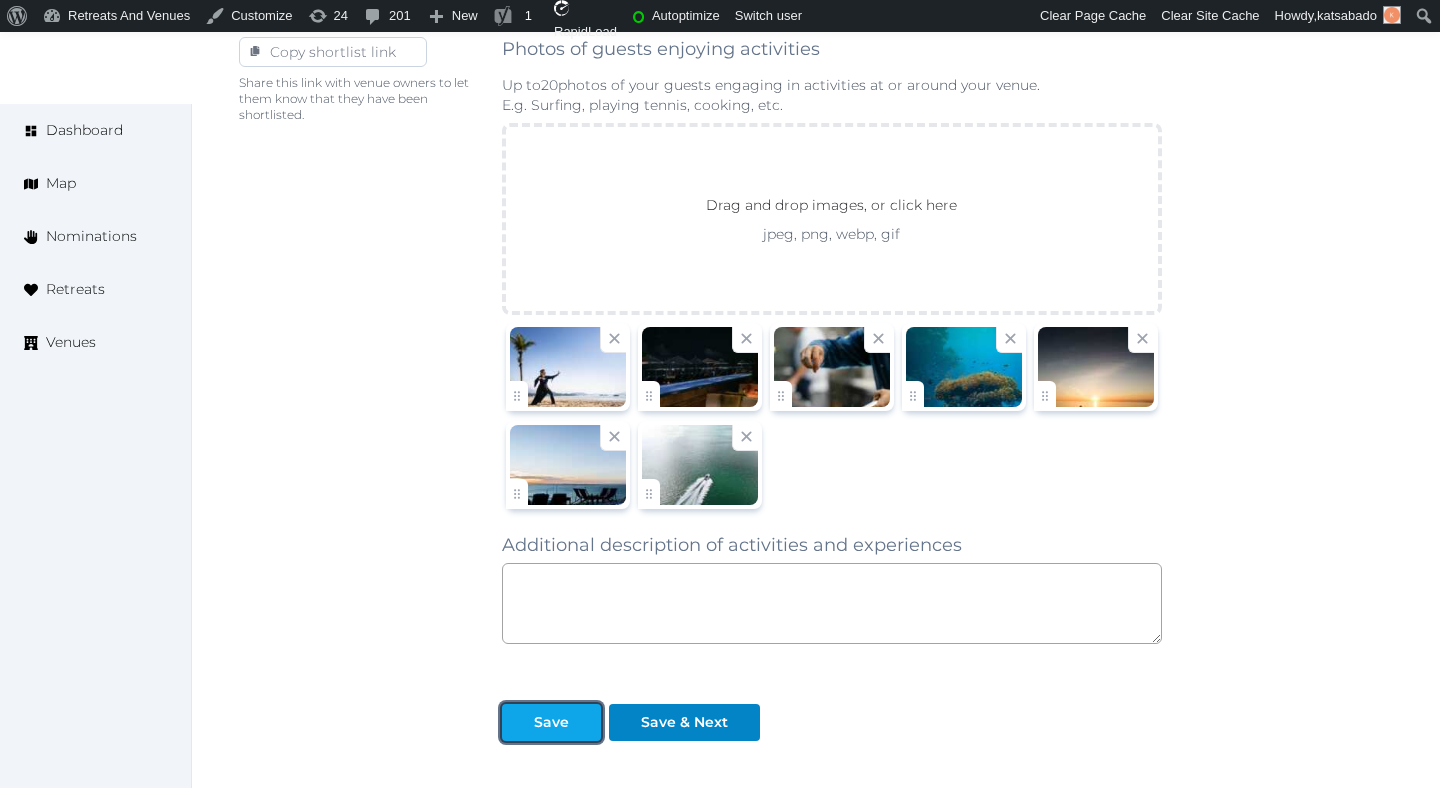 click on "Save" at bounding box center [551, 722] 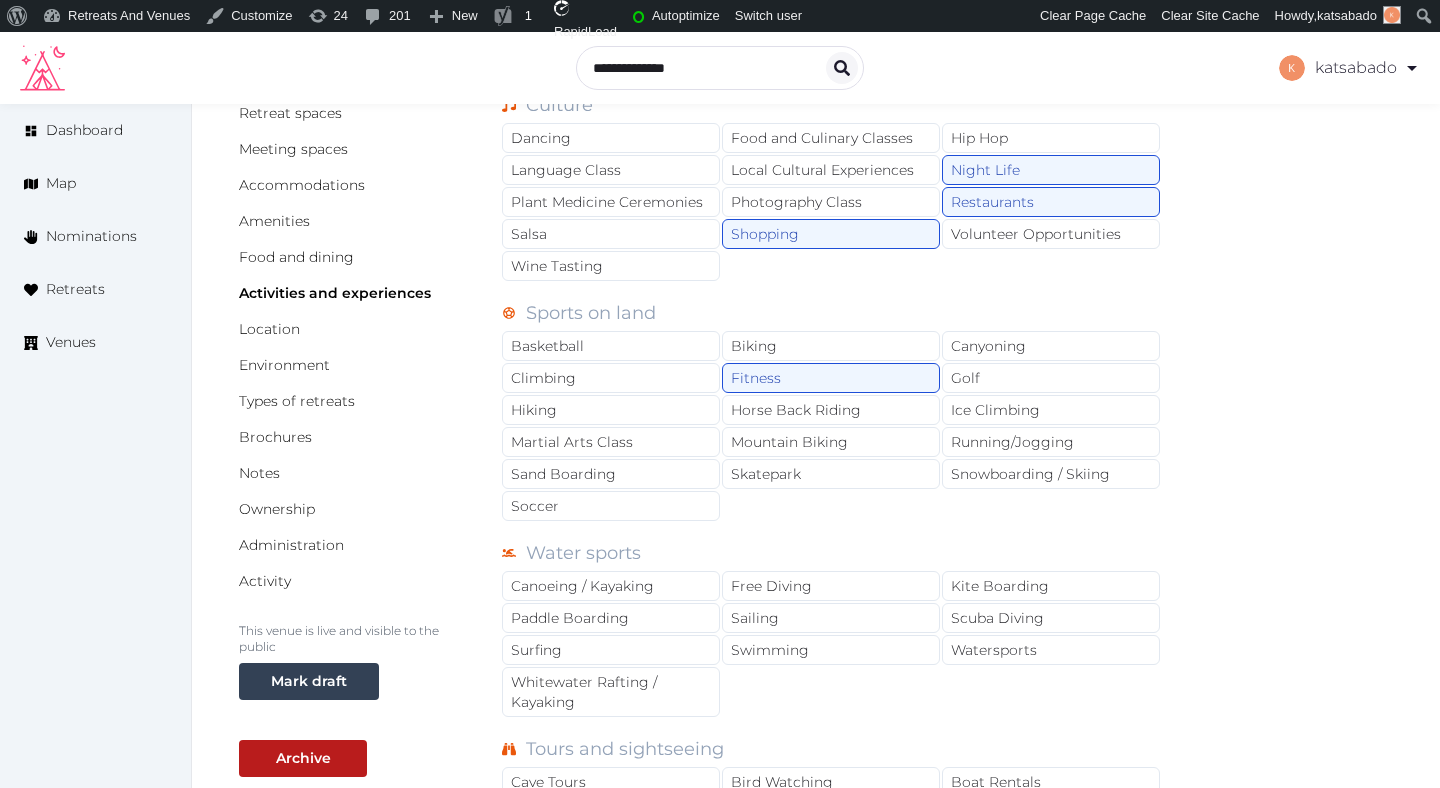scroll, scrollTop: 83, scrollLeft: 0, axis: vertical 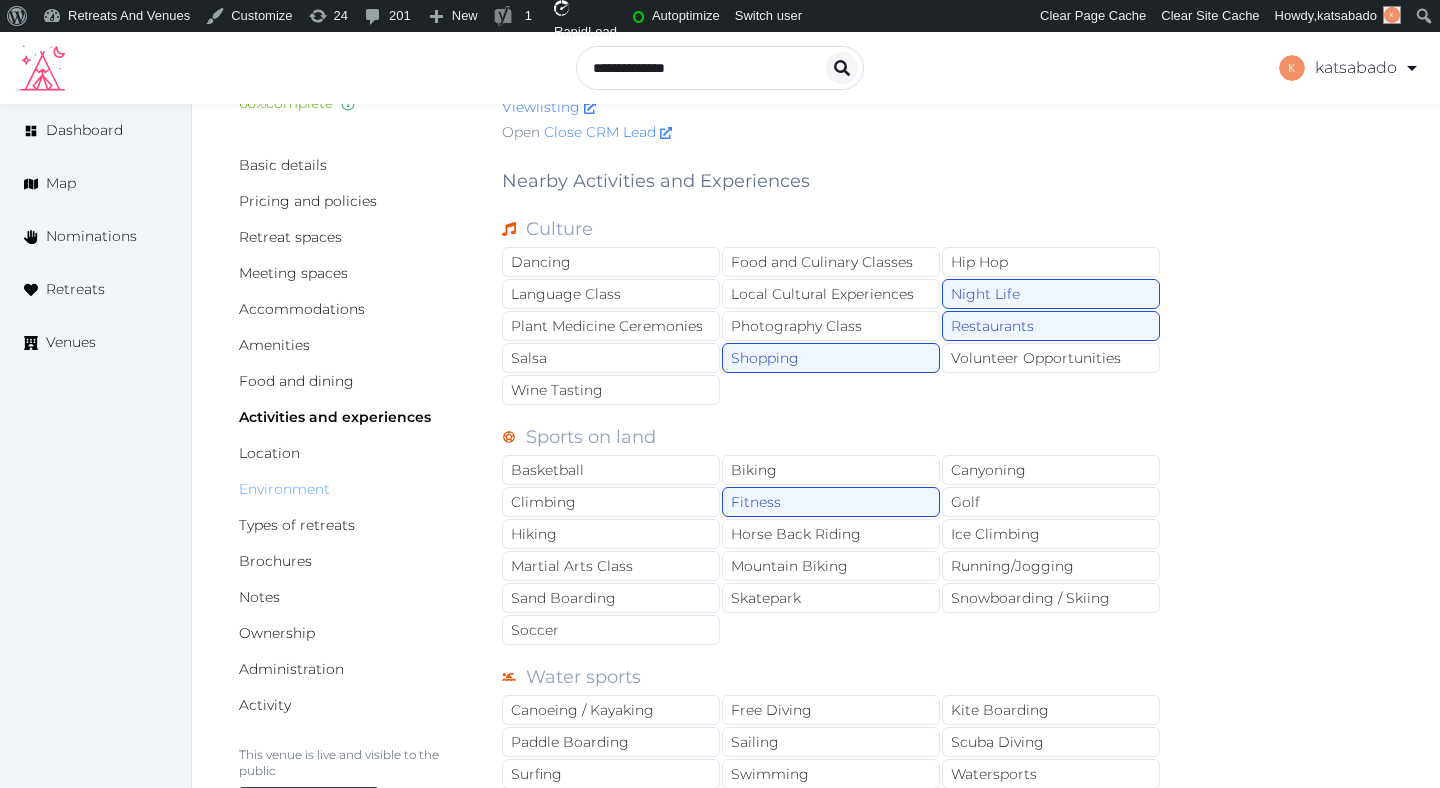 click on "Environment" at bounding box center (284, 489) 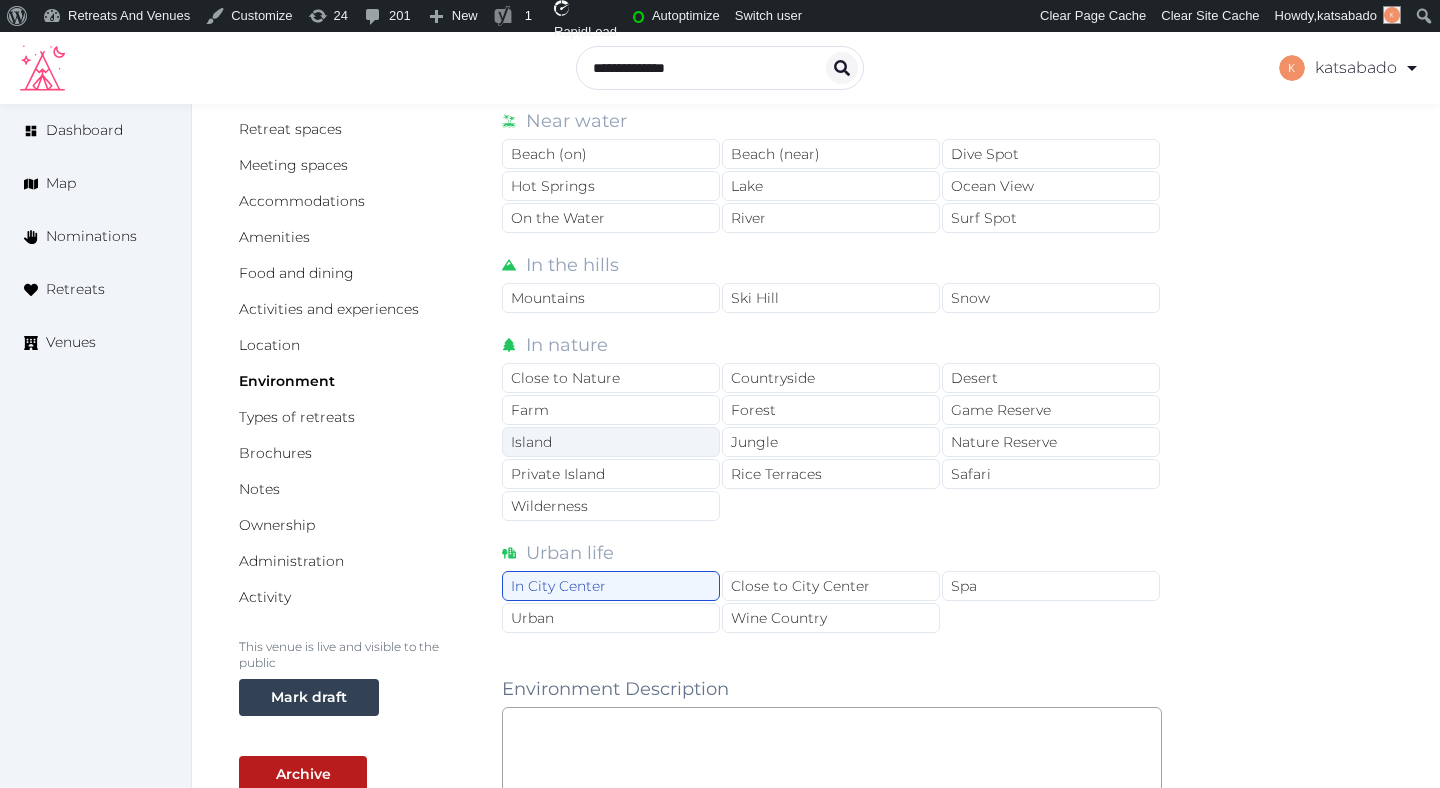 scroll, scrollTop: 129, scrollLeft: 0, axis: vertical 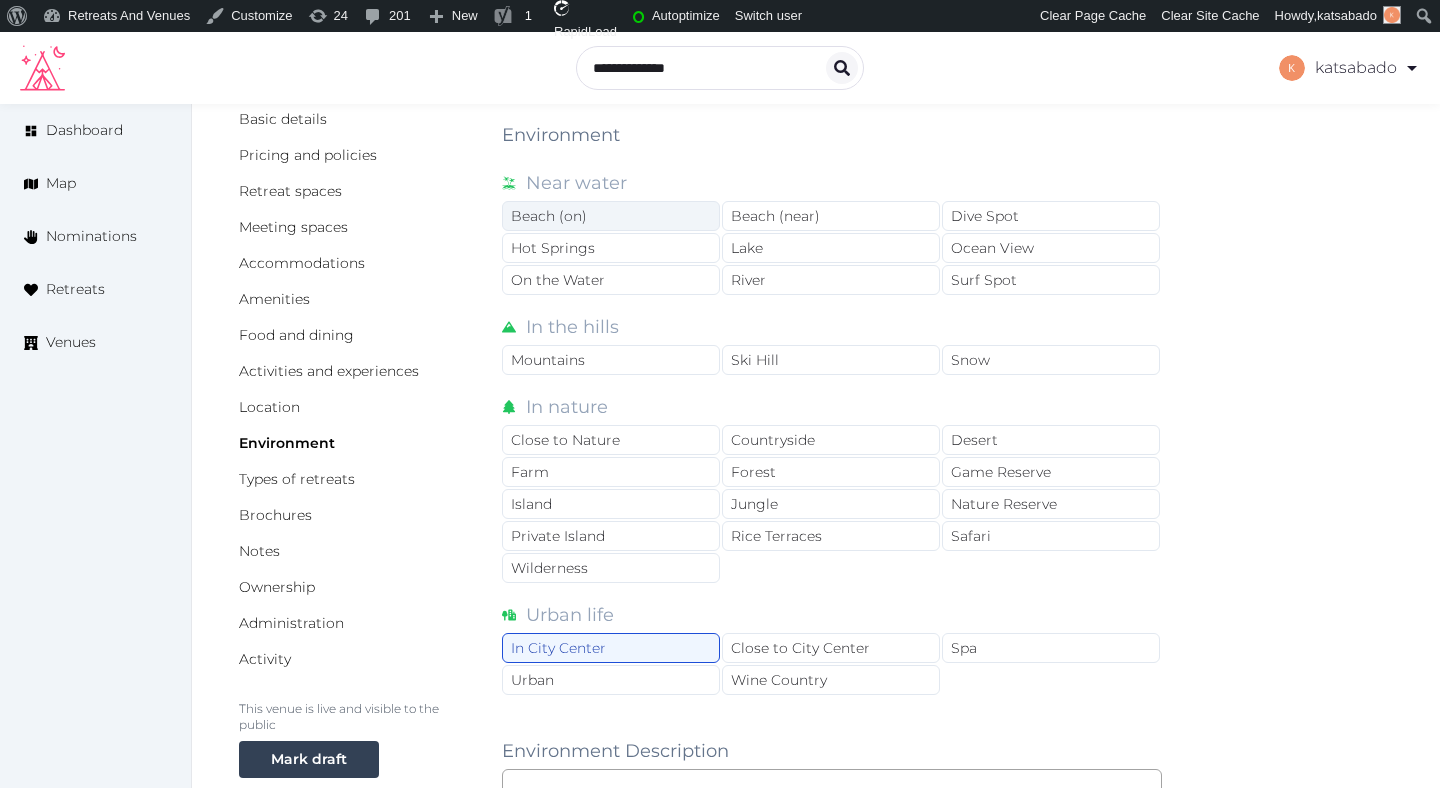 click on "Beach (on)" at bounding box center (611, 216) 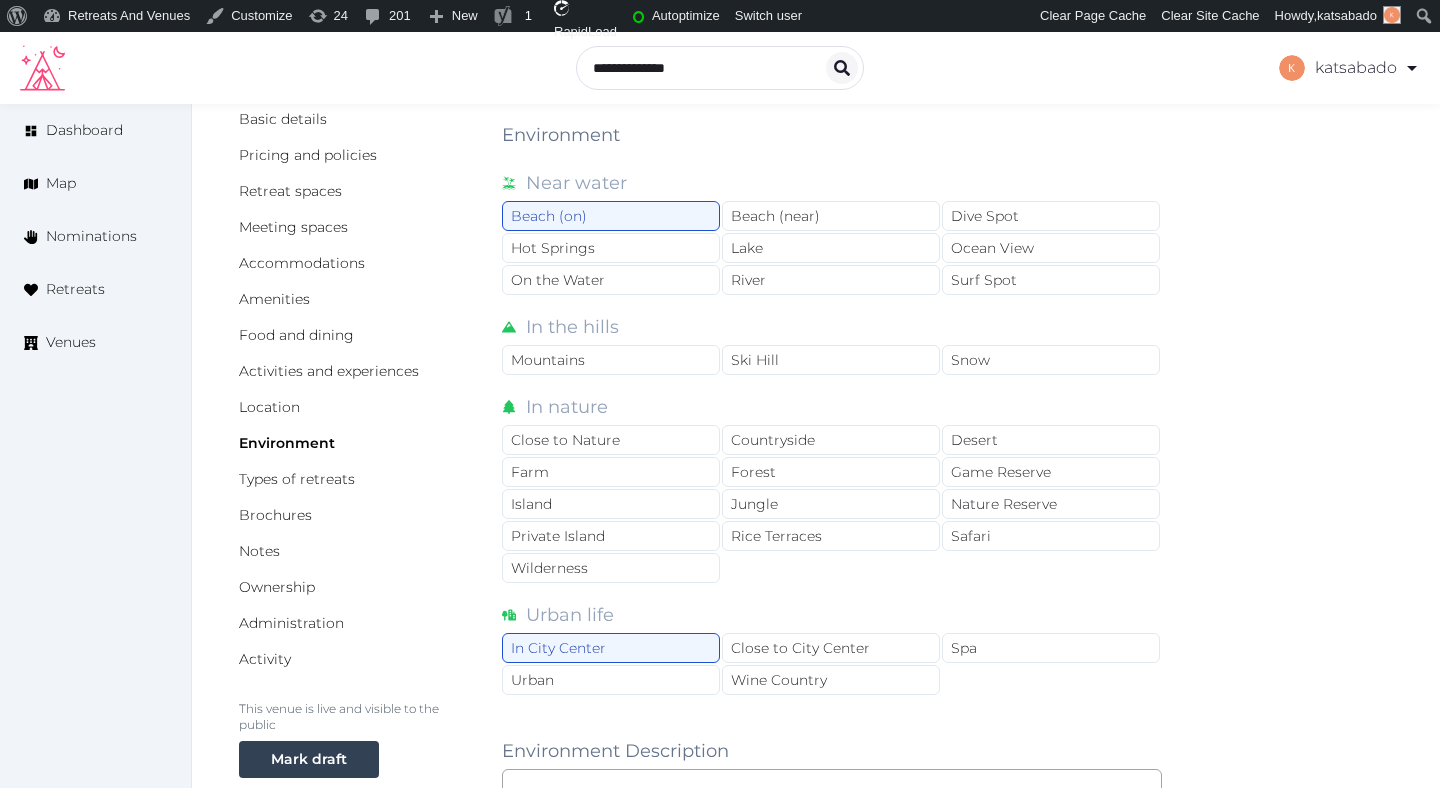 click on "Near water" at bounding box center [832, 183] 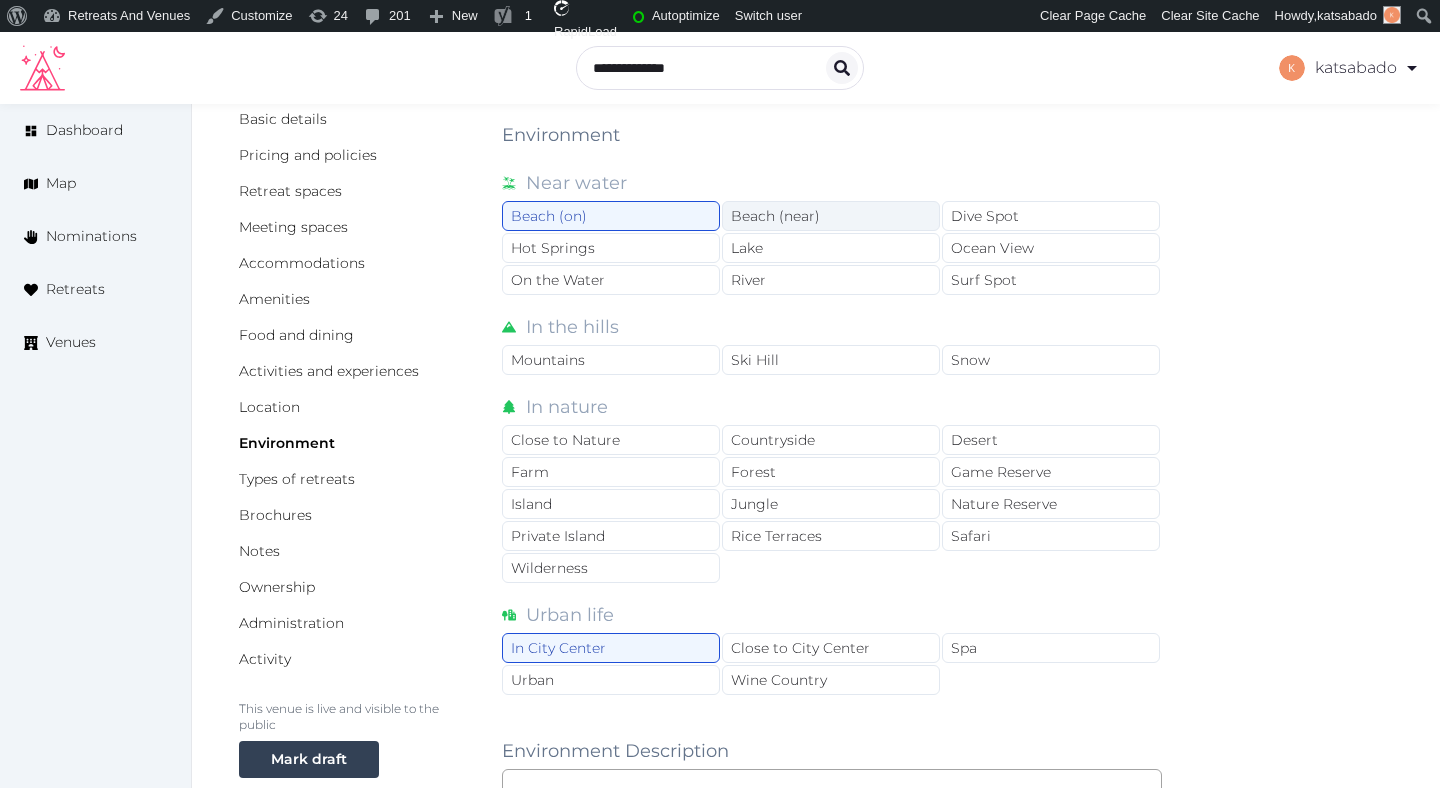 click on "Beach (near)" at bounding box center [831, 216] 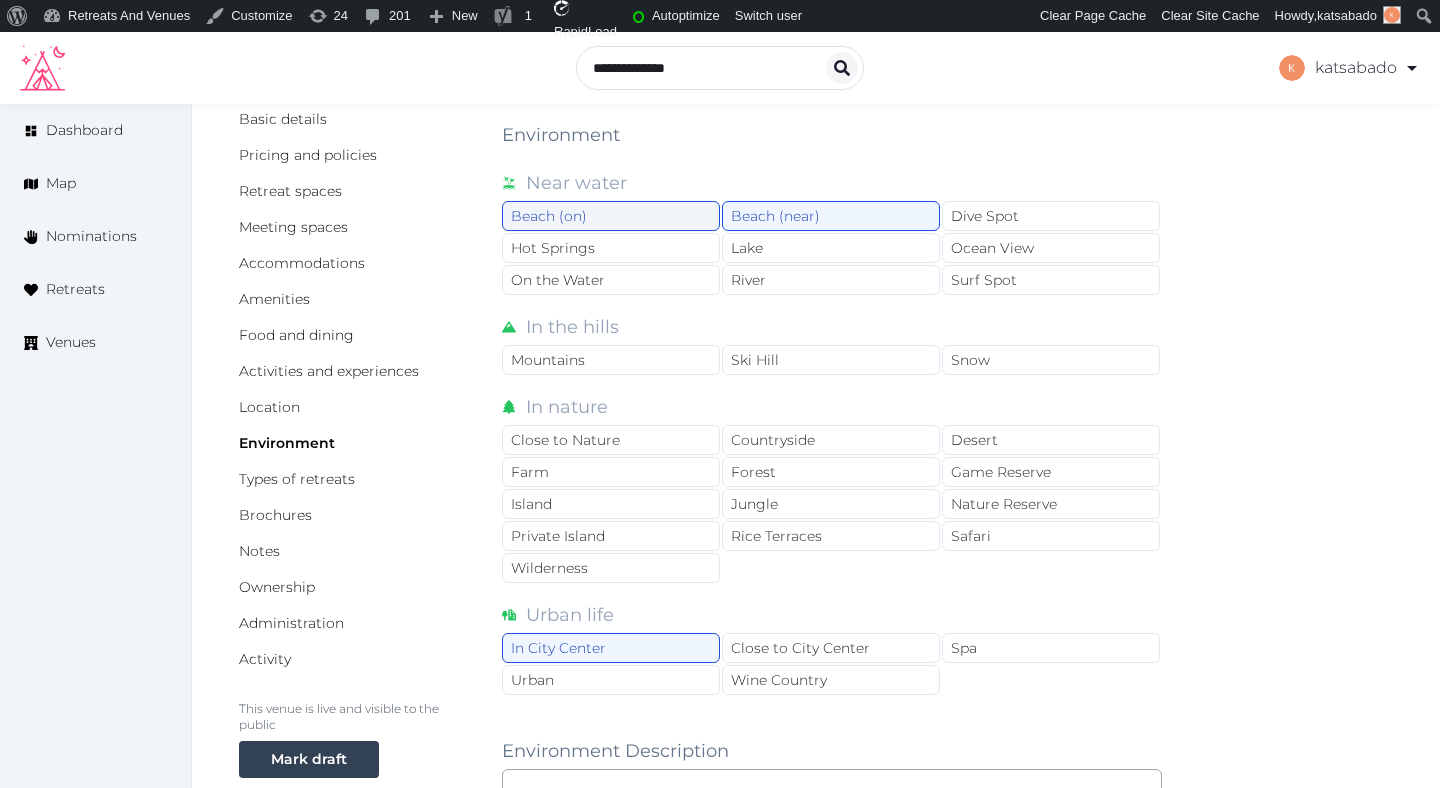 click on "Beach (on)" at bounding box center (611, 216) 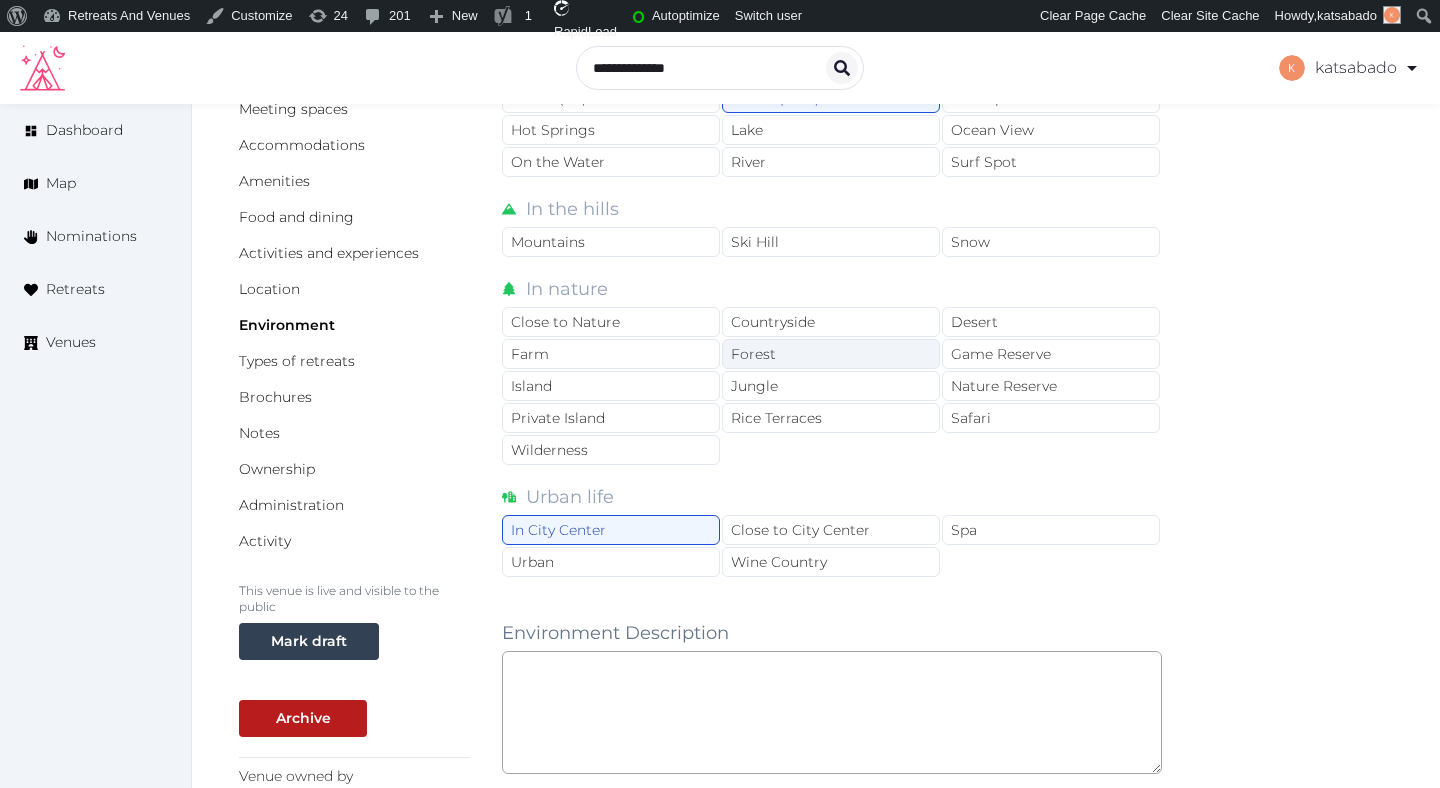 scroll, scrollTop: 284, scrollLeft: 0, axis: vertical 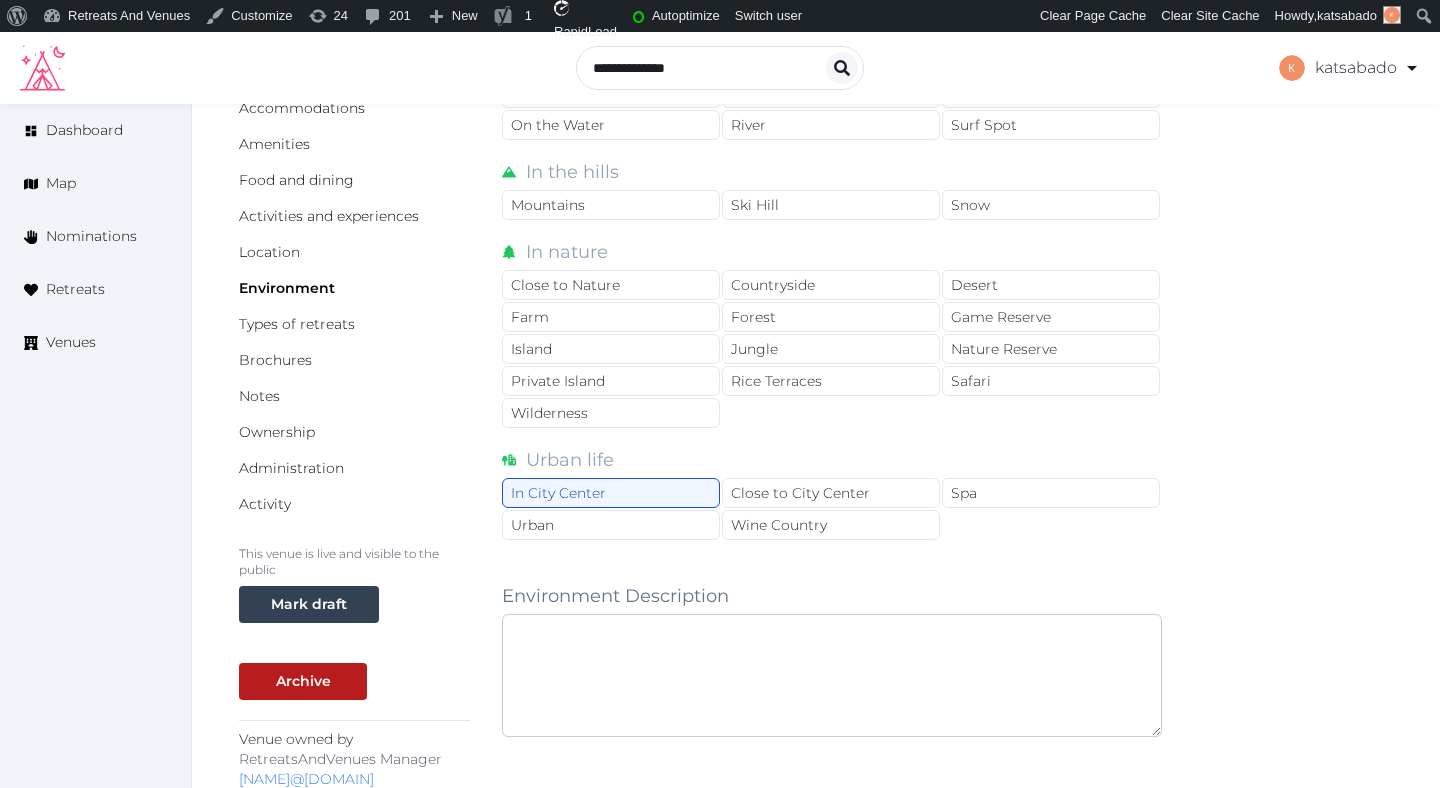 click at bounding box center (832, 675) 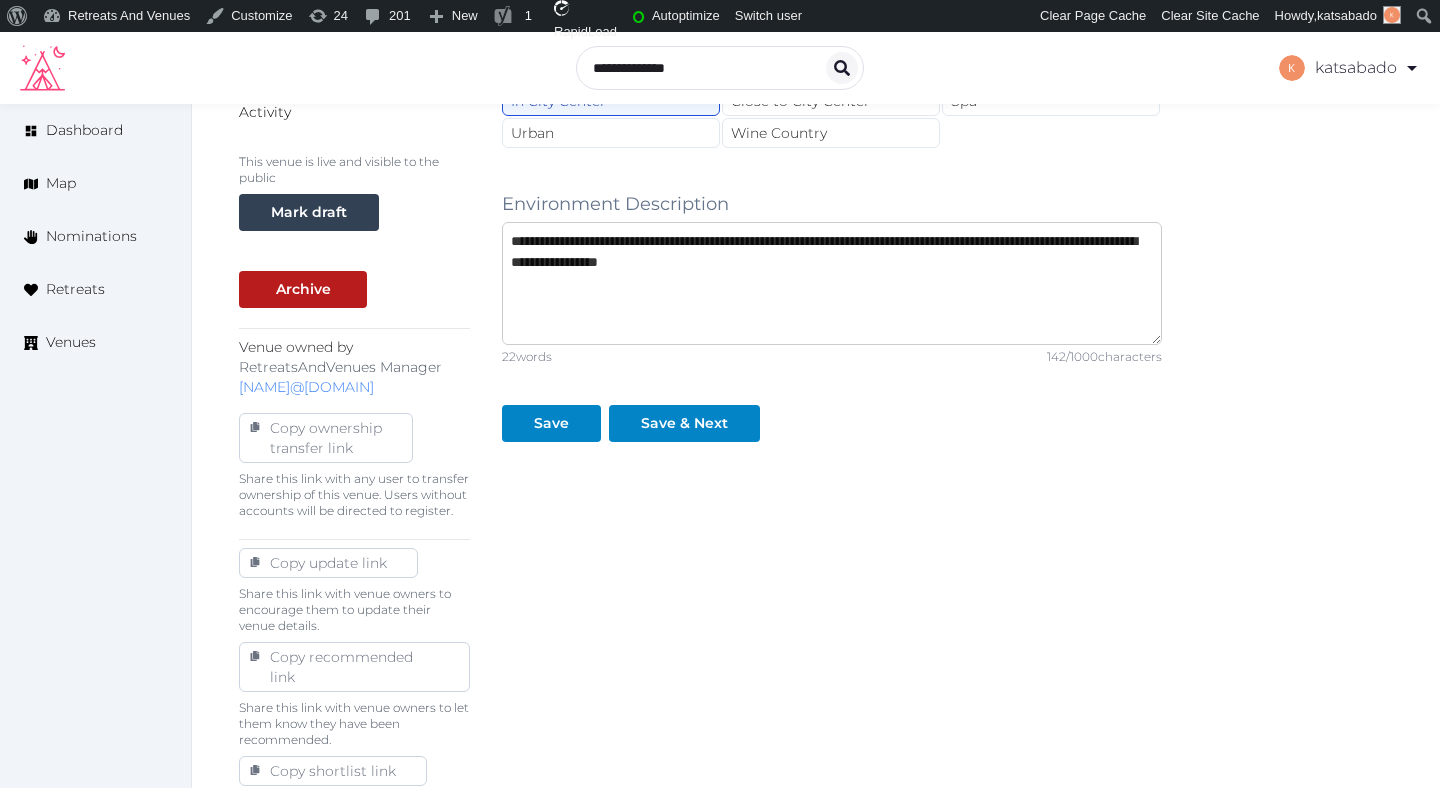 scroll, scrollTop: 698, scrollLeft: 0, axis: vertical 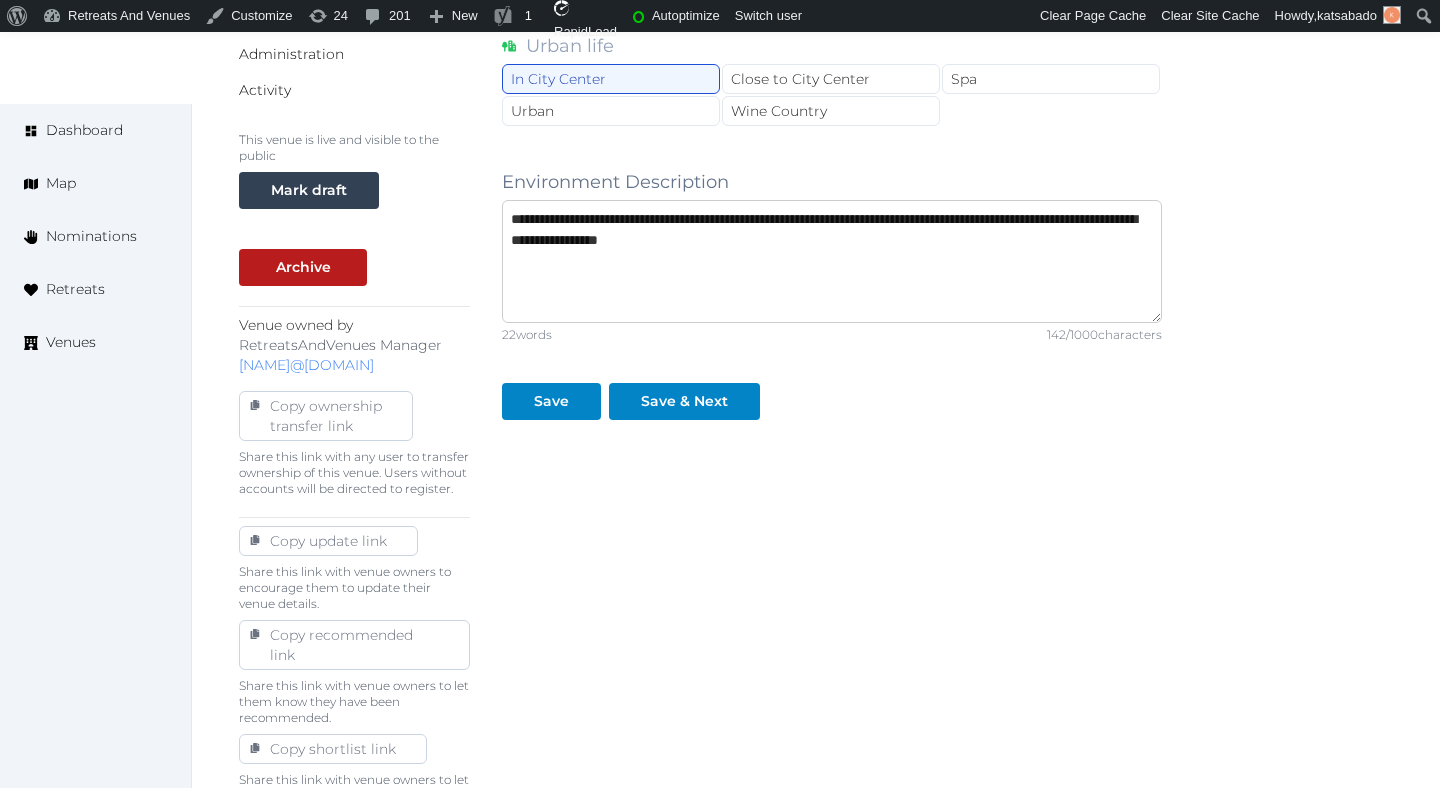type on "**********" 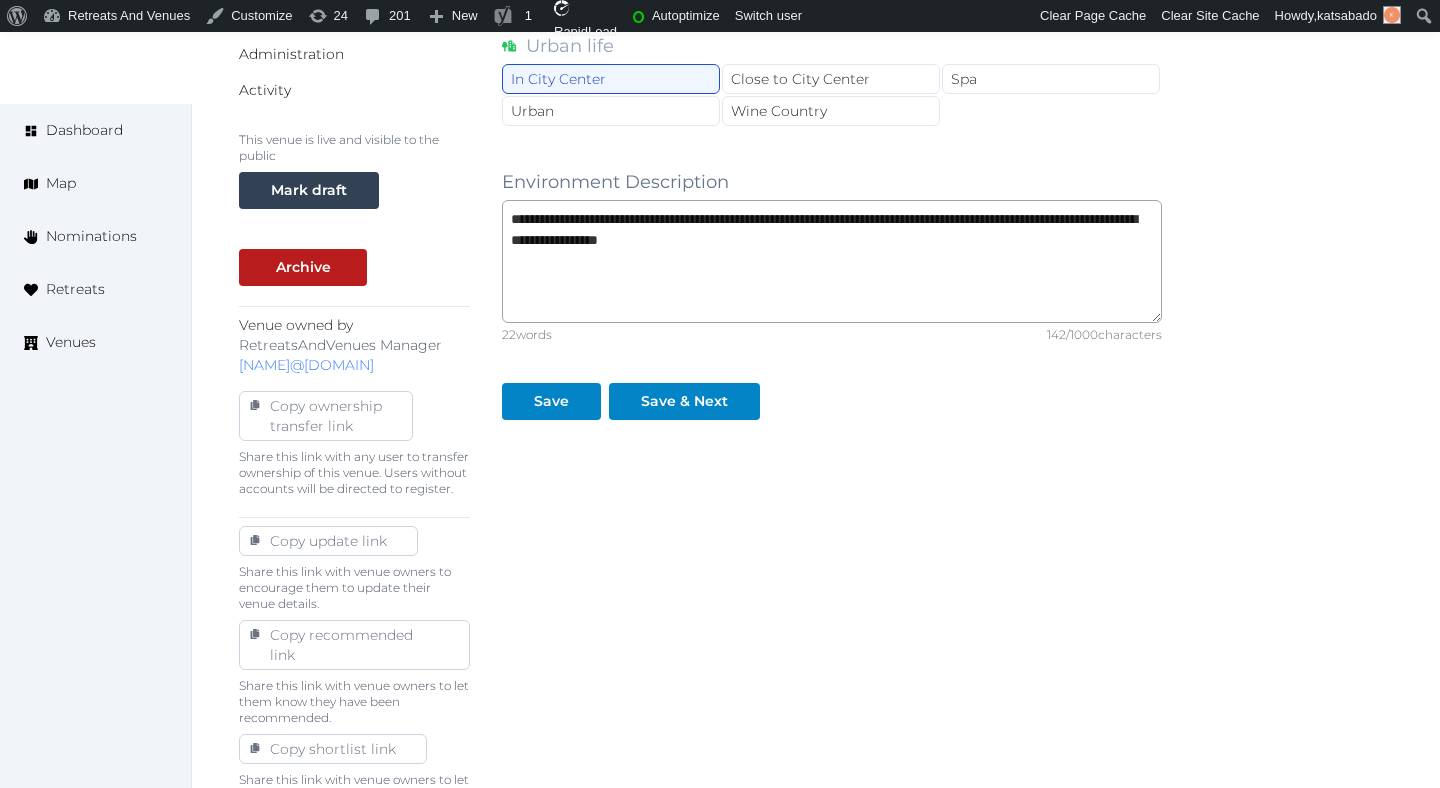 click on "**********" at bounding box center [832, 178] 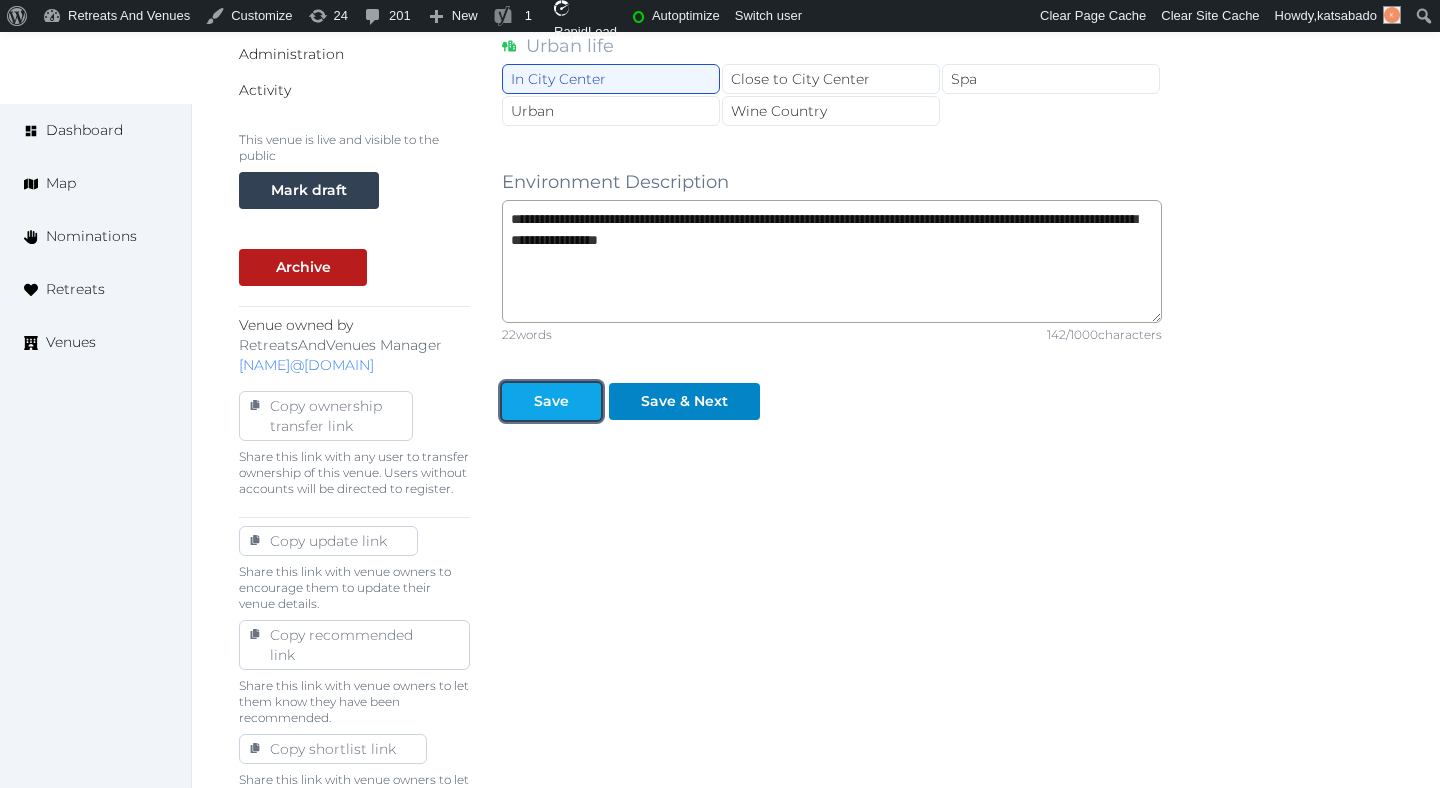 click on "Save" at bounding box center (551, 401) 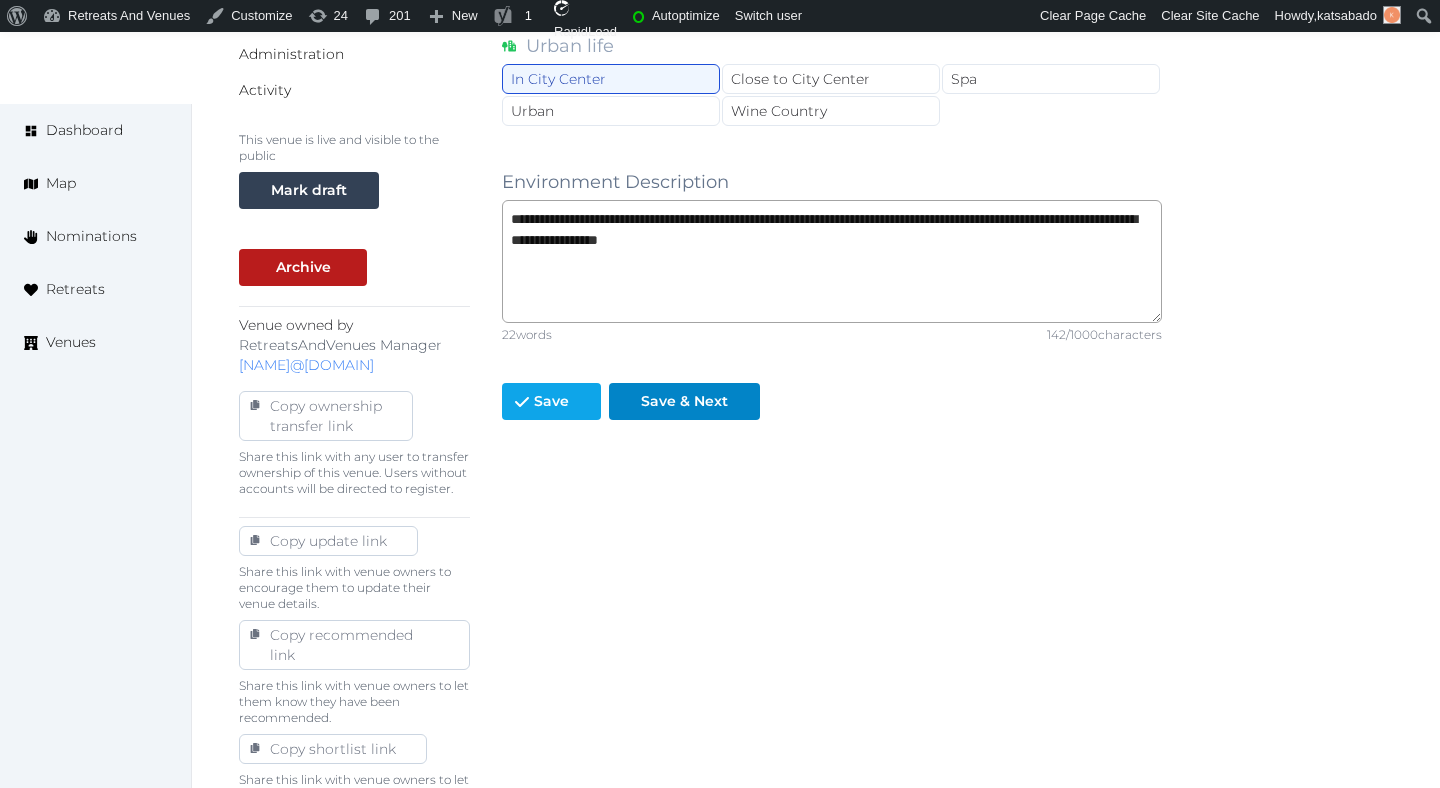 scroll, scrollTop: 0, scrollLeft: 0, axis: both 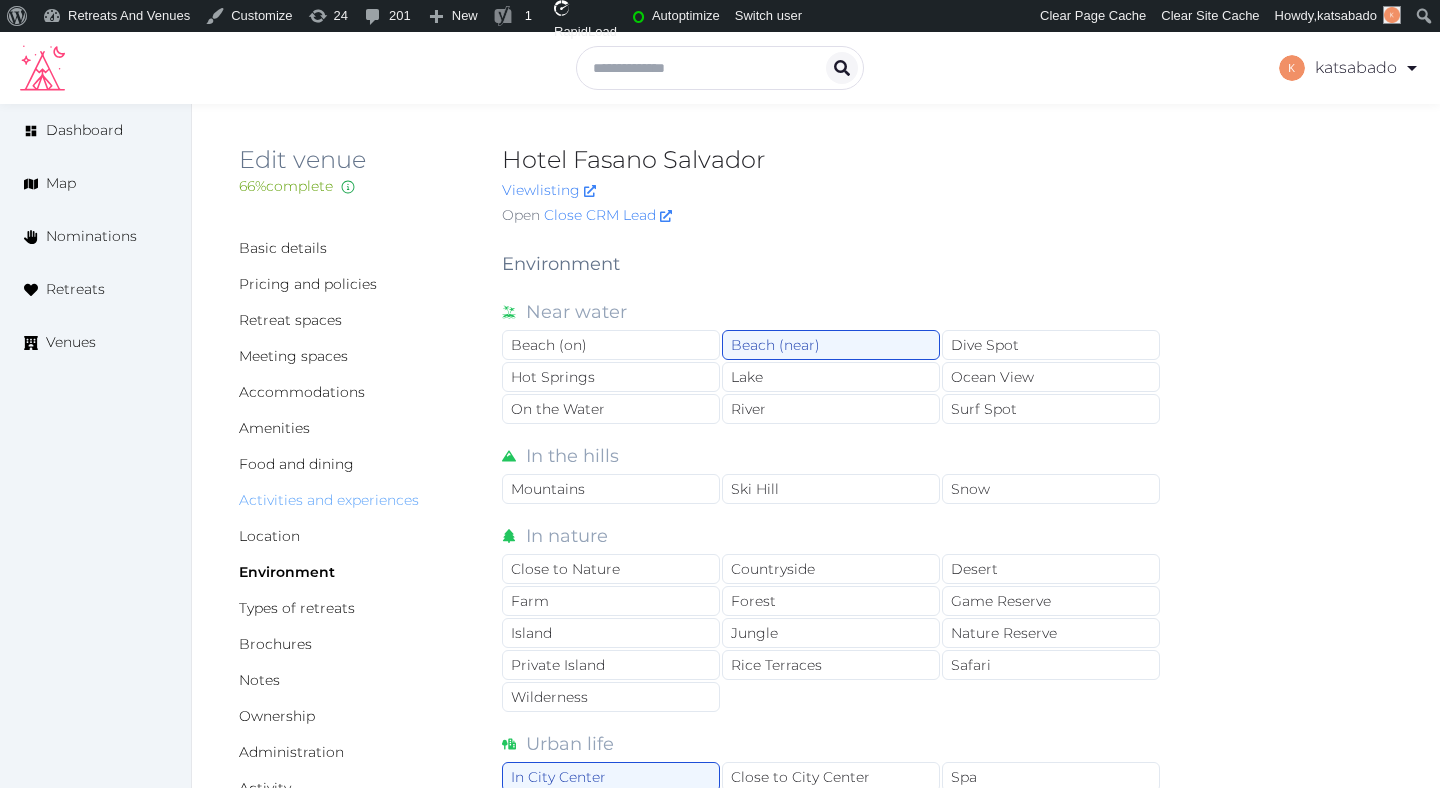 click on "Activities and experiences" at bounding box center (329, 500) 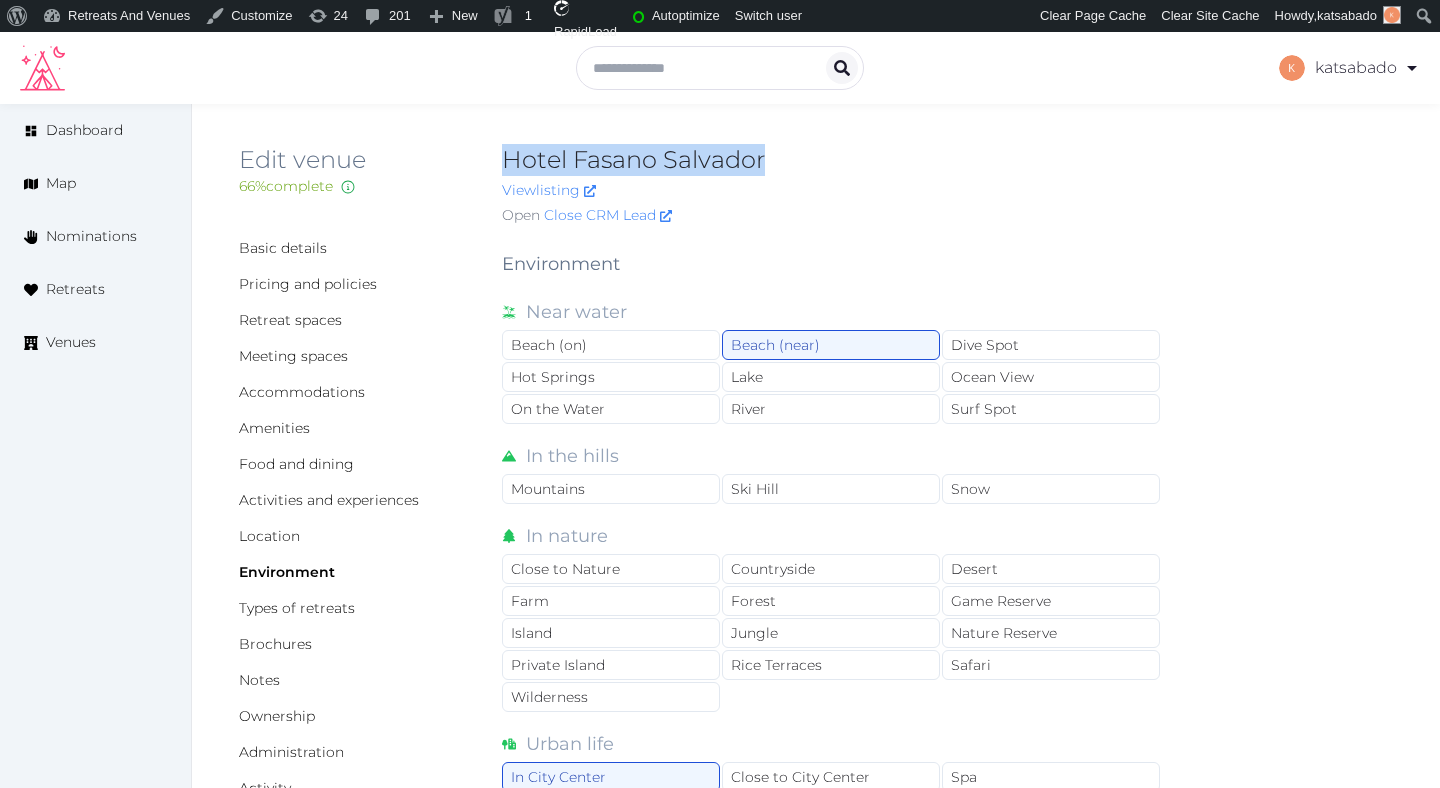 drag, startPoint x: 781, startPoint y: 163, endPoint x: 501, endPoint y: 161, distance: 280.00714 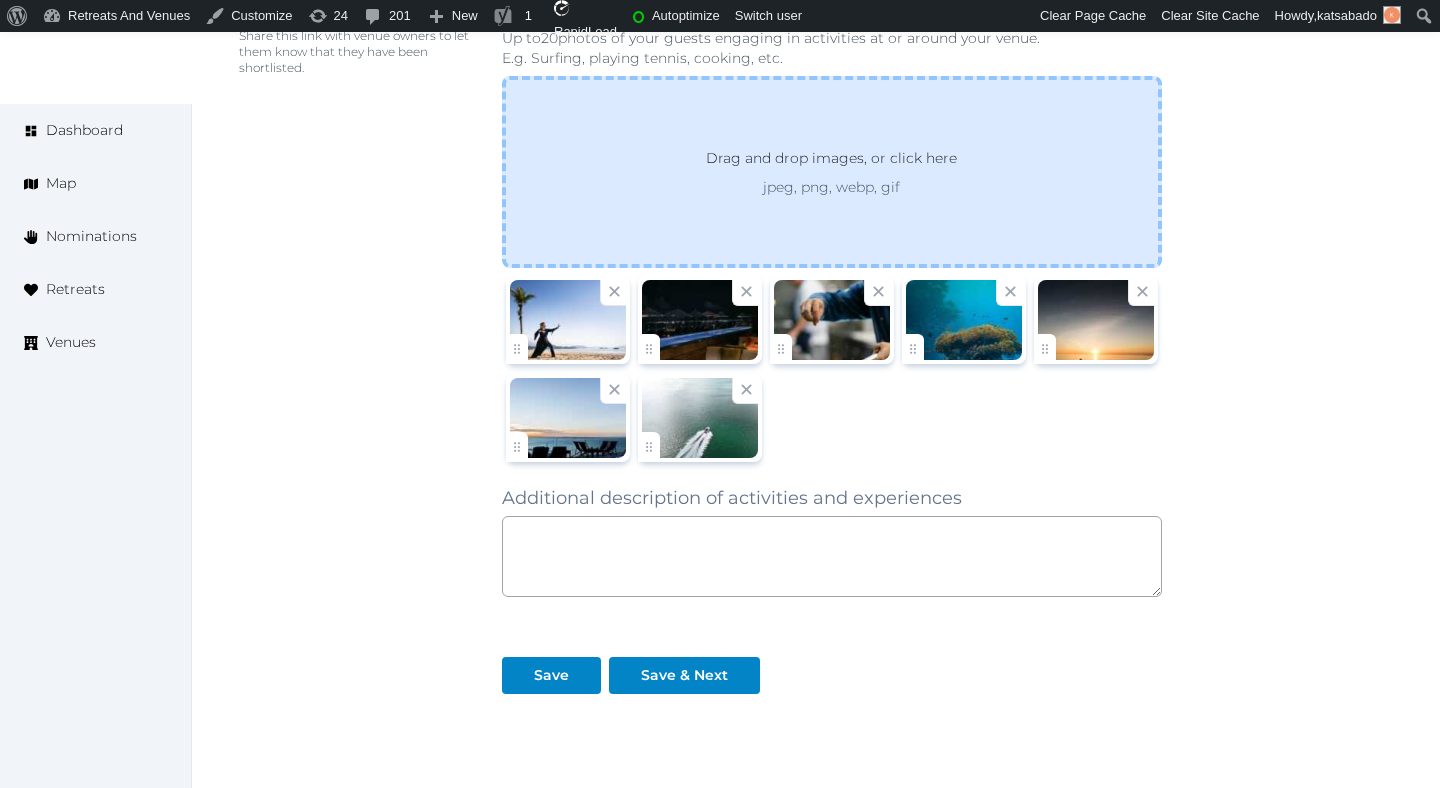 scroll, scrollTop: 1571, scrollLeft: 0, axis: vertical 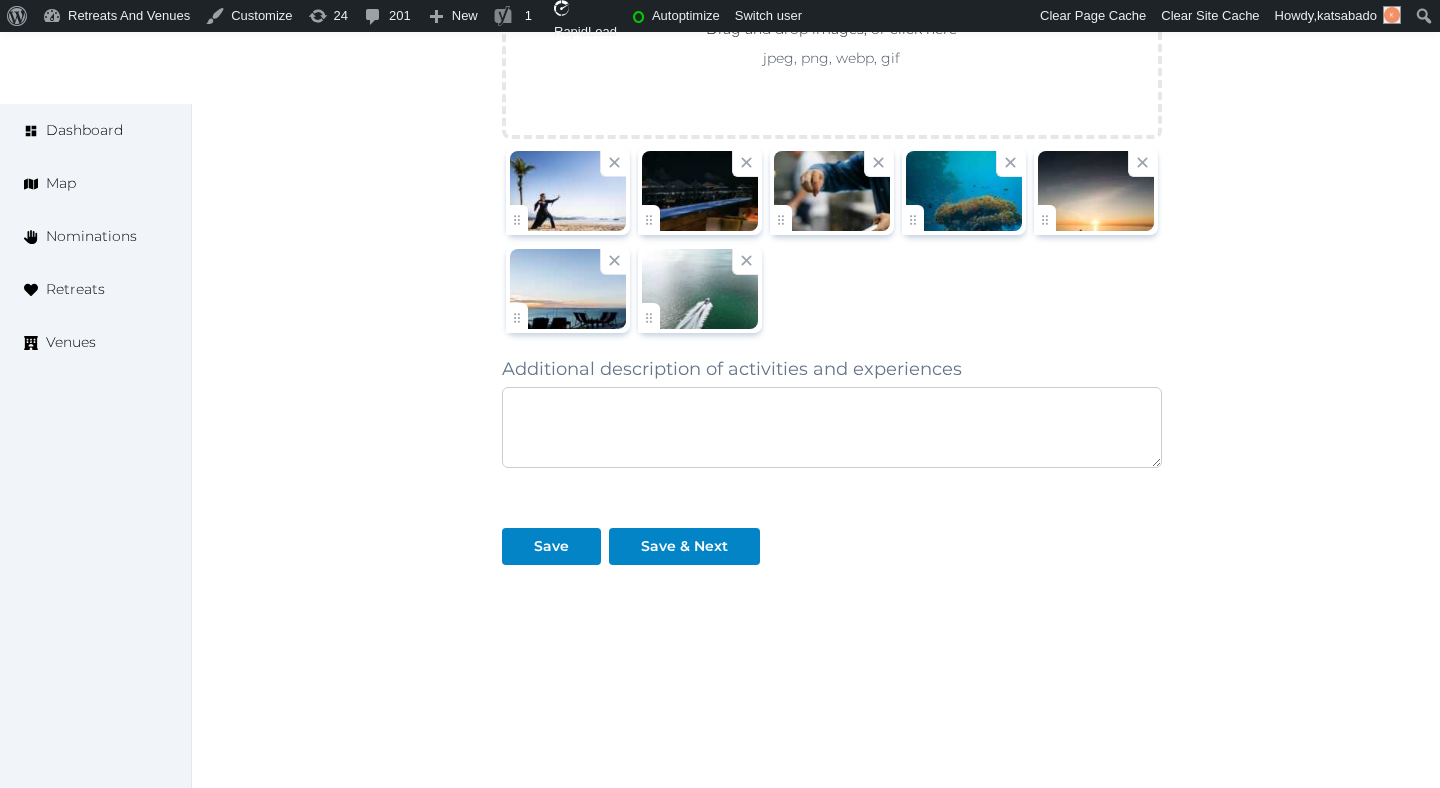 click at bounding box center [832, 427] 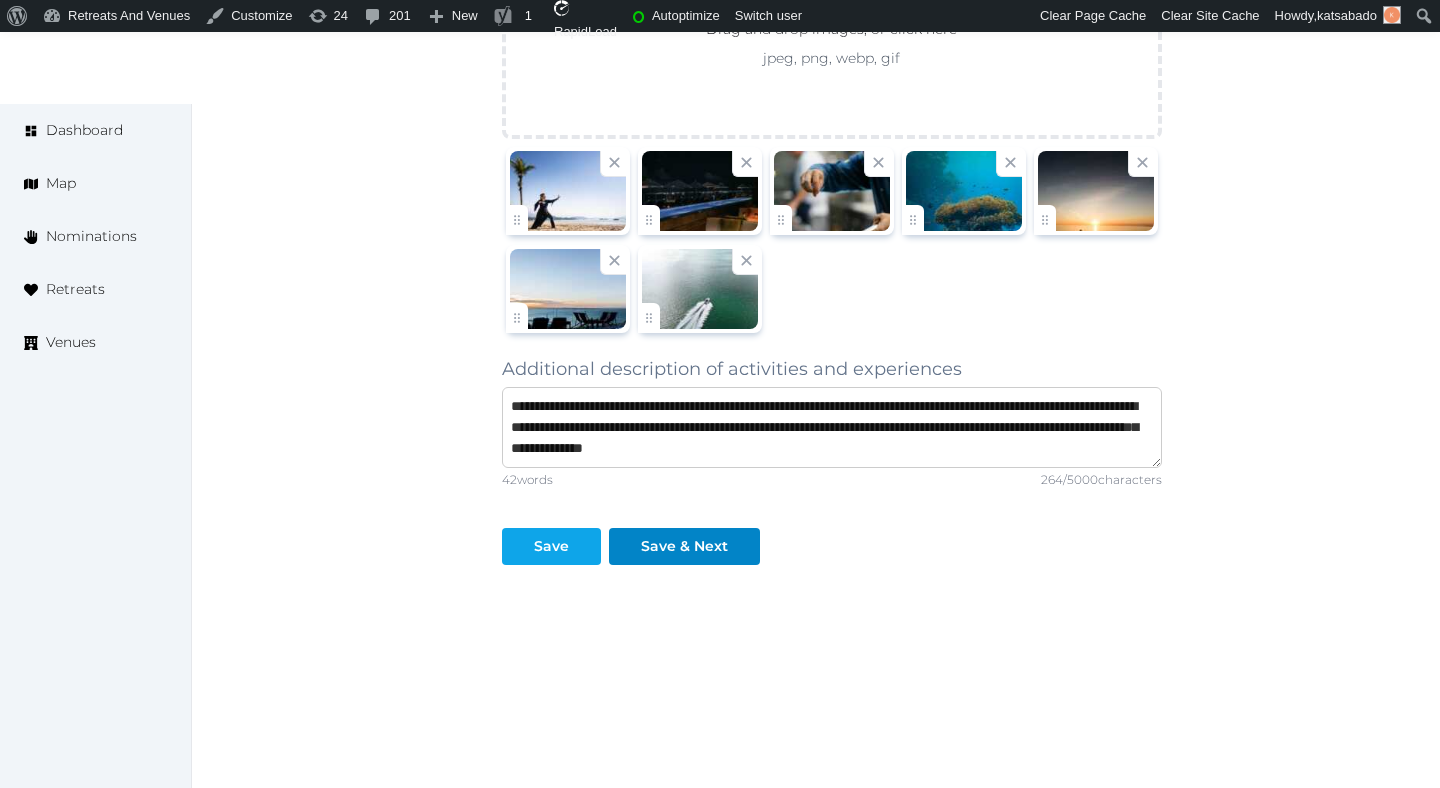 type on "**********" 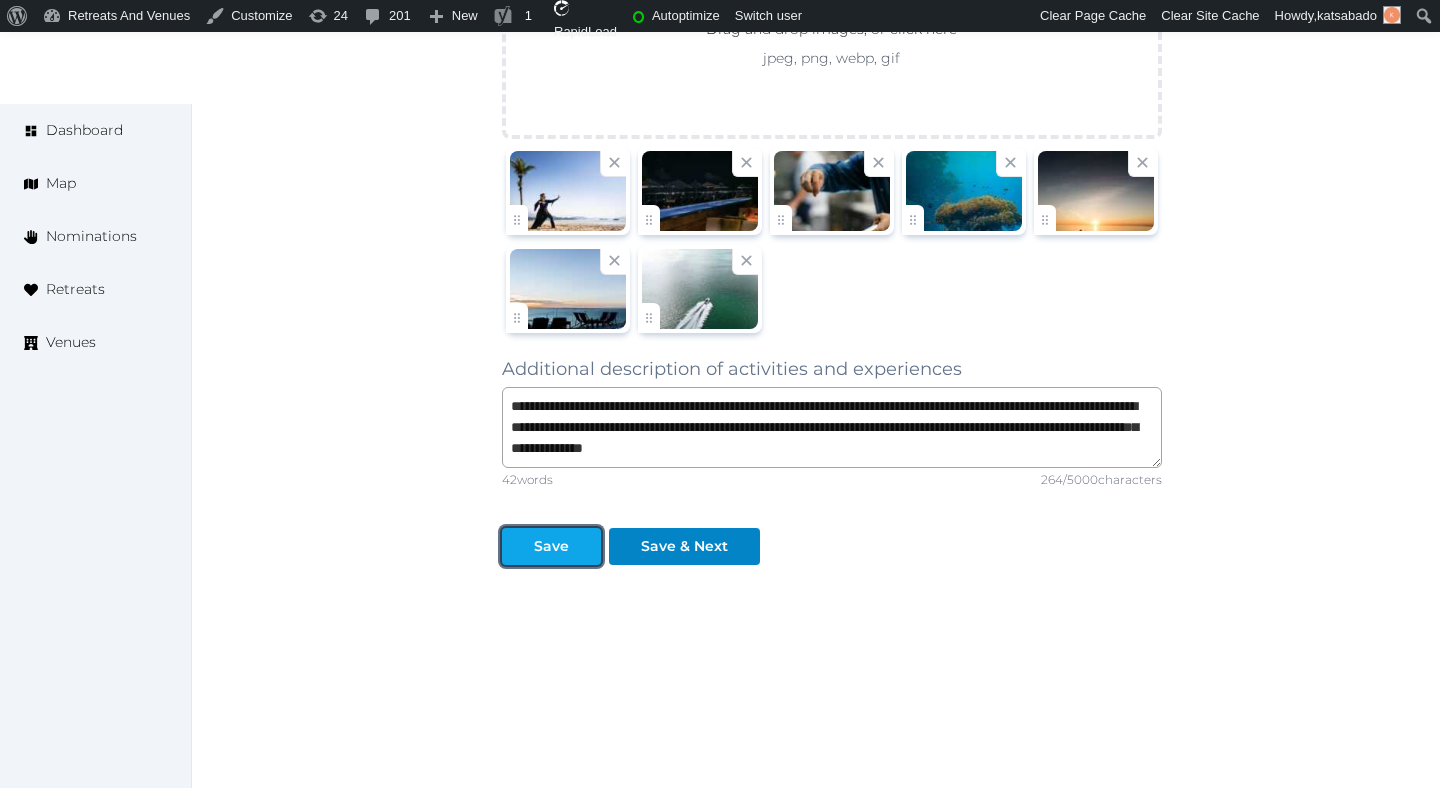click on "Save" at bounding box center [551, 546] 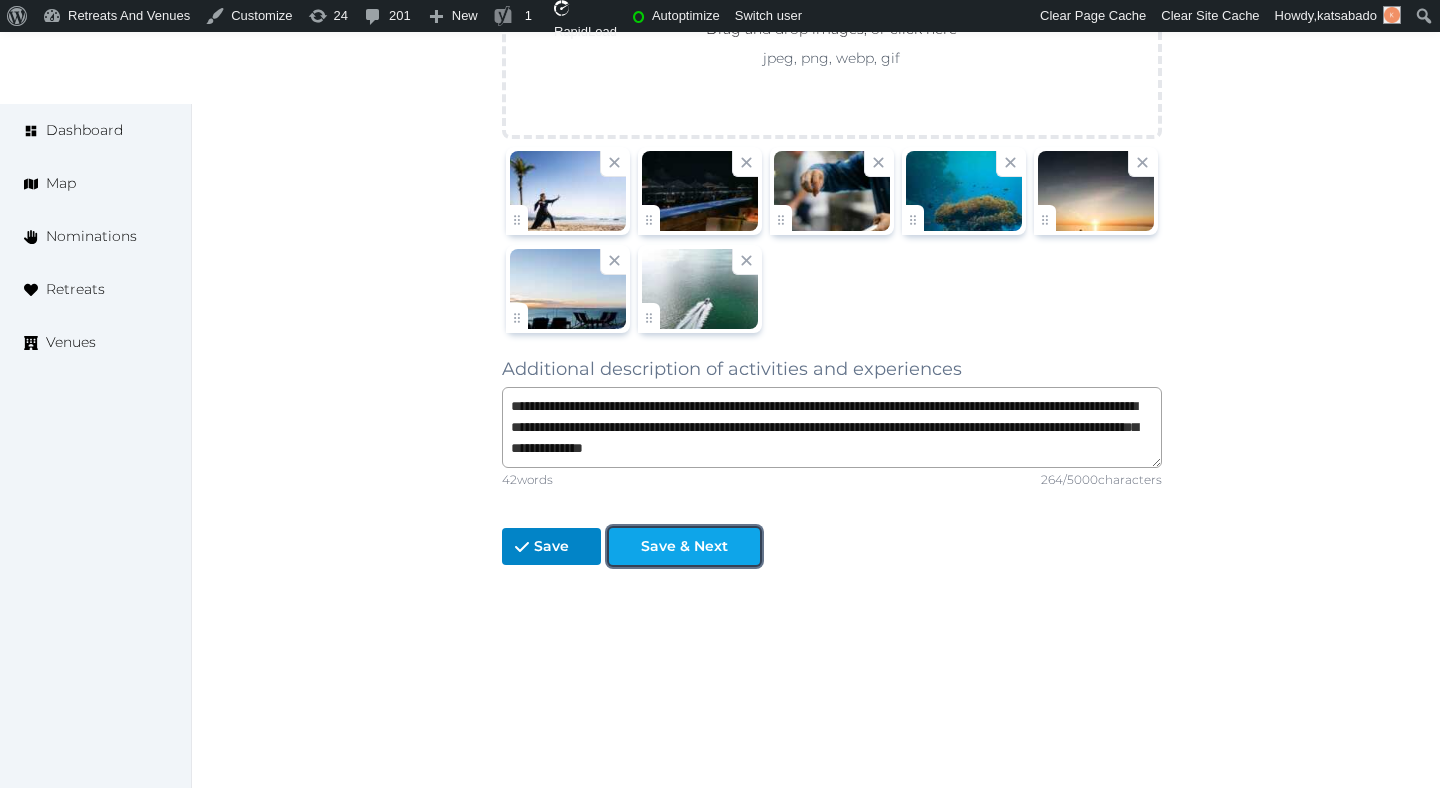 click on "Save & Next" at bounding box center [684, 546] 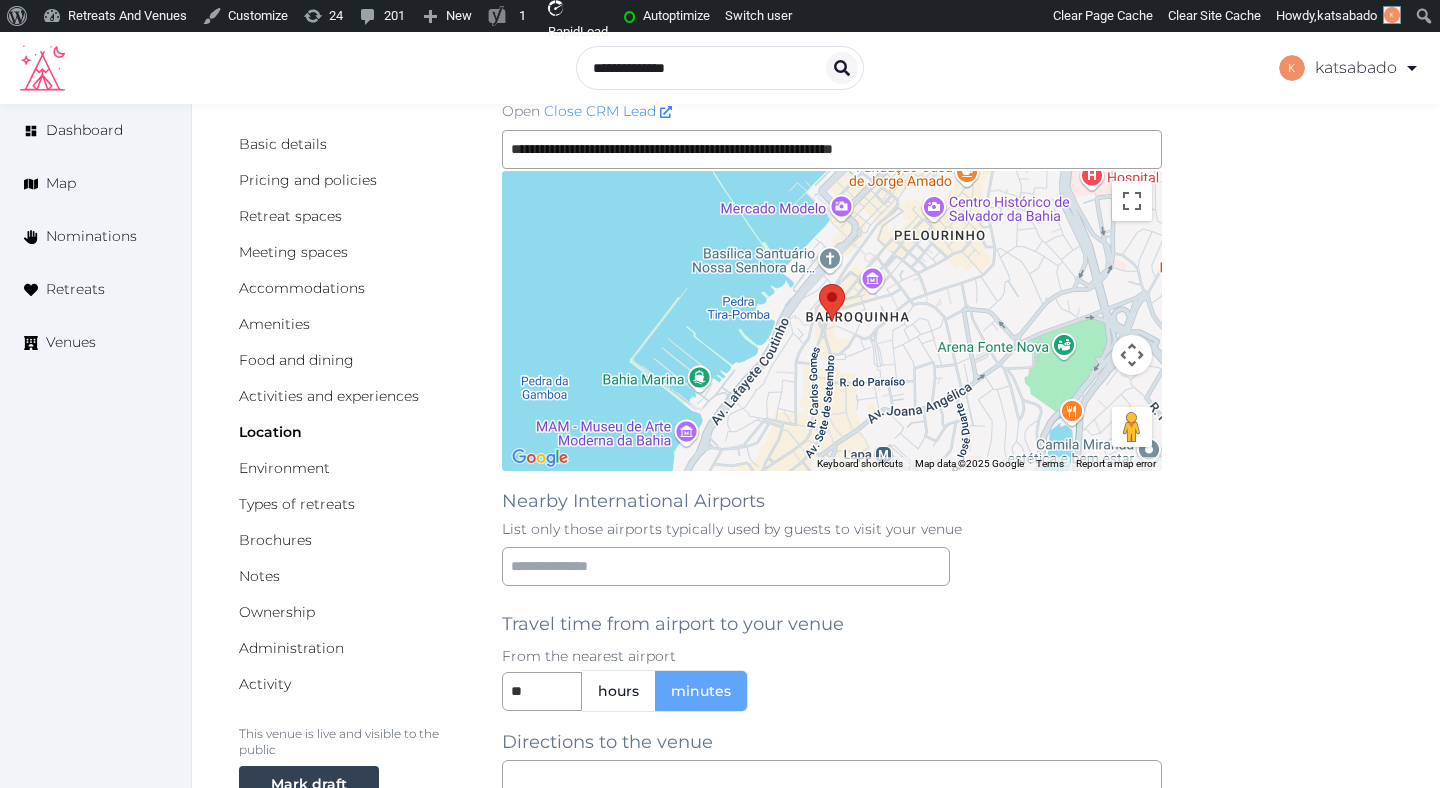 scroll, scrollTop: 105, scrollLeft: 0, axis: vertical 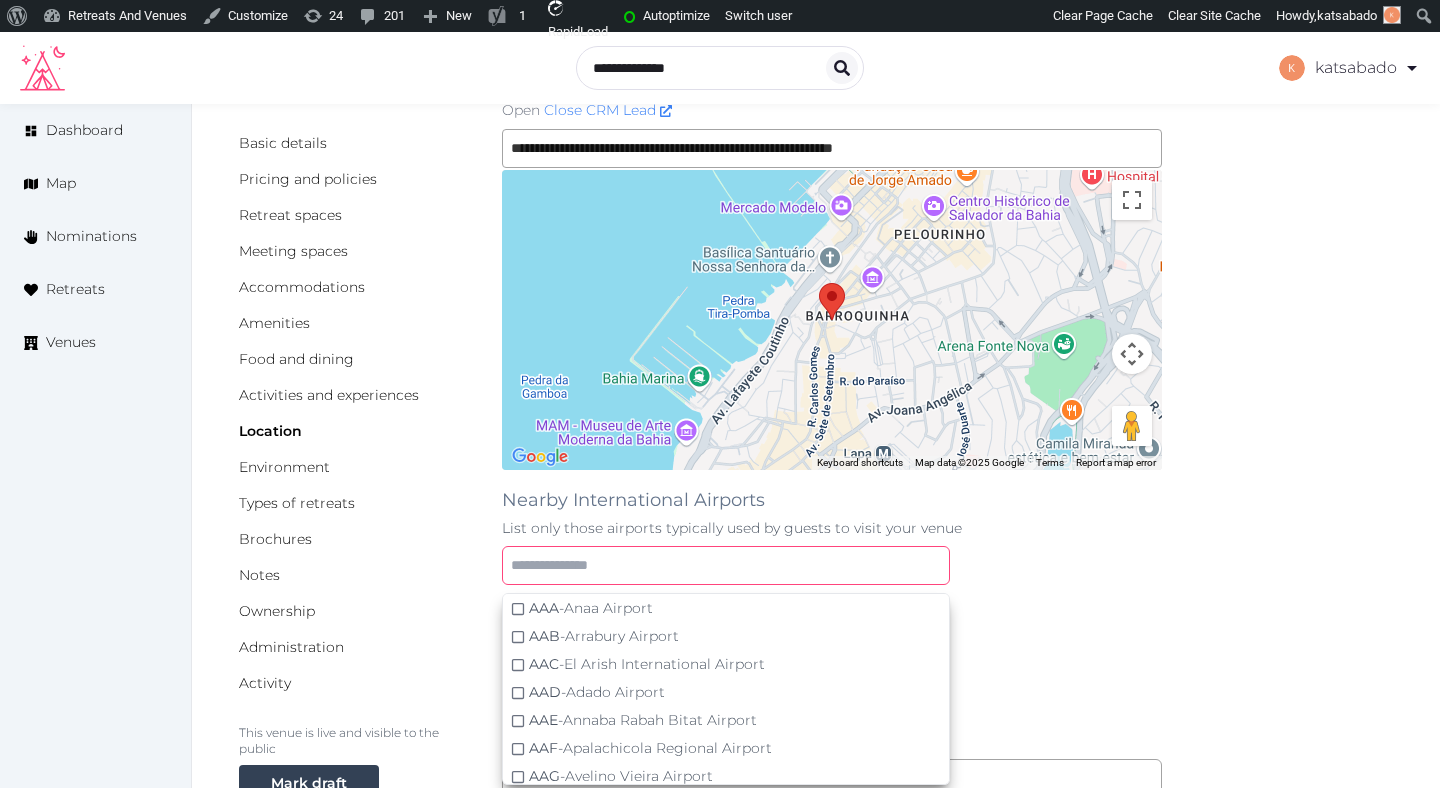 click at bounding box center [726, 565] 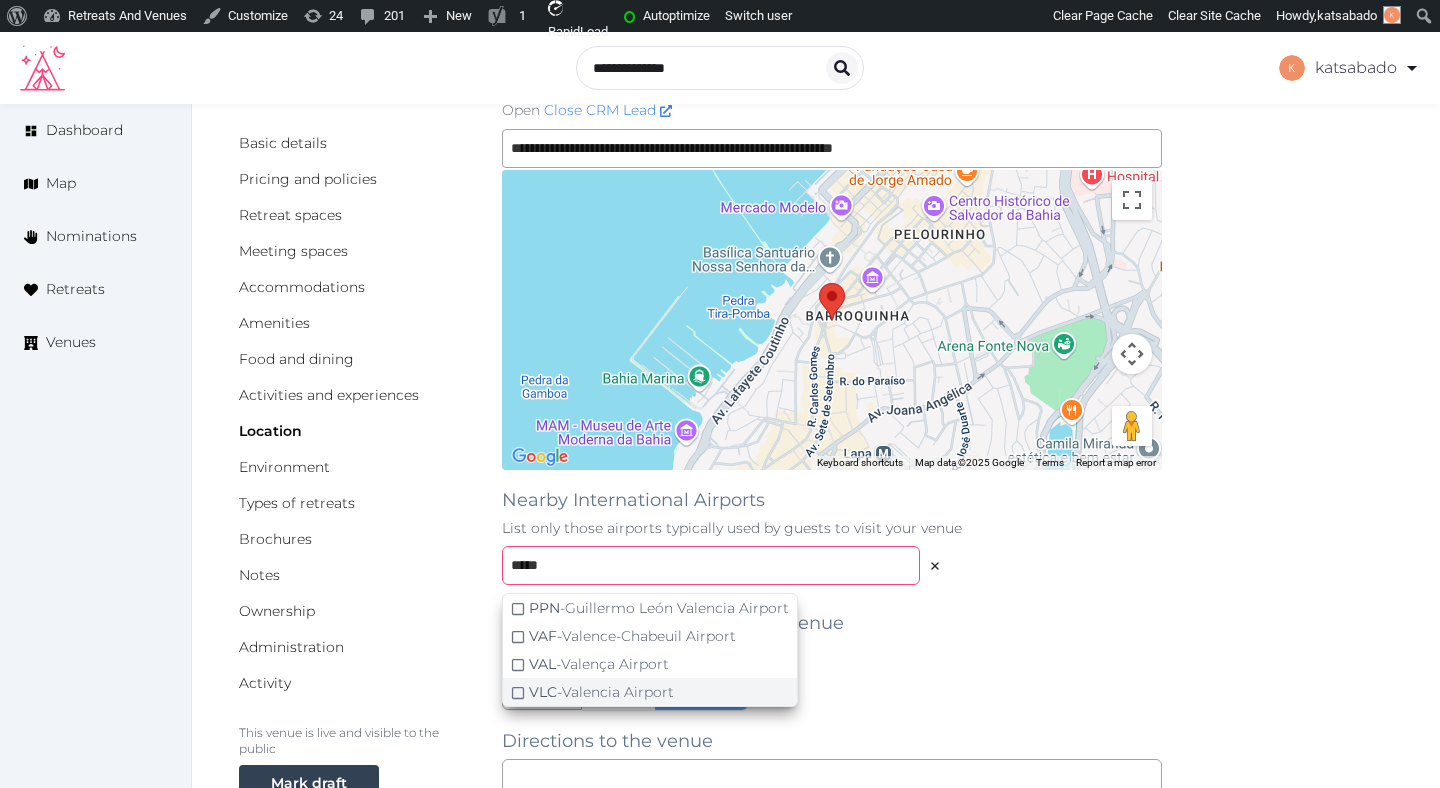 type on "*****" 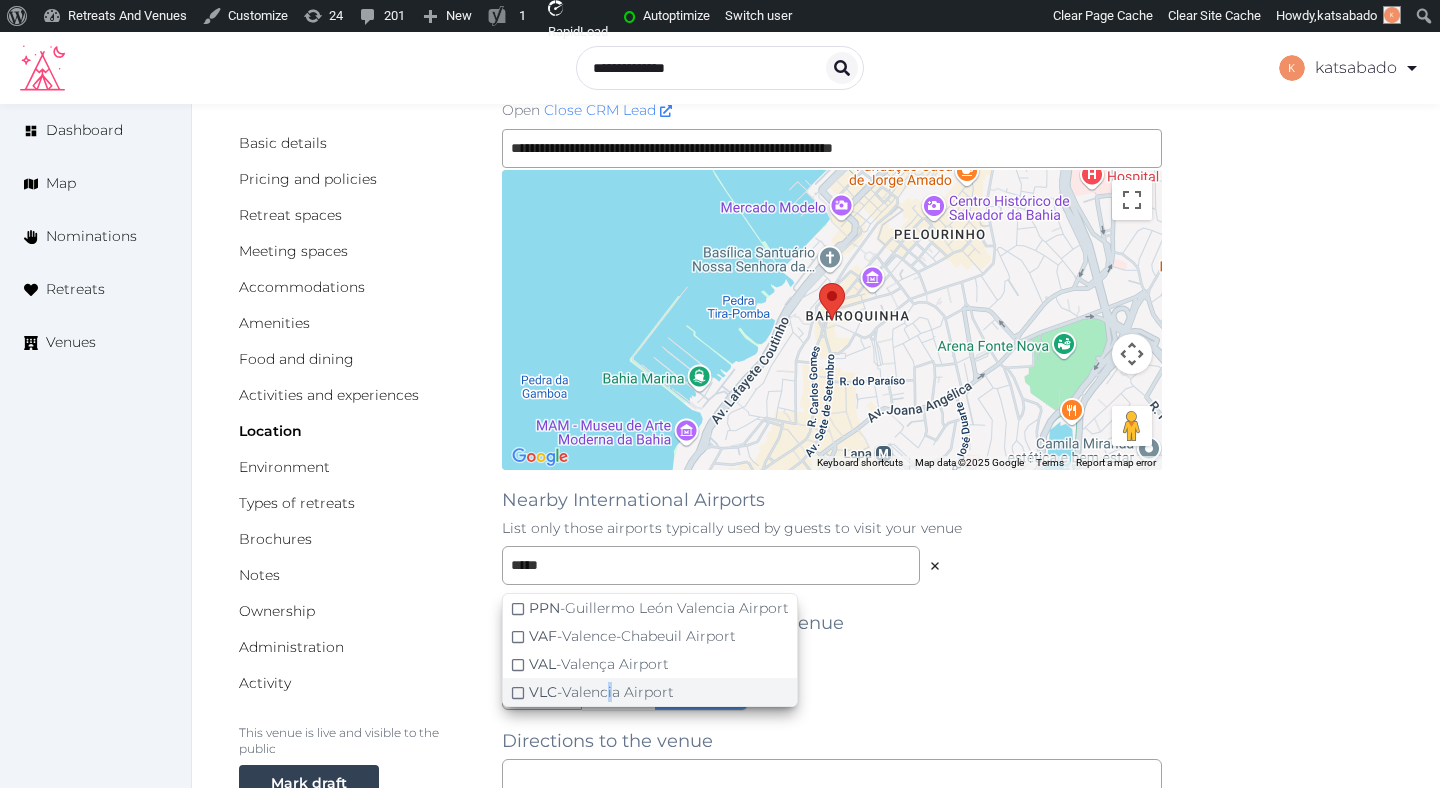 click on "VLC - [CITY] Airport" at bounding box center [601, 692] 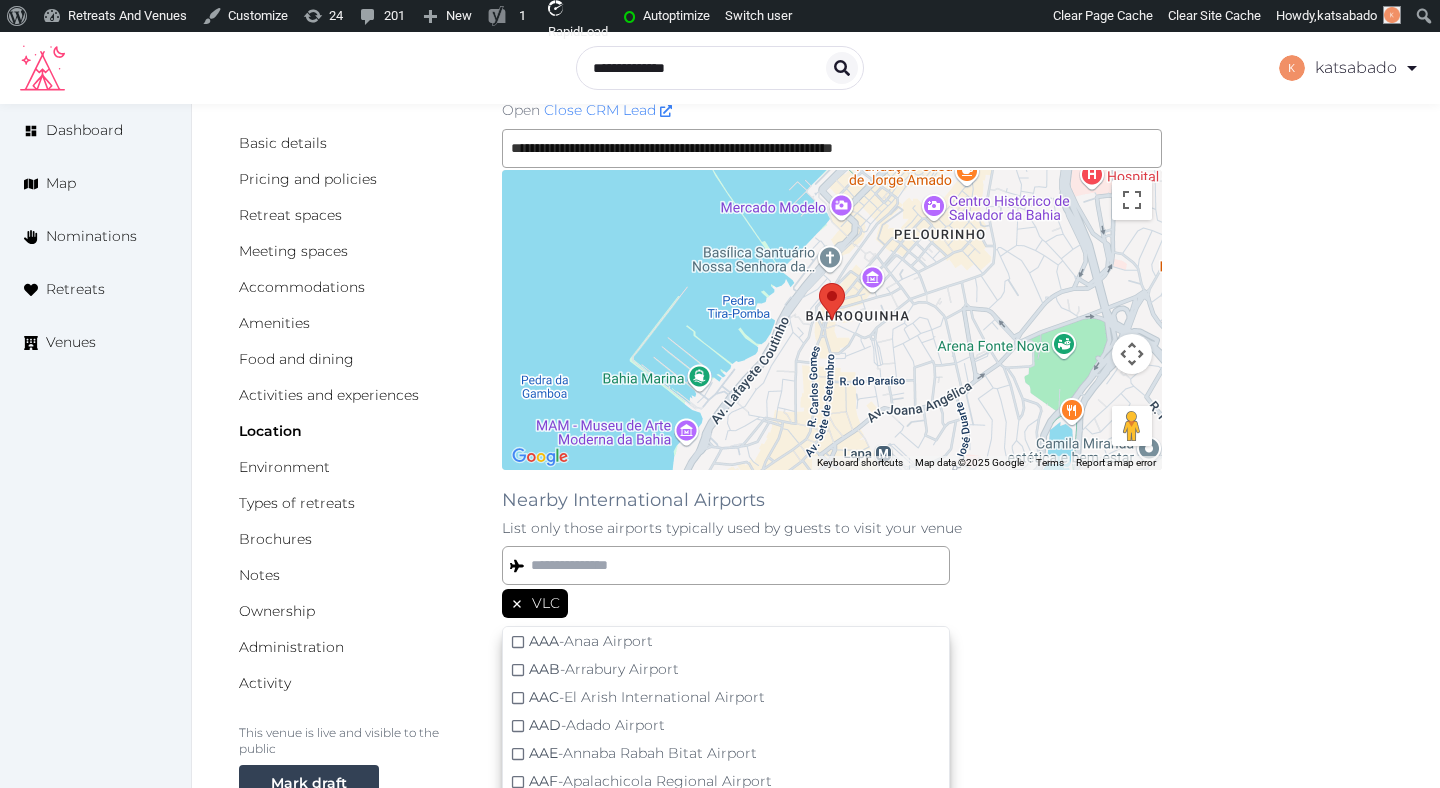 click on "VLC" at bounding box center [832, 605] 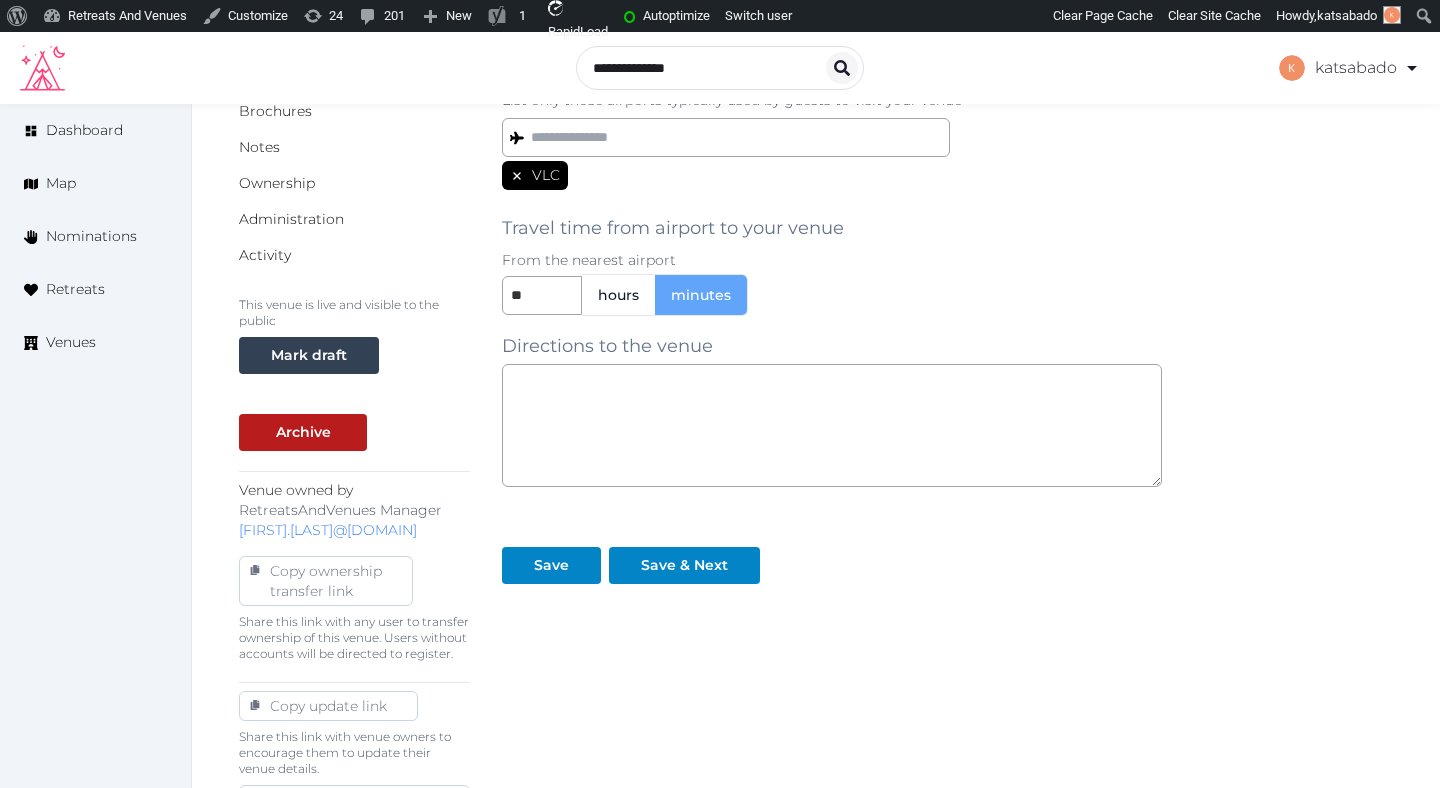 scroll, scrollTop: 727, scrollLeft: 0, axis: vertical 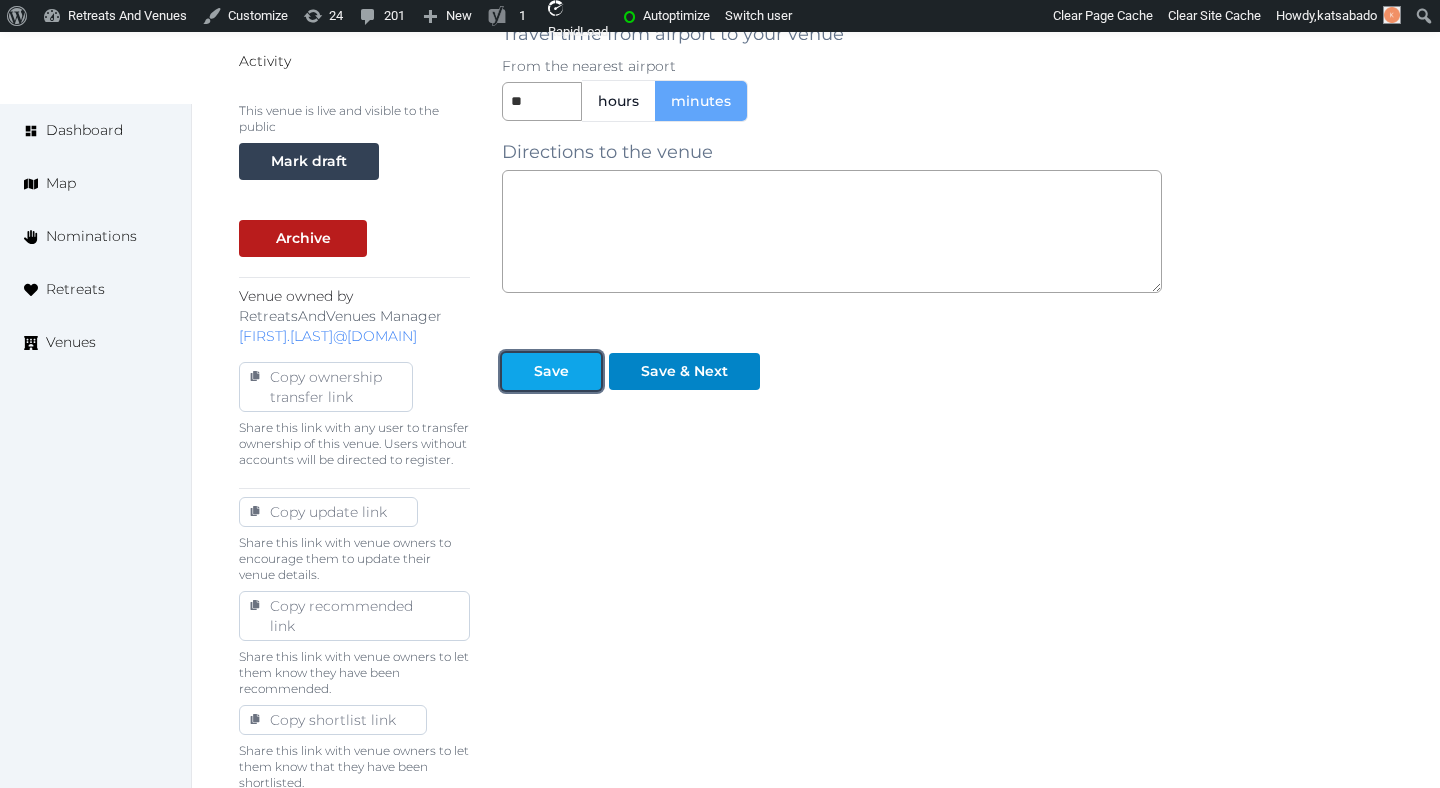 click on "Save" at bounding box center [551, 371] 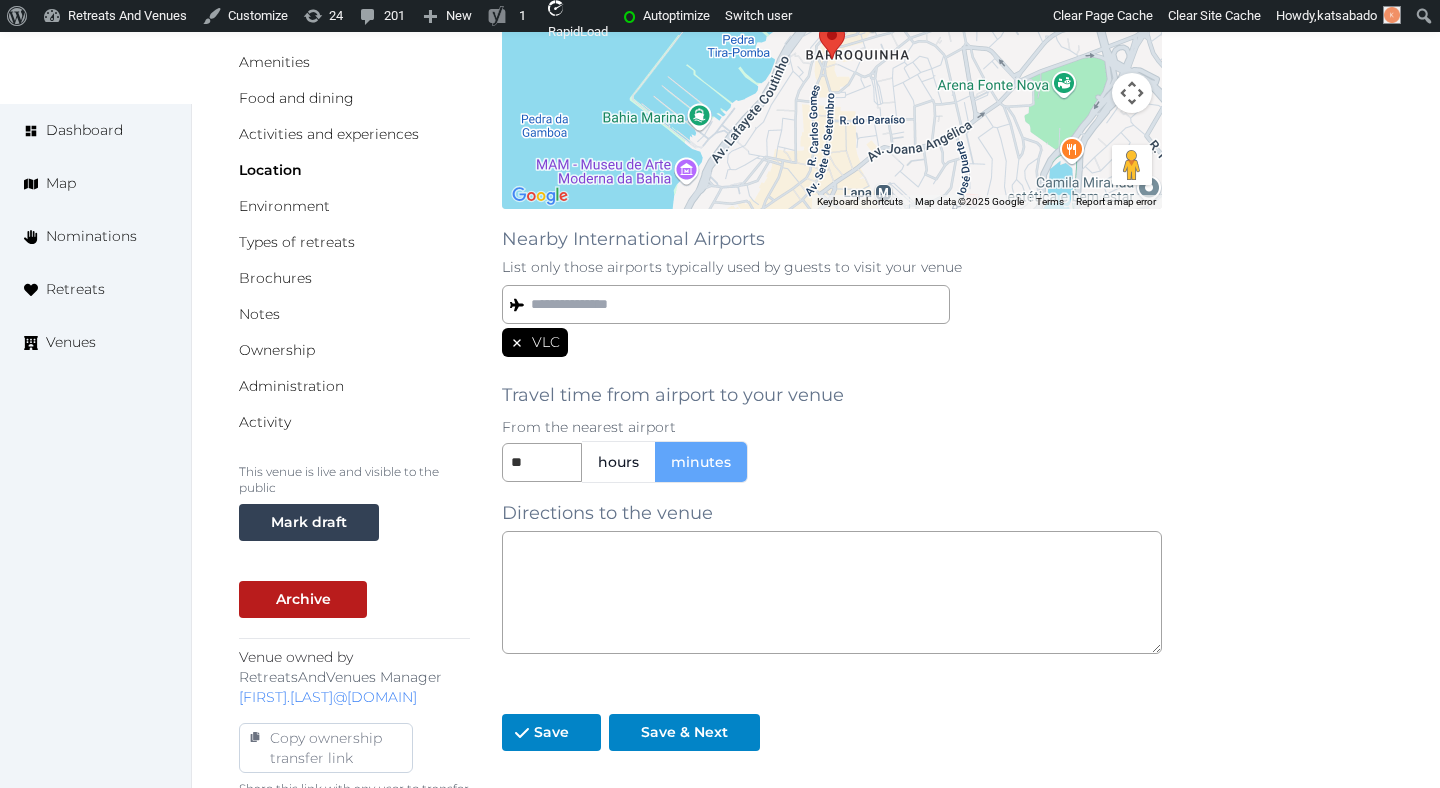 scroll, scrollTop: 0, scrollLeft: 0, axis: both 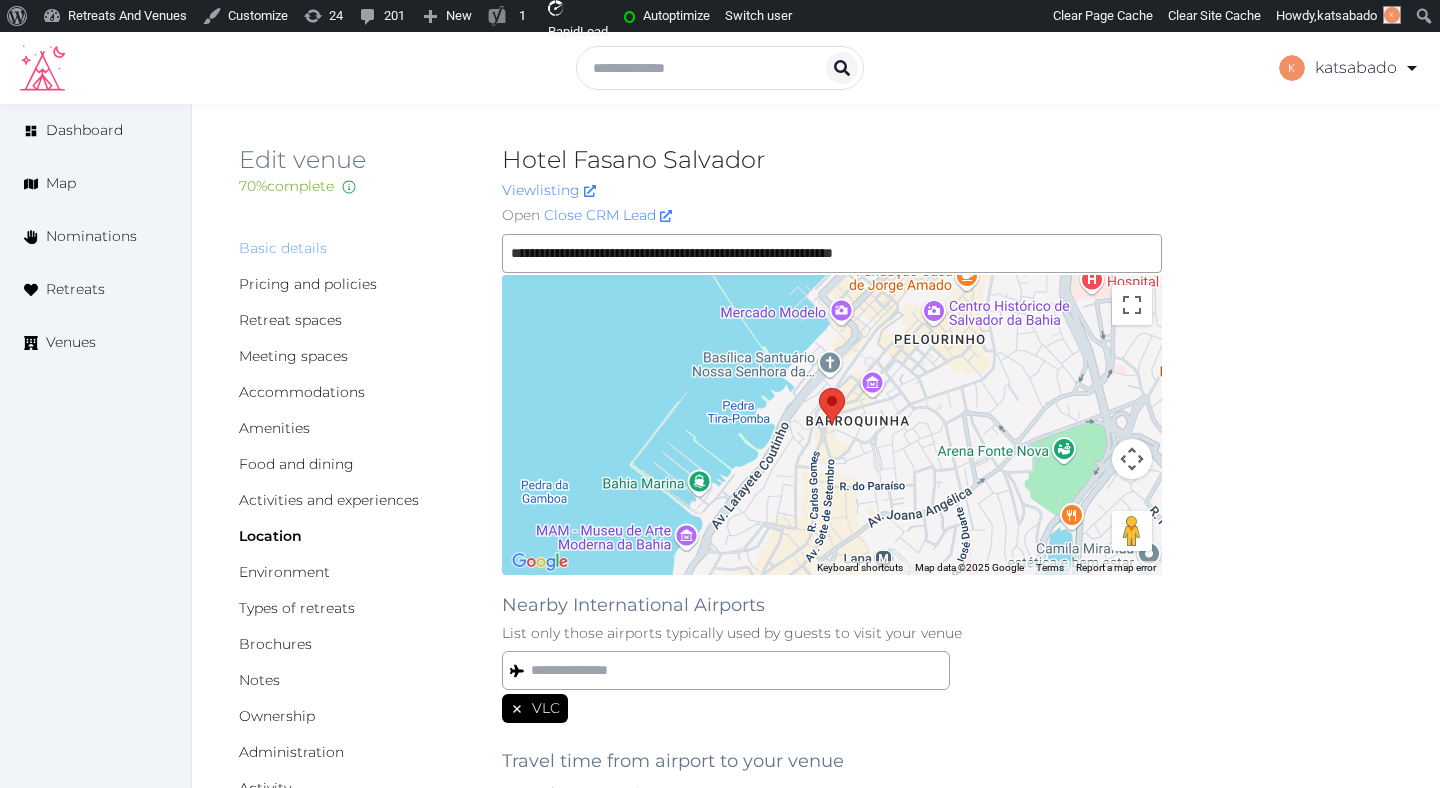 click on "Basic details" at bounding box center [283, 248] 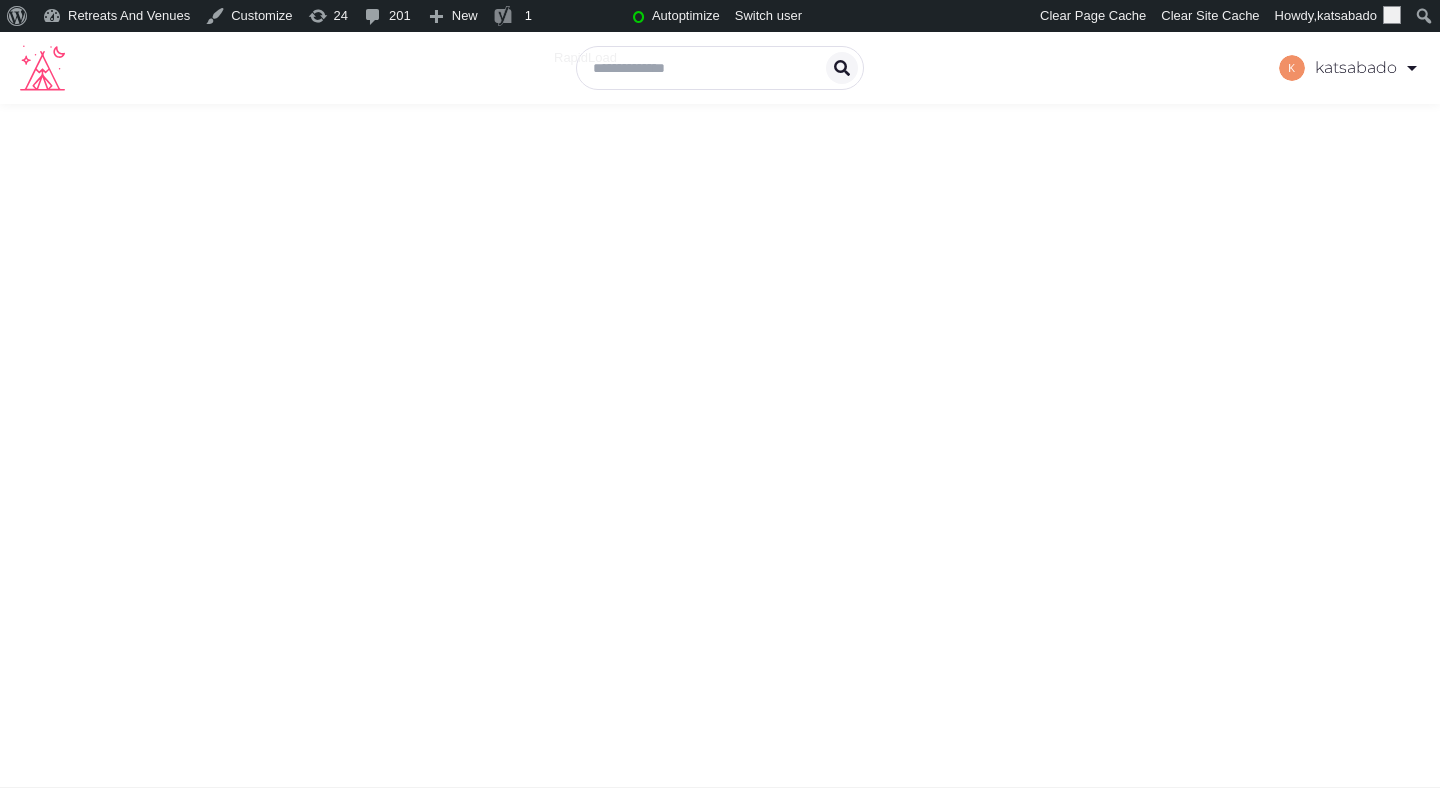 scroll, scrollTop: 0, scrollLeft: 0, axis: both 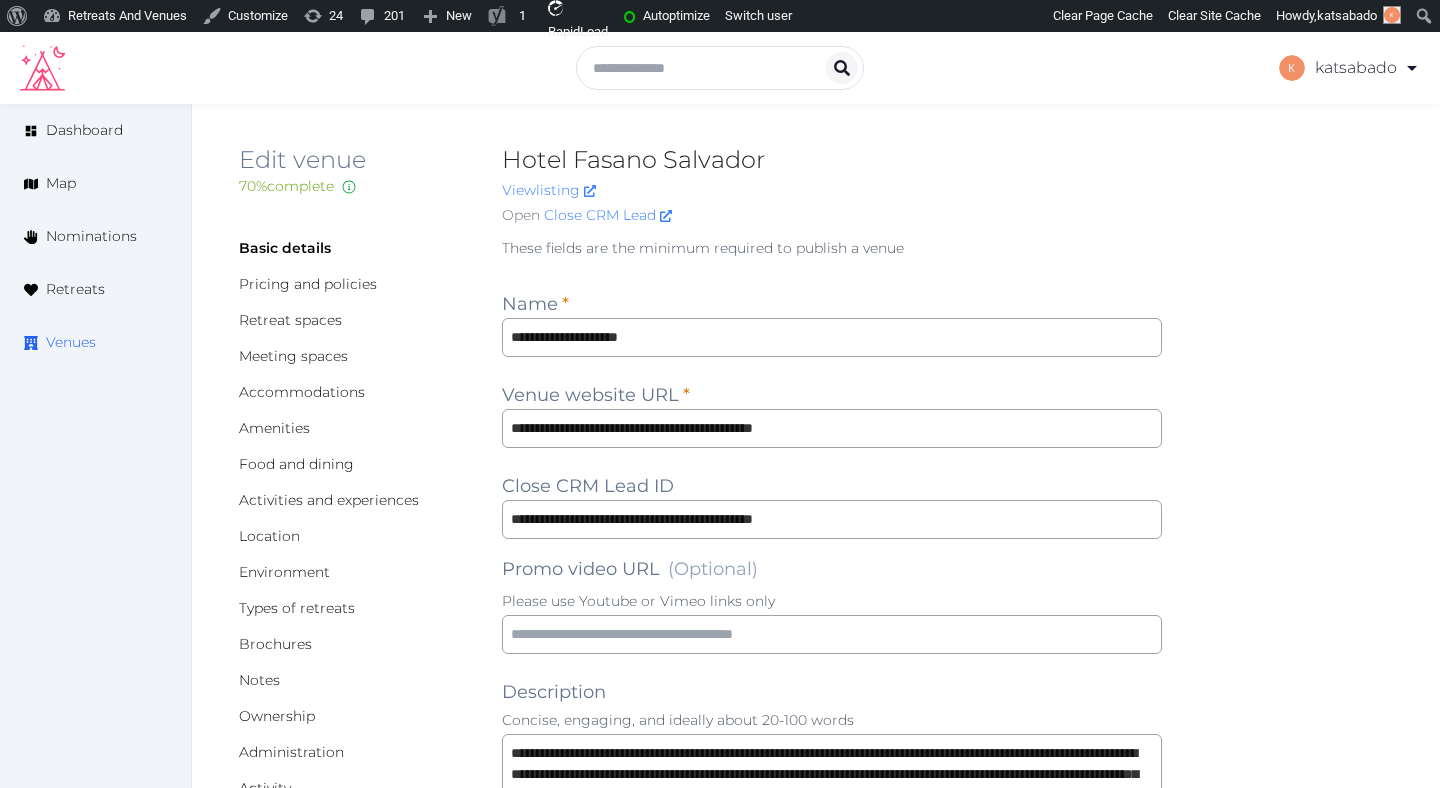 click on "Venues" at bounding box center [71, 342] 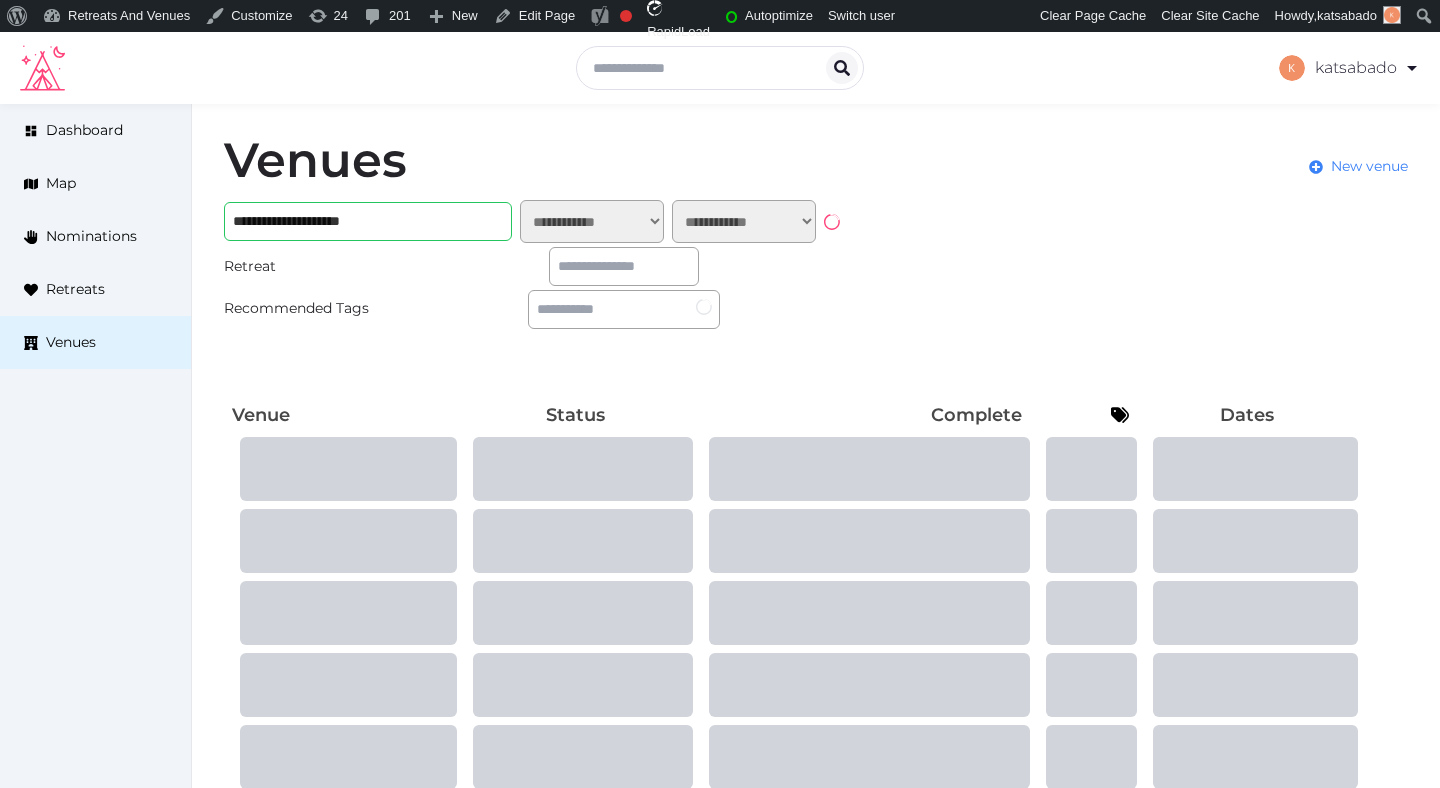 scroll, scrollTop: 0, scrollLeft: 0, axis: both 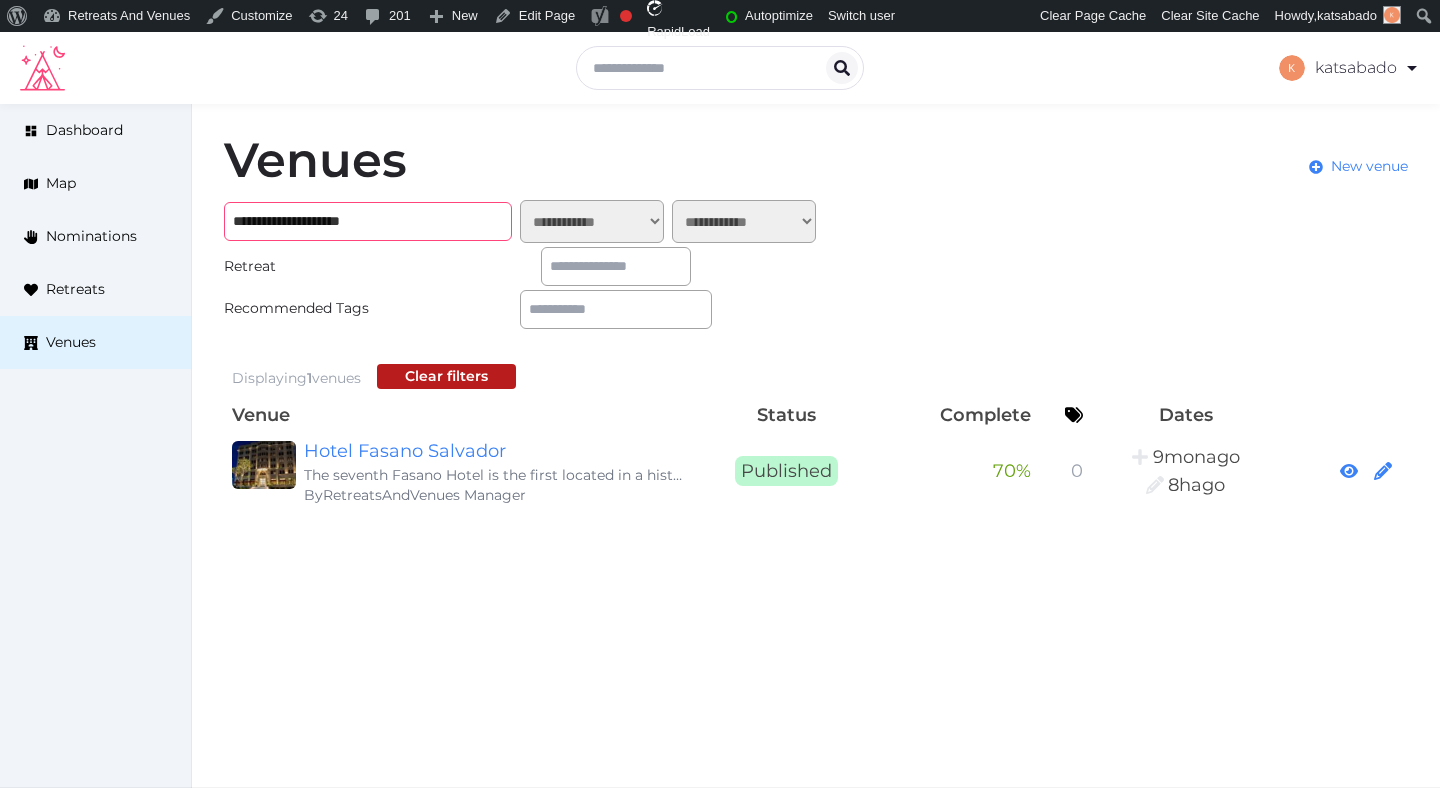 click on "**********" at bounding box center [368, 221] 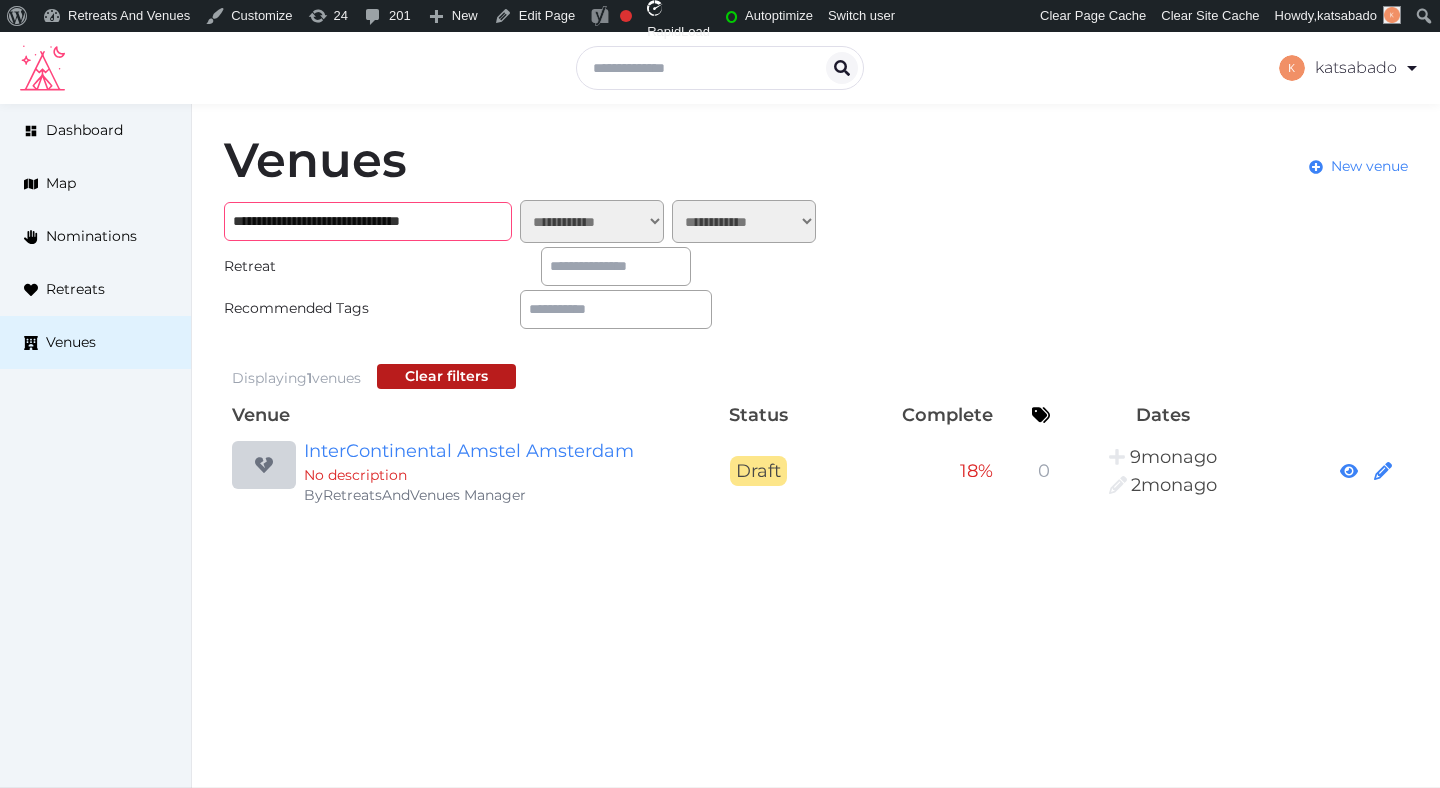 type on "**********" 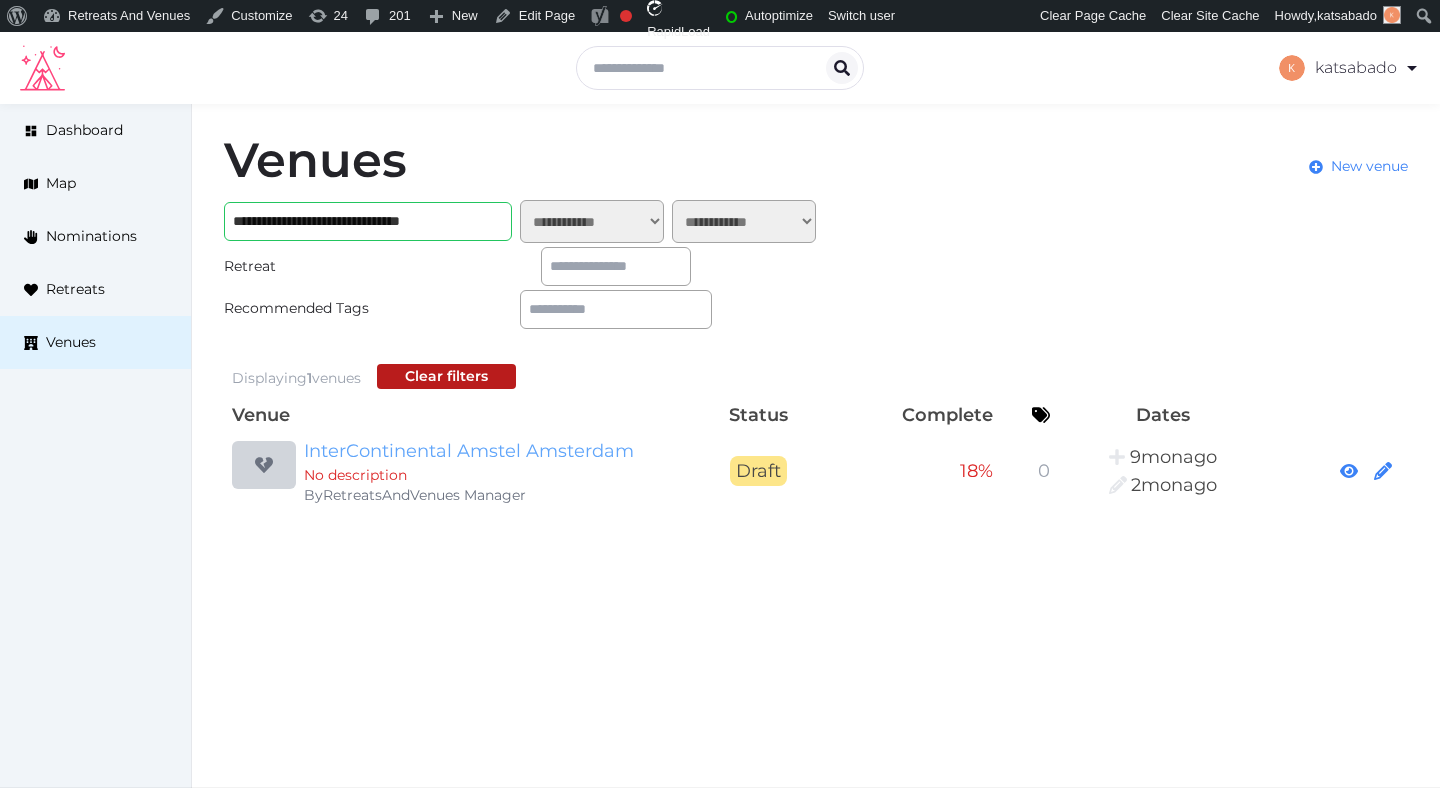 click on "InterContinental Amstel Amsterdam" at bounding box center [496, 451] 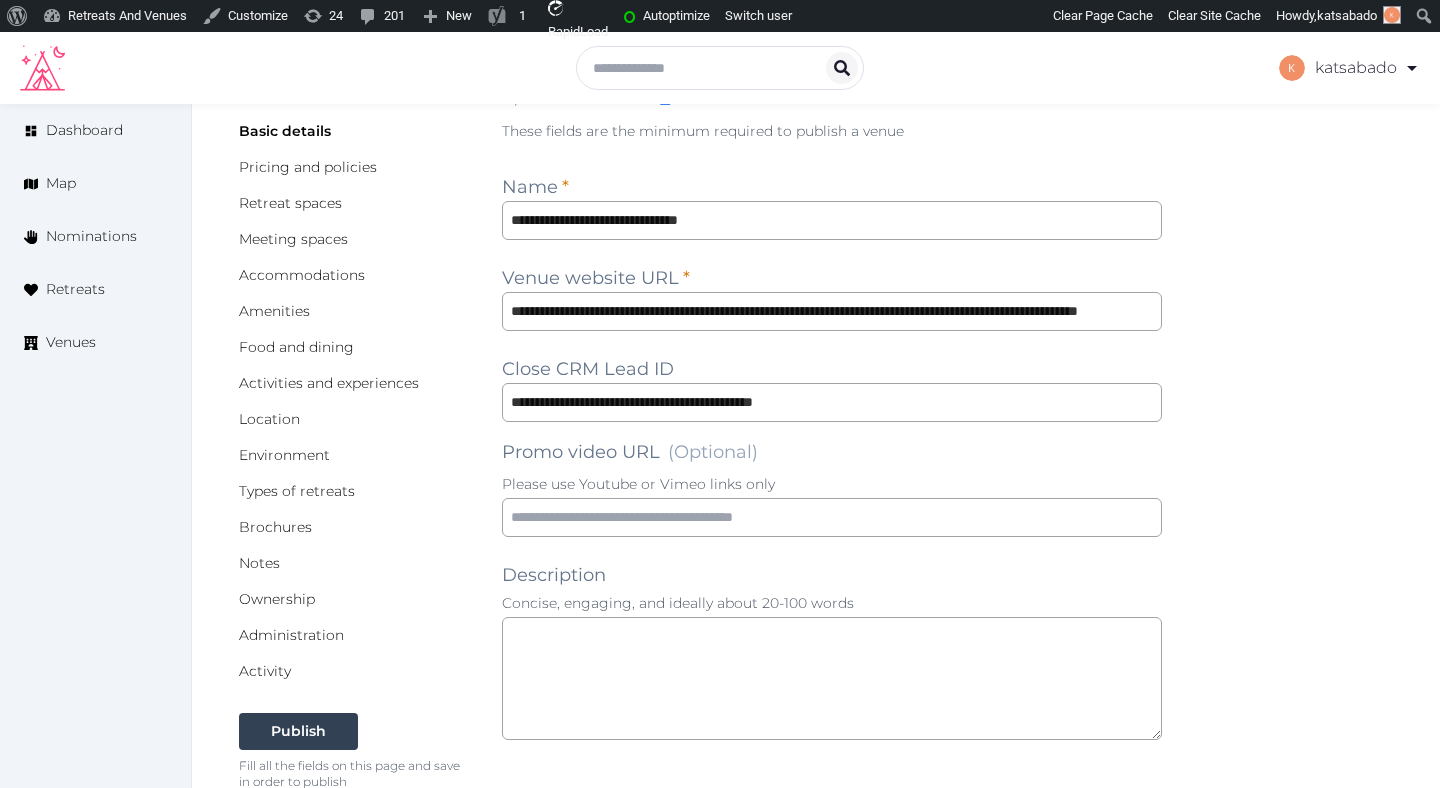 scroll, scrollTop: 125, scrollLeft: 0, axis: vertical 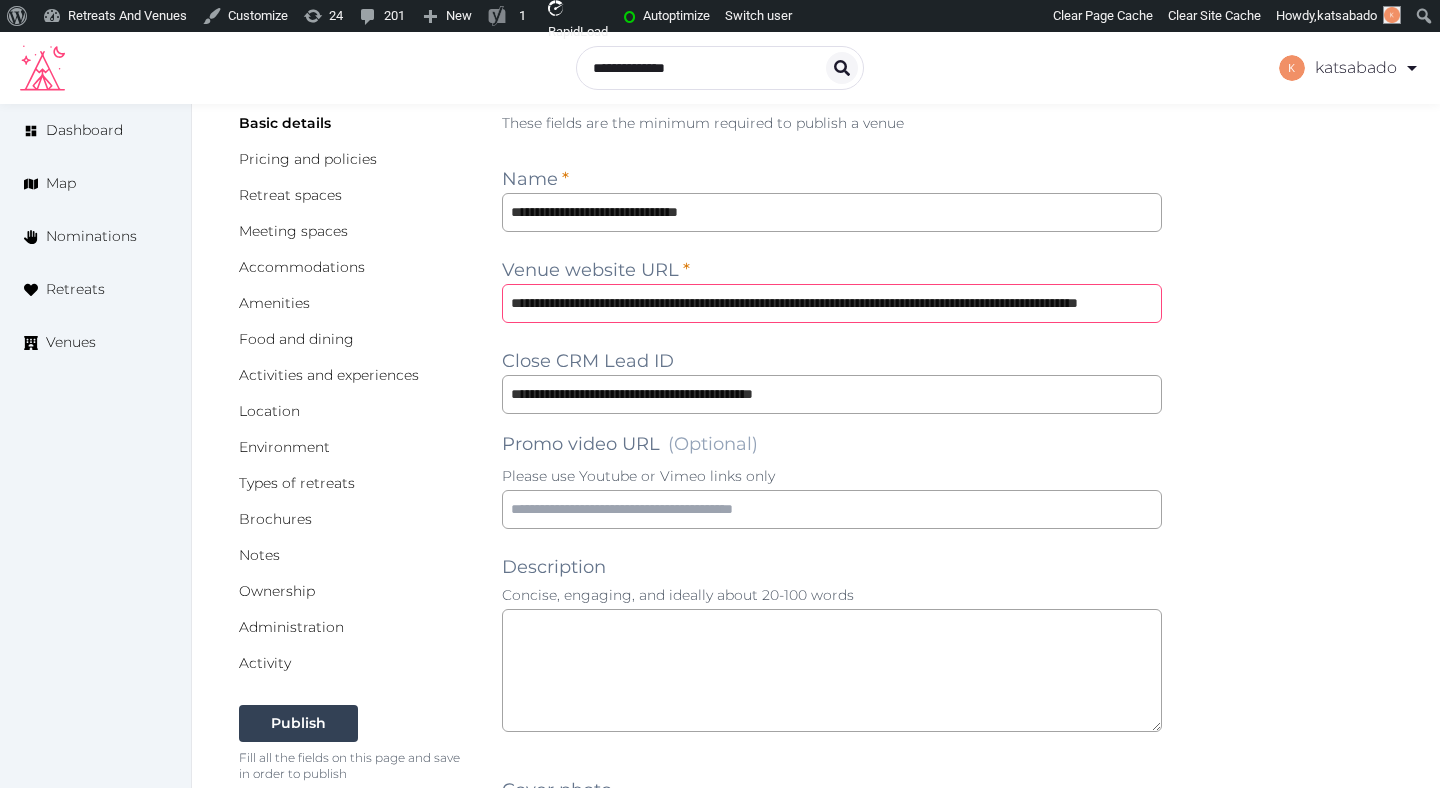 click on "**********" at bounding box center (832, 303) 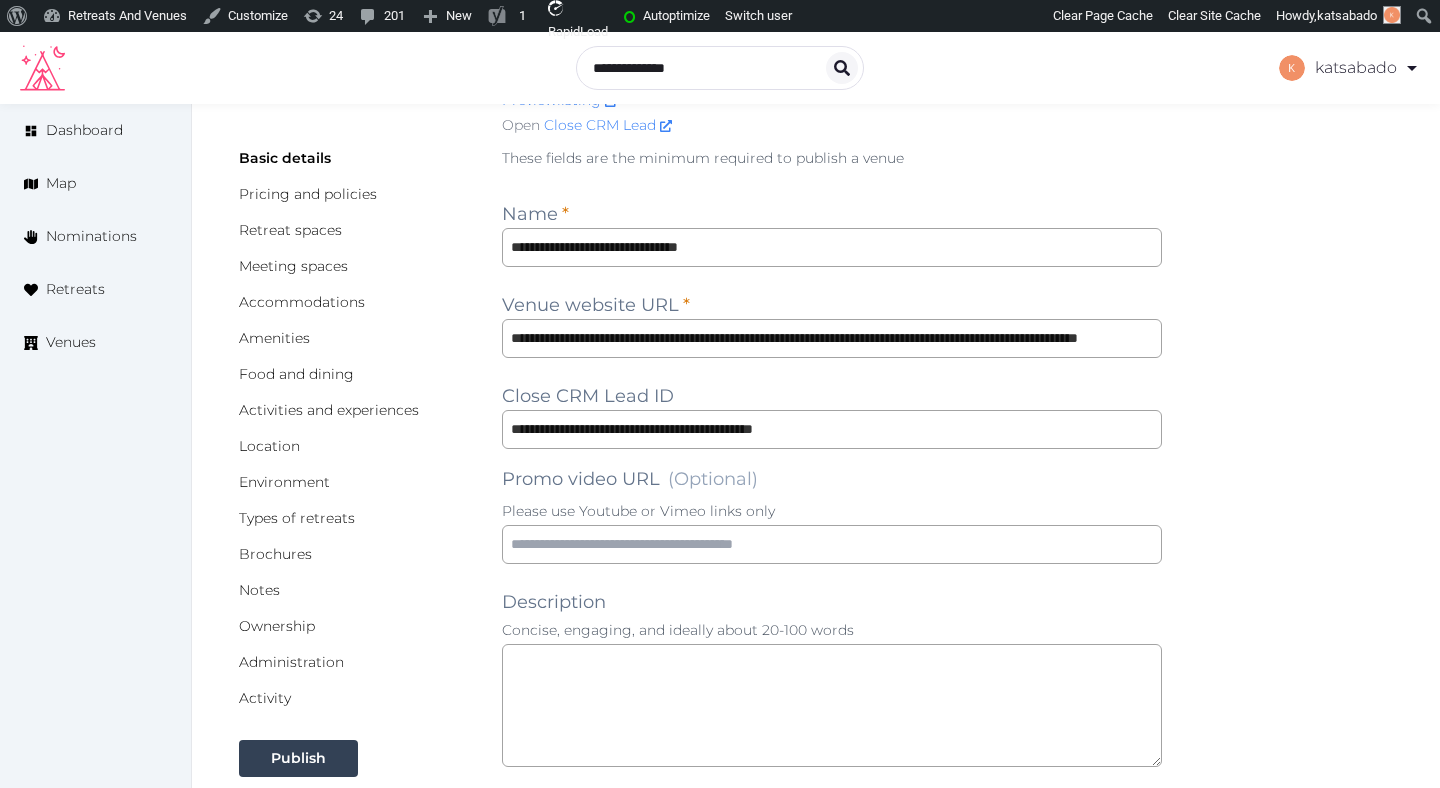 scroll, scrollTop: 42, scrollLeft: 0, axis: vertical 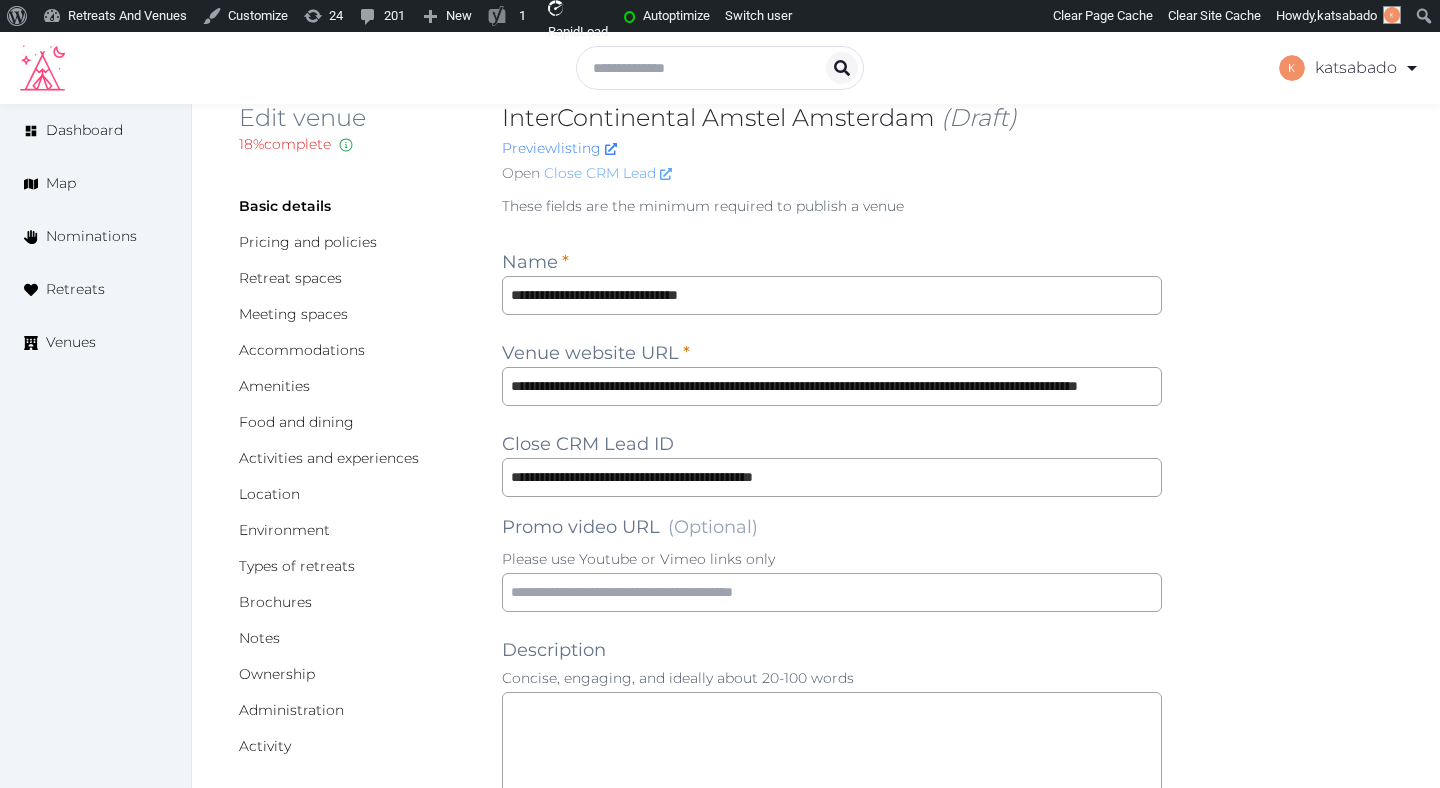 click on "Close CRM Lead" at bounding box center [608, 173] 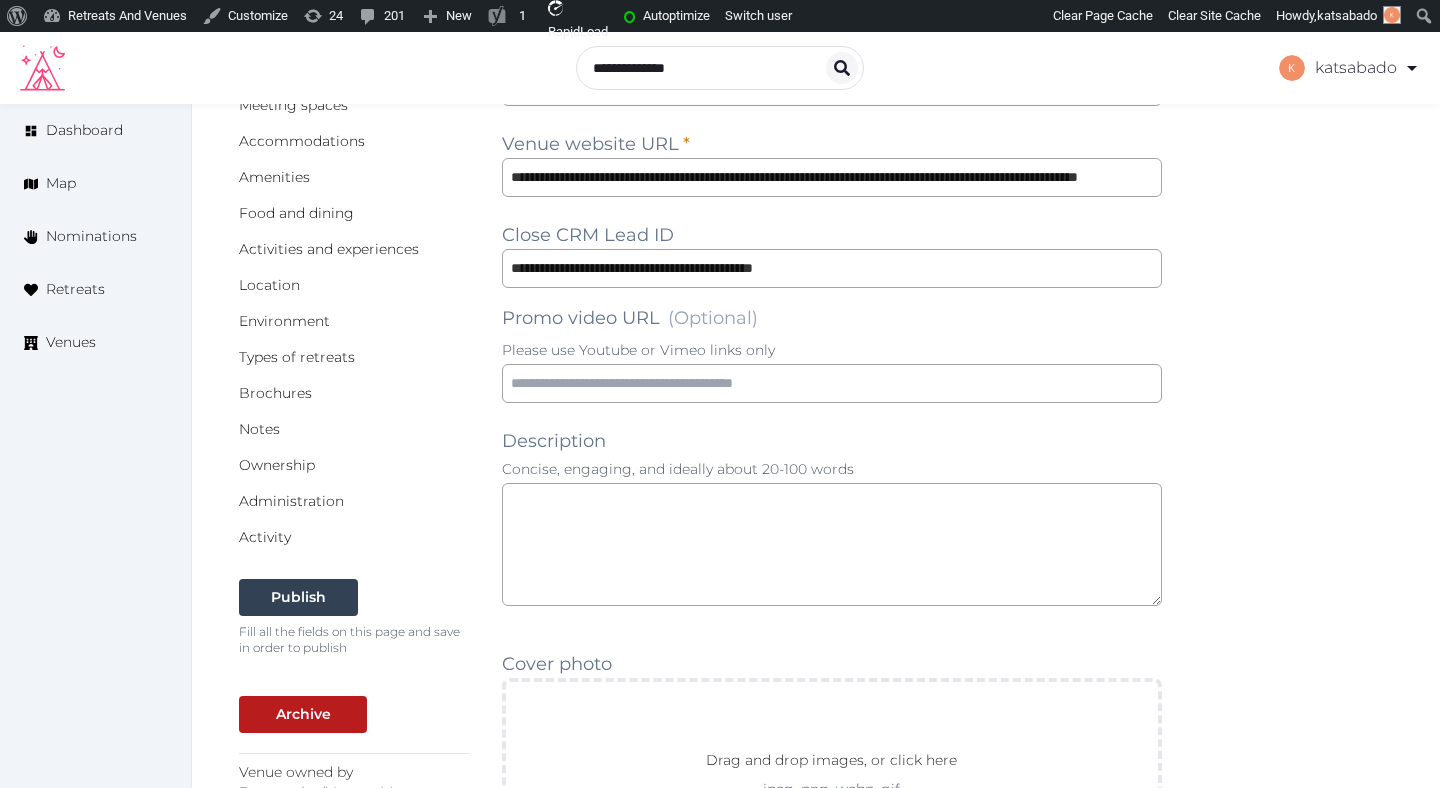 scroll, scrollTop: 423, scrollLeft: 0, axis: vertical 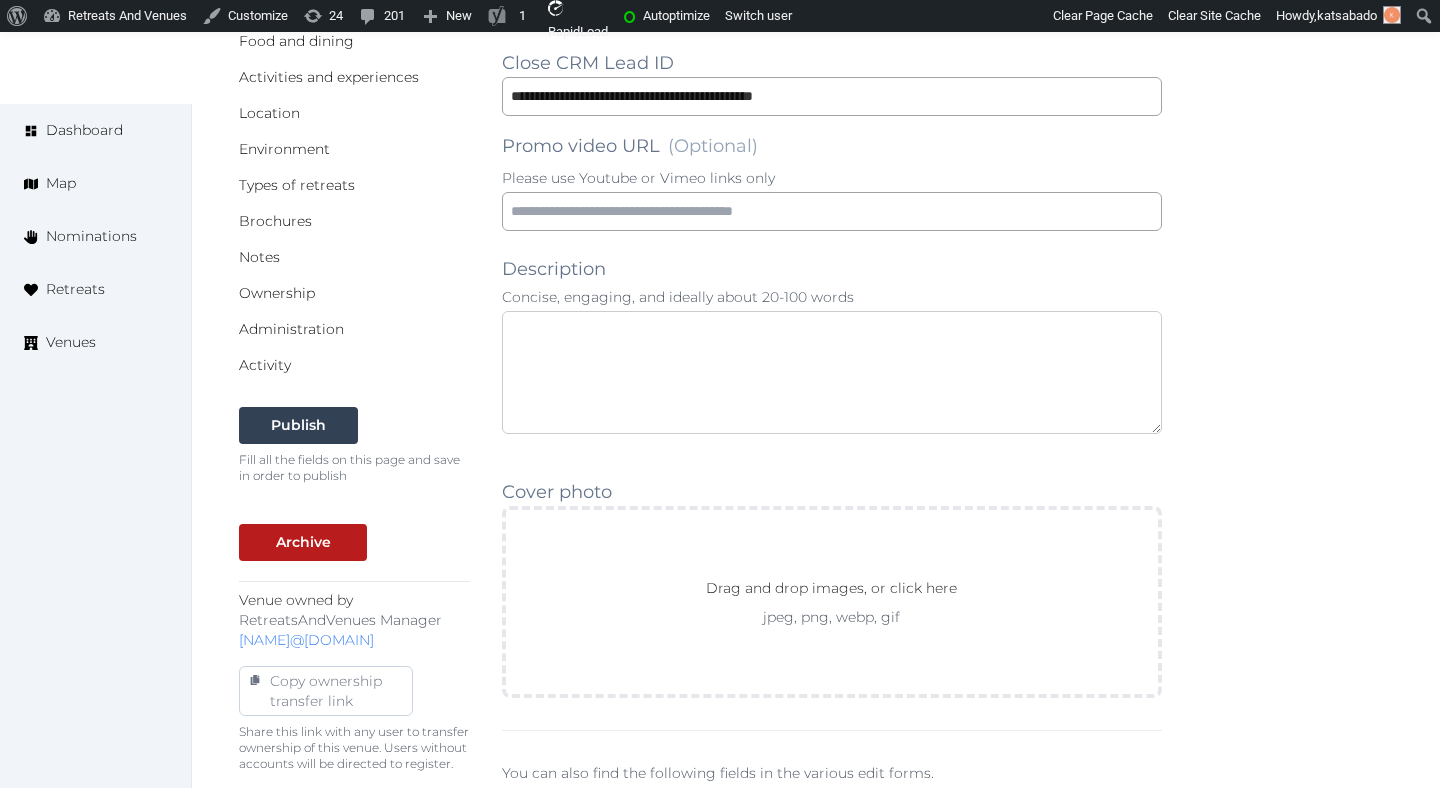 click at bounding box center (832, 372) 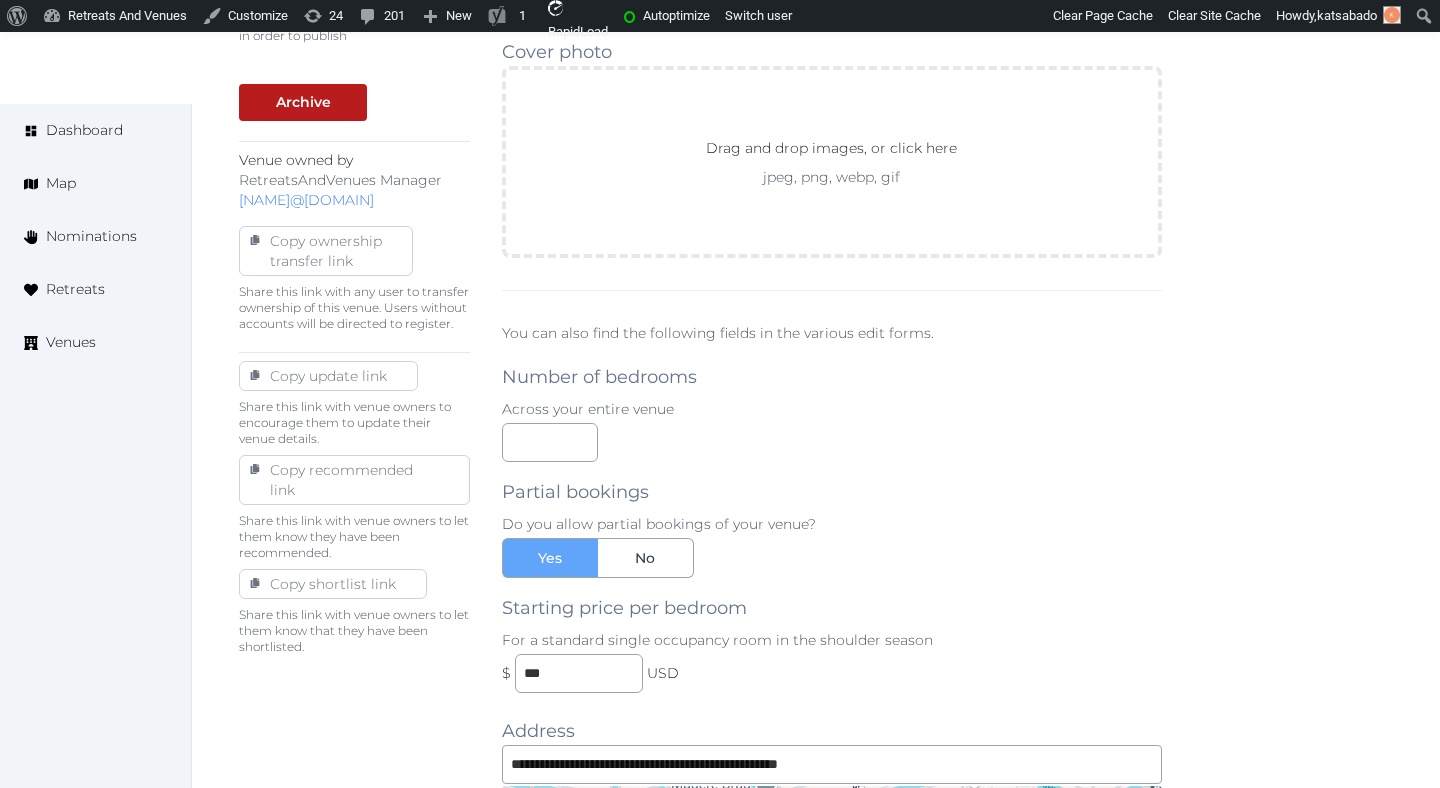 scroll, scrollTop: 849, scrollLeft: 0, axis: vertical 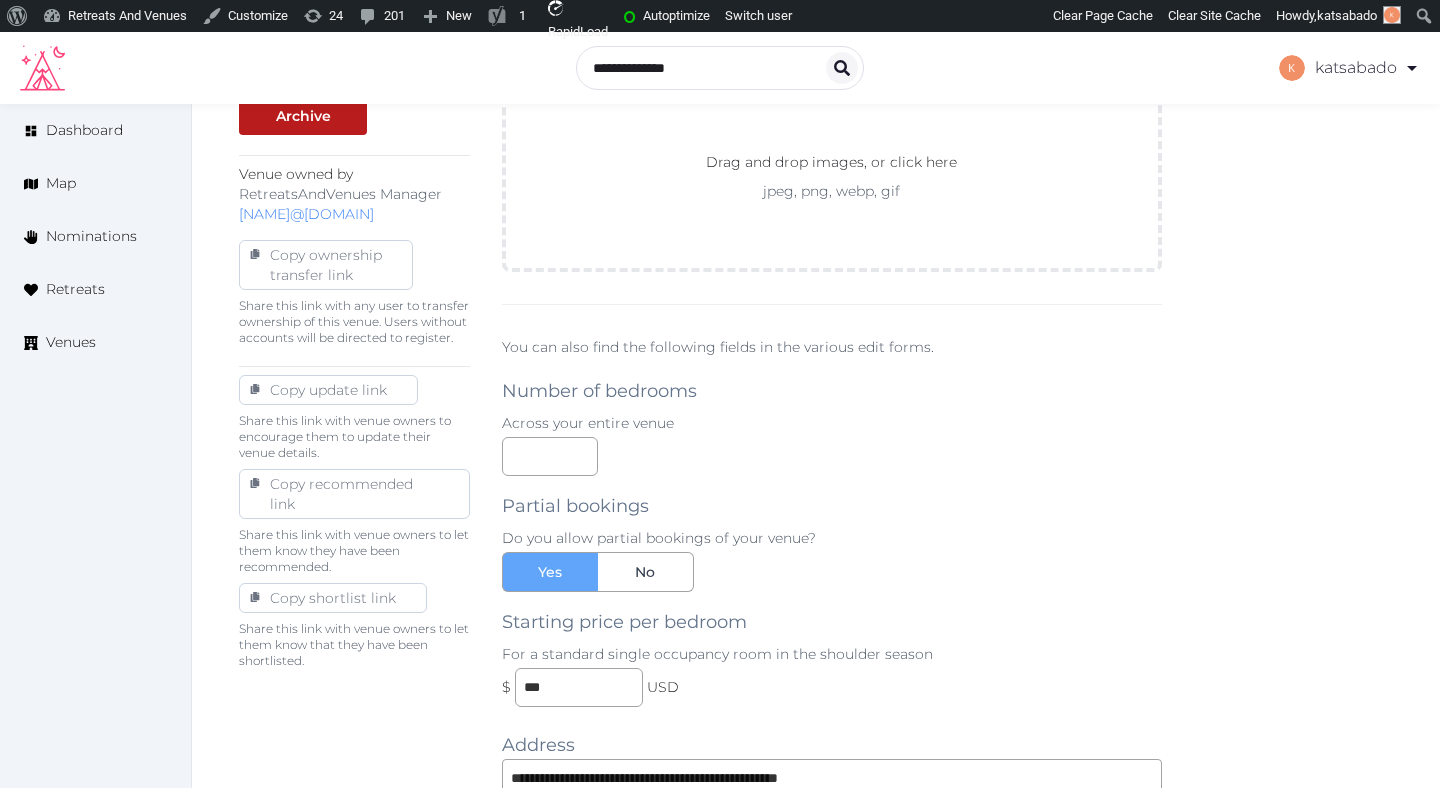 type on "**********" 